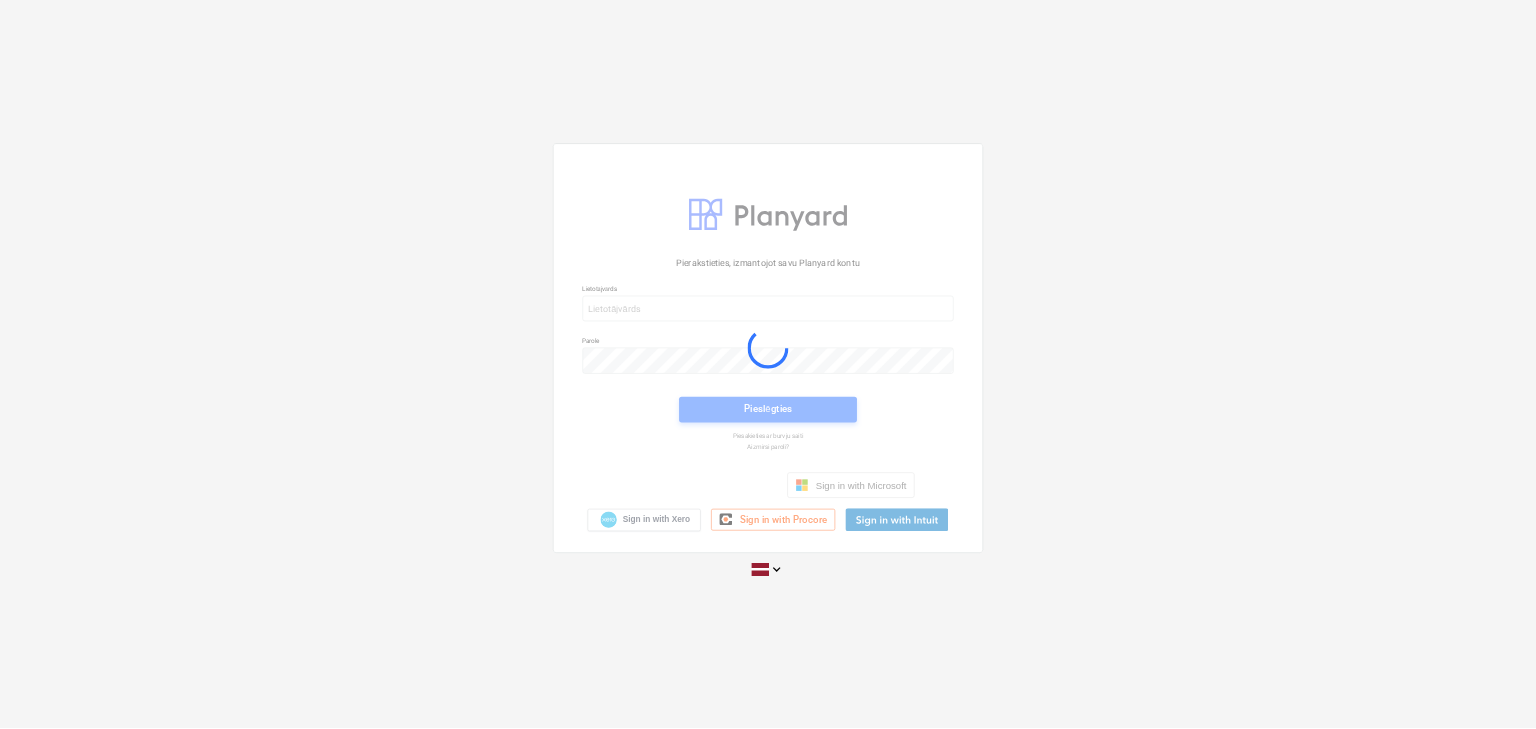 scroll, scrollTop: 0, scrollLeft: 0, axis: both 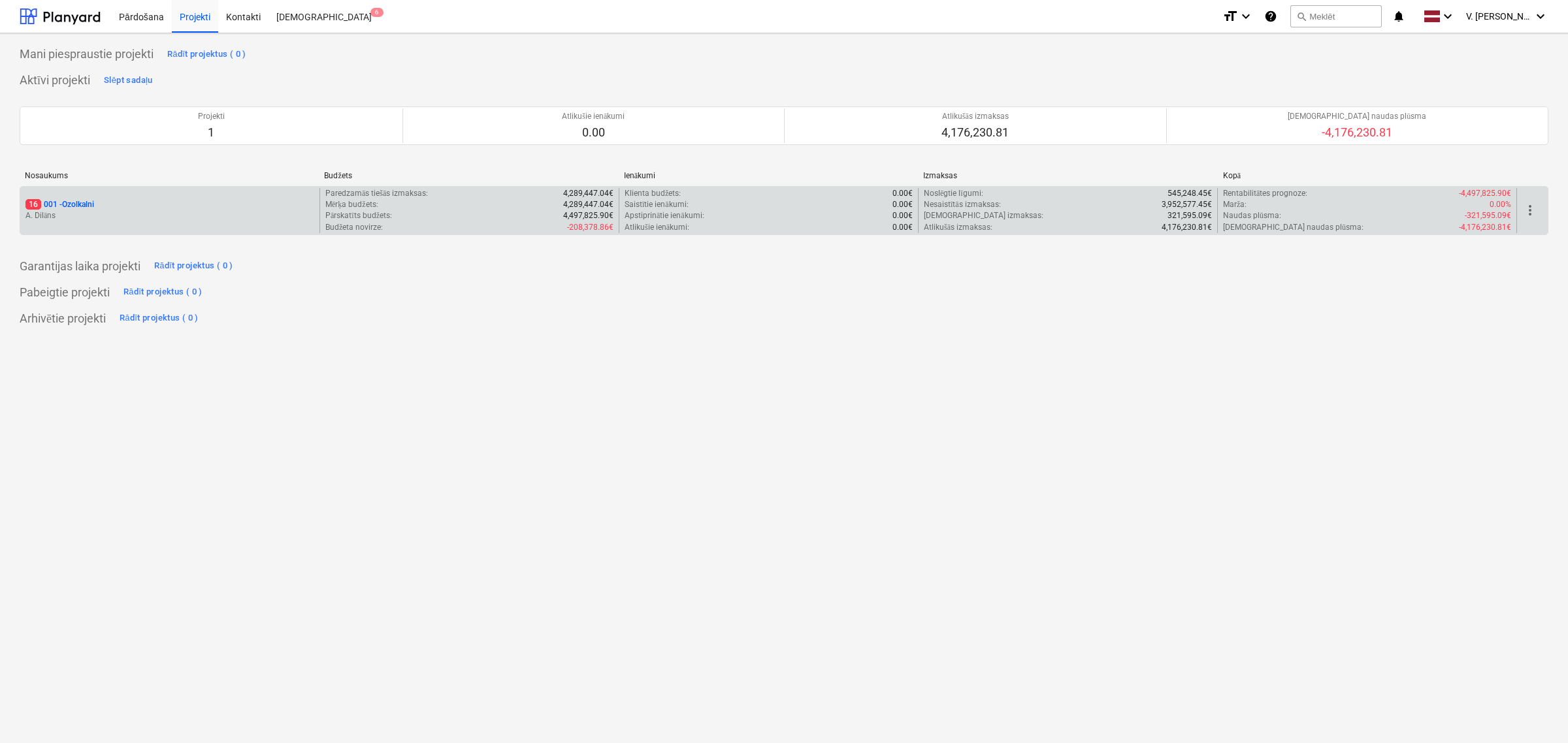 click on "16  001 -  Ozolkalni" at bounding box center [170, 204] 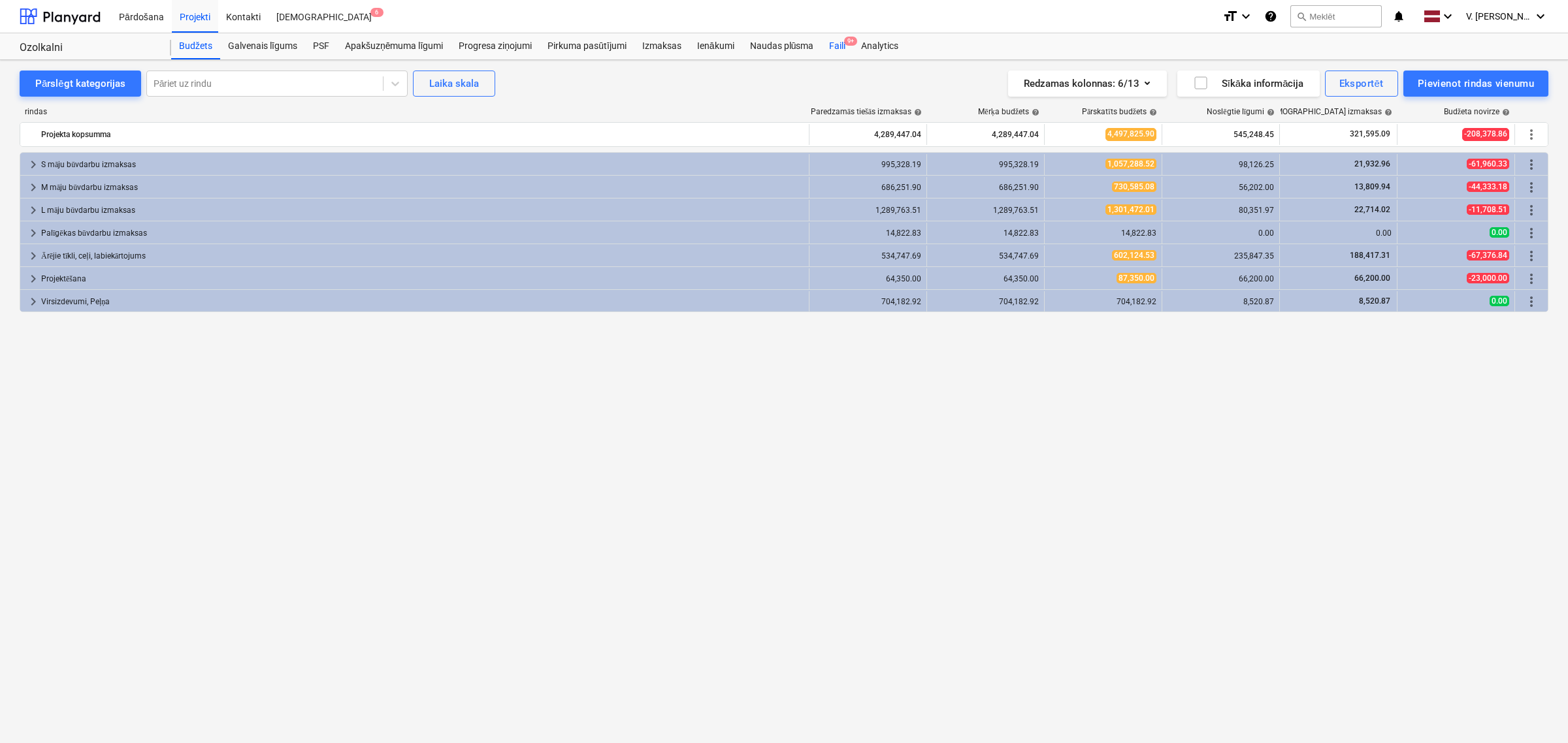 click on "Faili 9+" at bounding box center [837, 46] 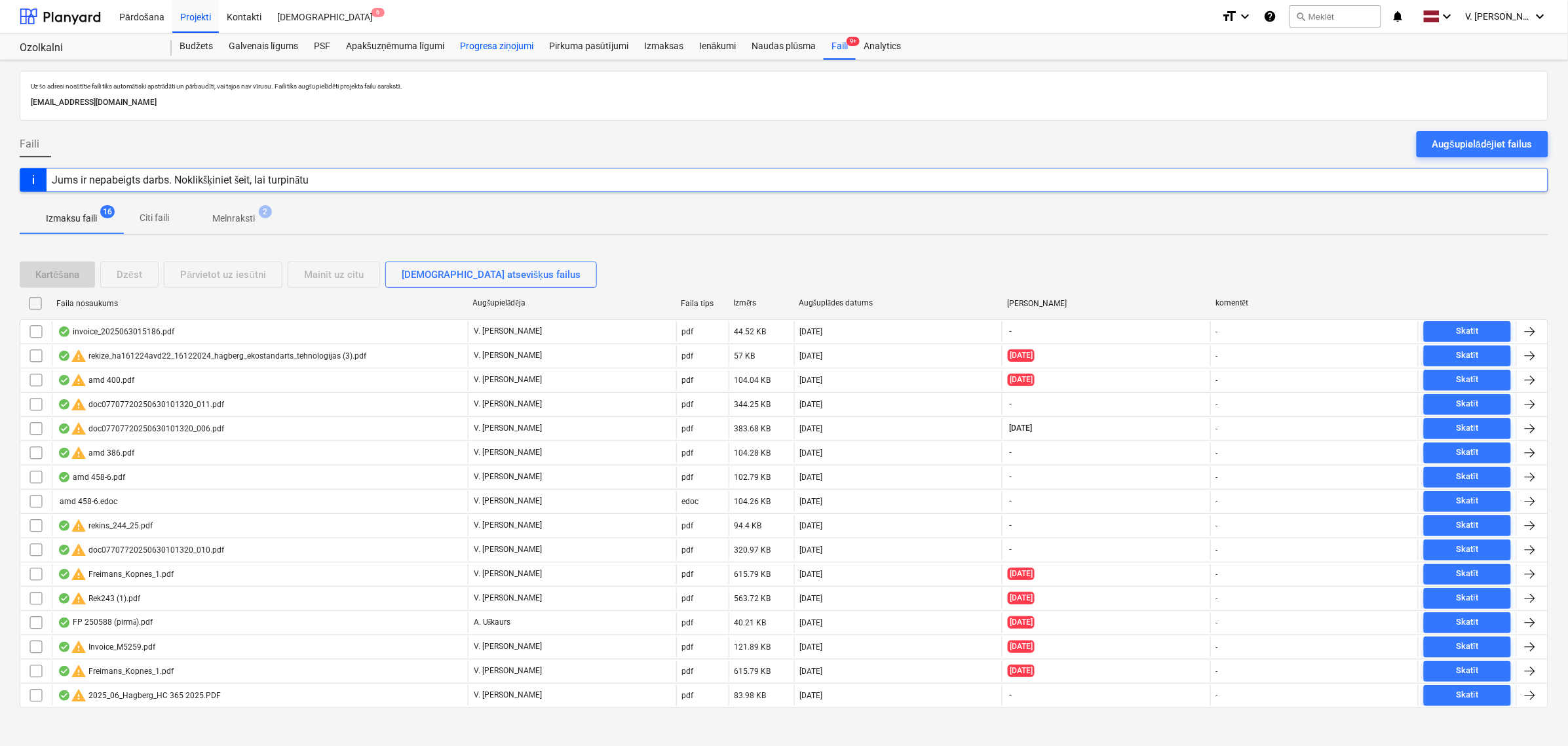 click on "Progresa ziņojumi" at bounding box center (497, 47) 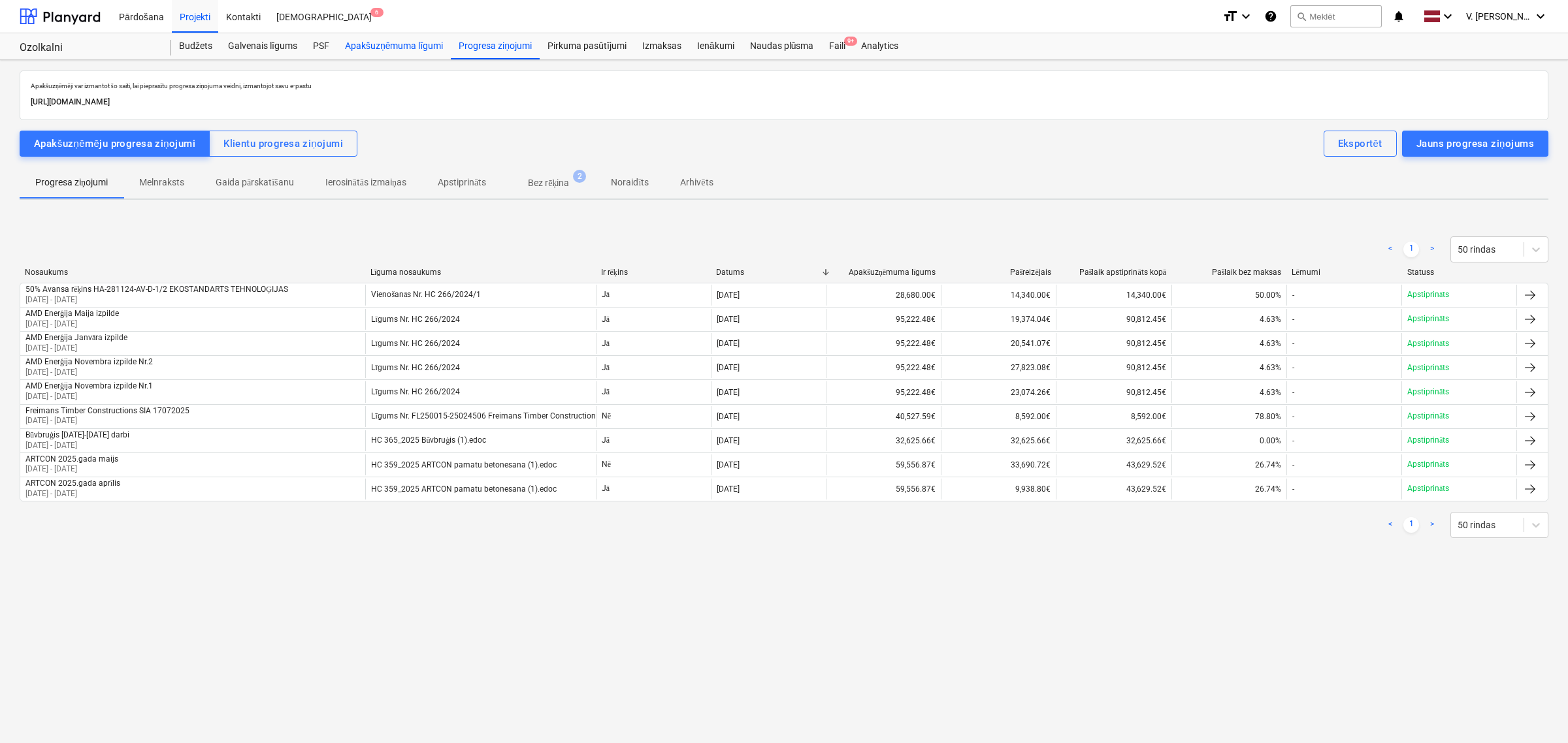 click on "Apakšuzņēmuma līgumi" at bounding box center (394, 46) 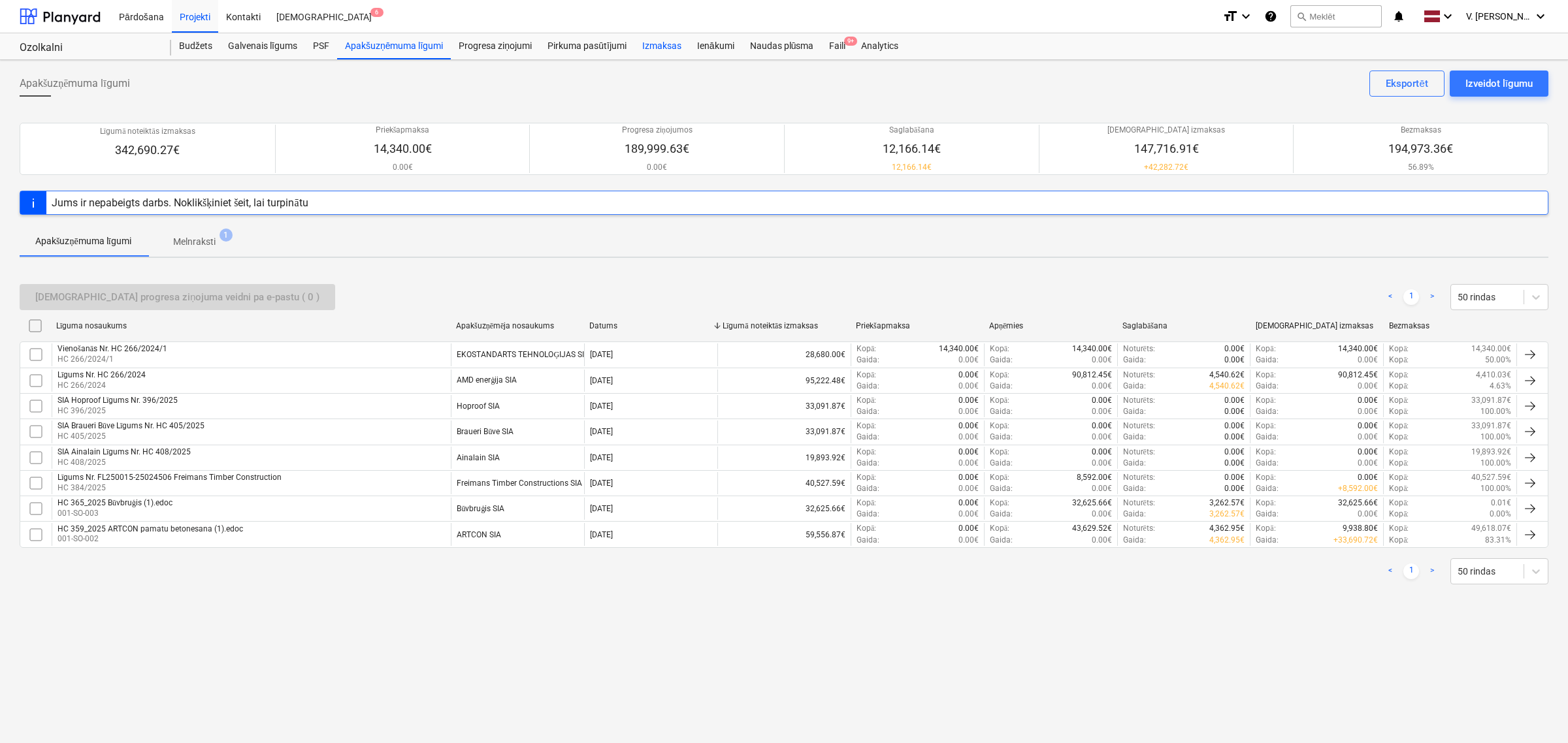 click on "Izmaksas" at bounding box center [662, 46] 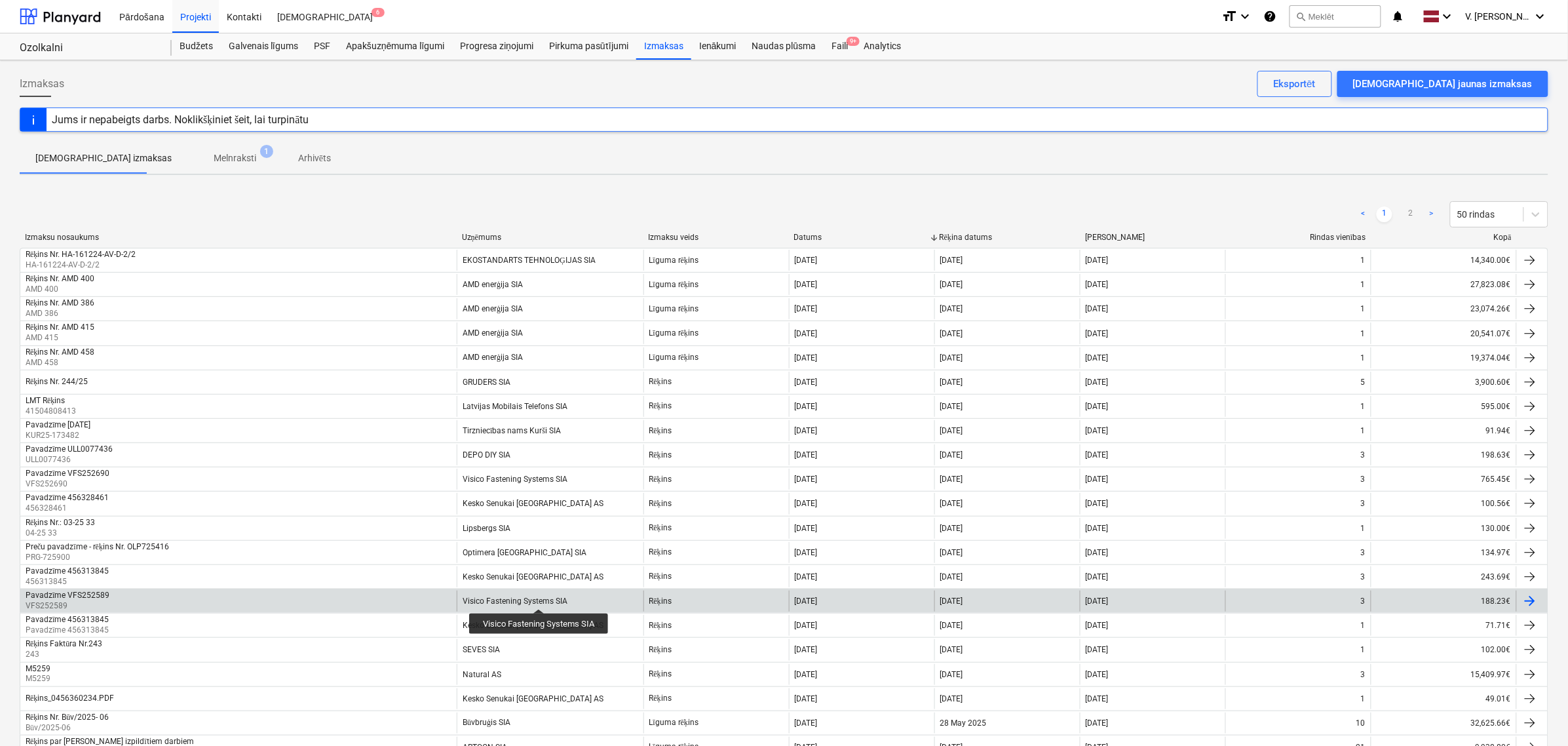click on "Visico Fastening Systems SIA" at bounding box center [515, 601] 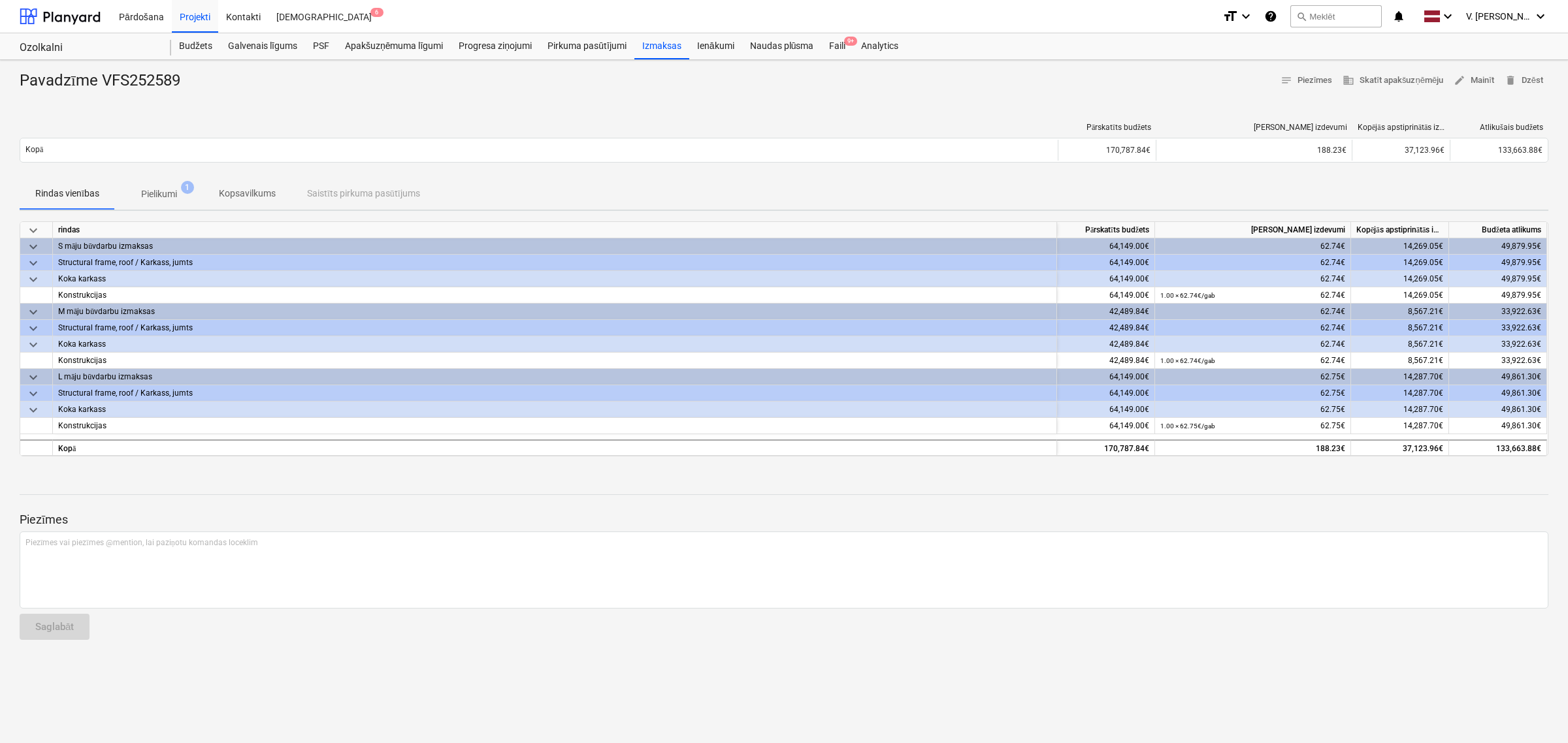 click on "Pielikumi" at bounding box center (159, 194) 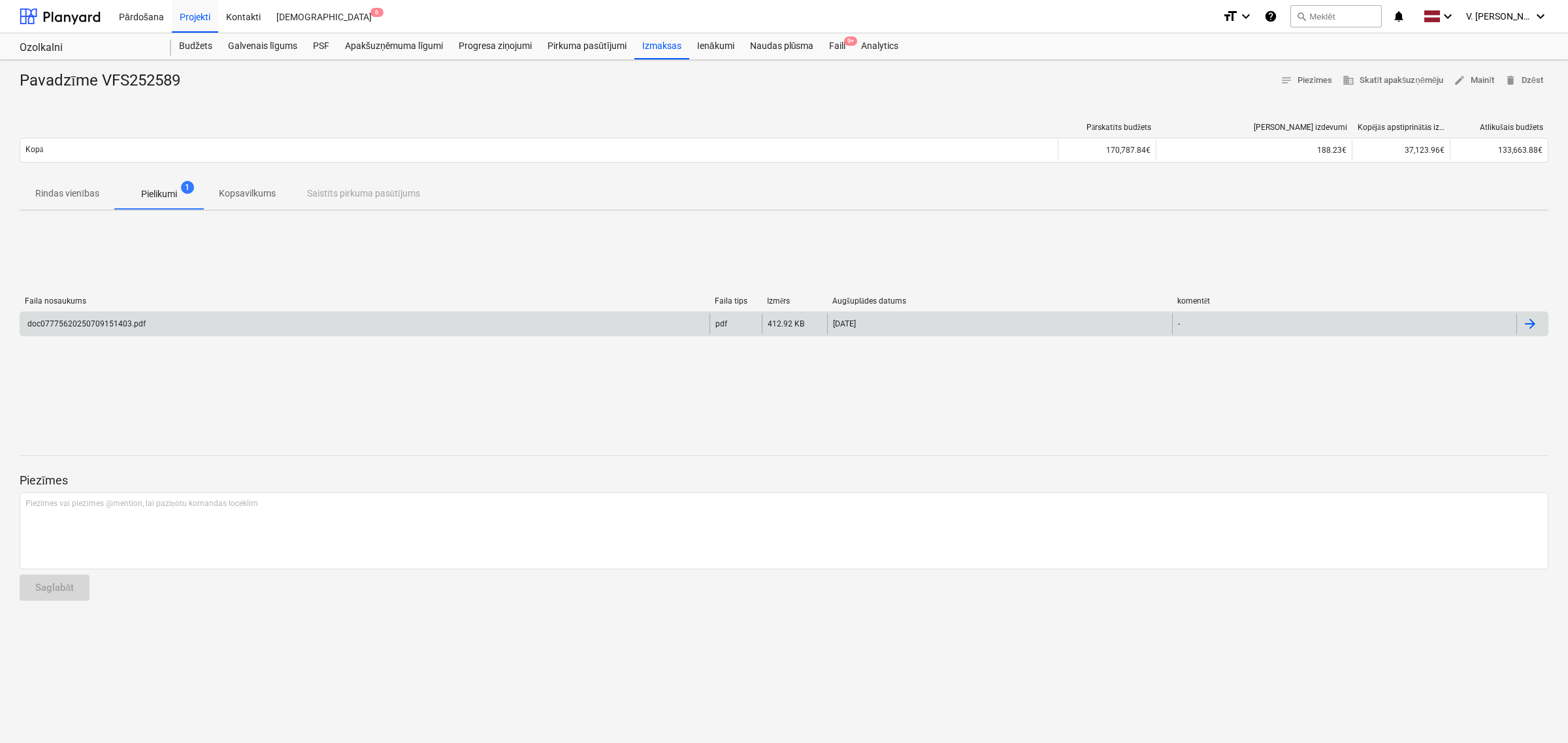 click on "doc07775620250709151403.pdf" at bounding box center [365, 324] 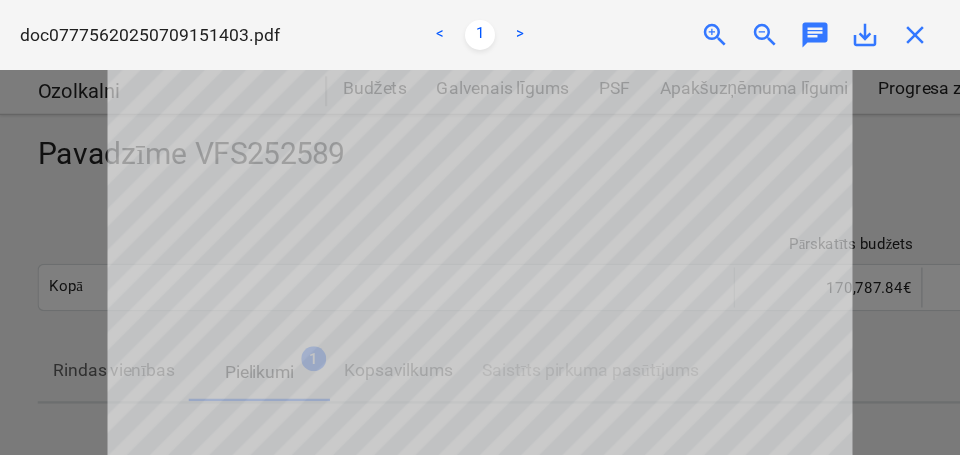 scroll, scrollTop: 172, scrollLeft: 0, axis: vertical 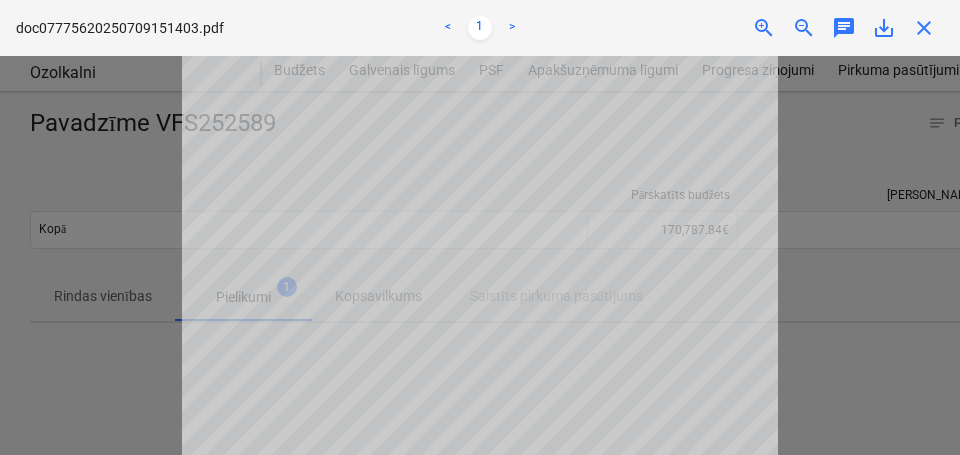 click at bounding box center (480, 255) 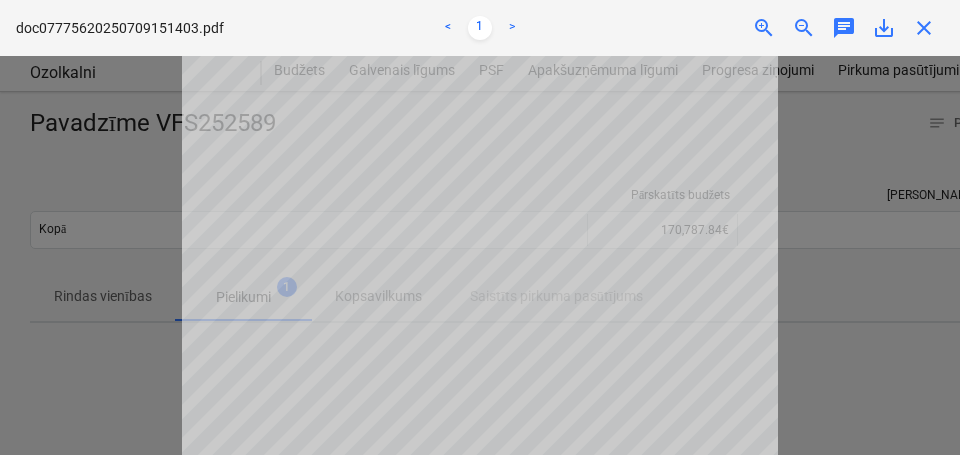 click at bounding box center (480, 255) 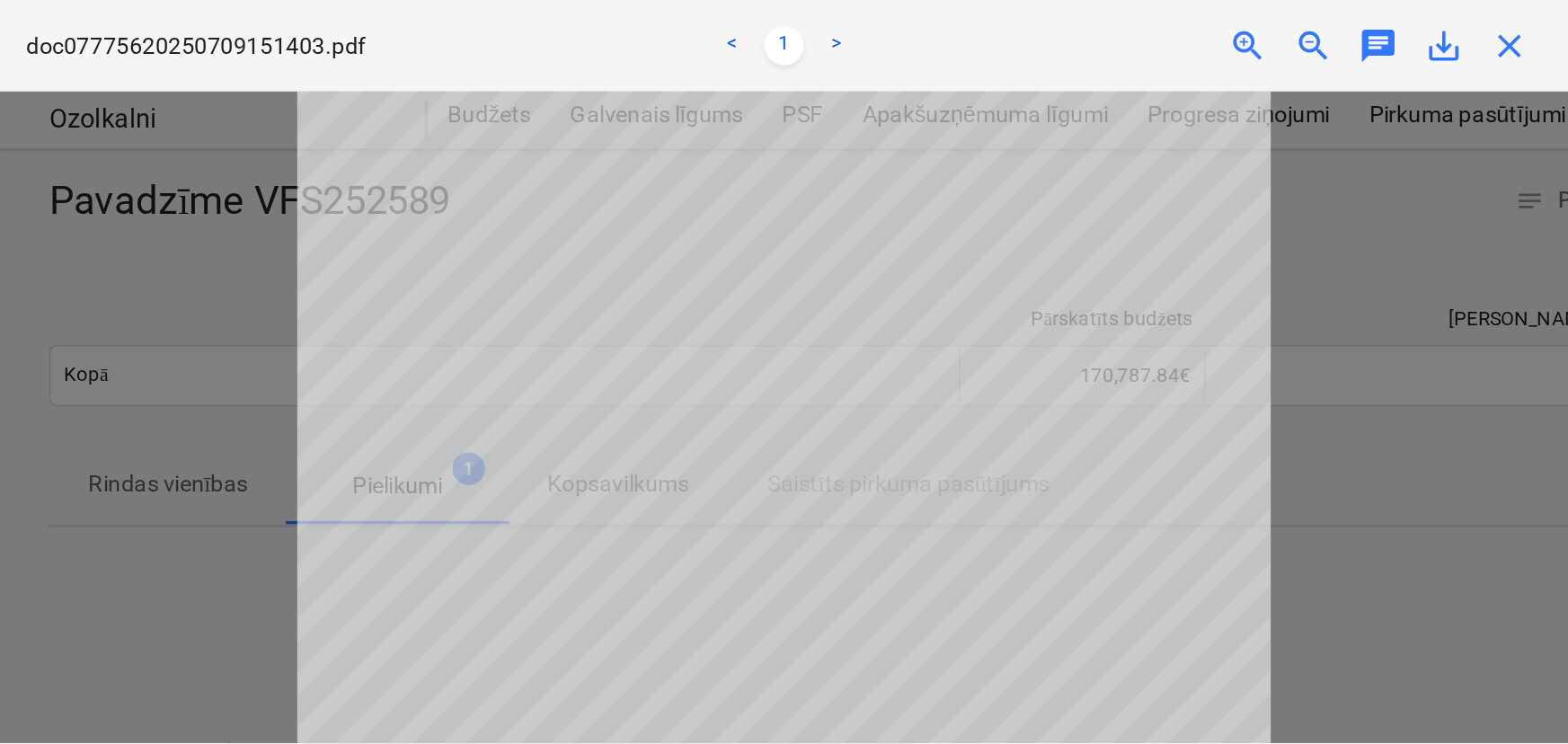 scroll, scrollTop: 401, scrollLeft: 0, axis: vertical 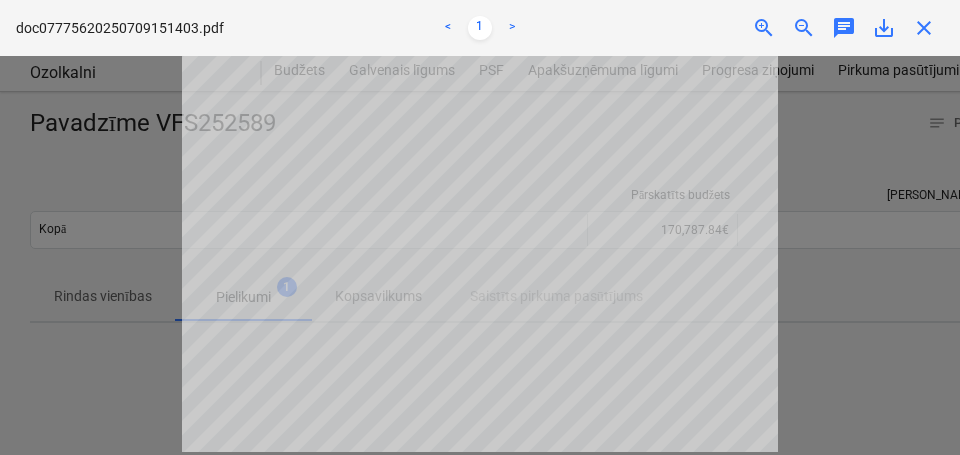 click at bounding box center (480, 255) 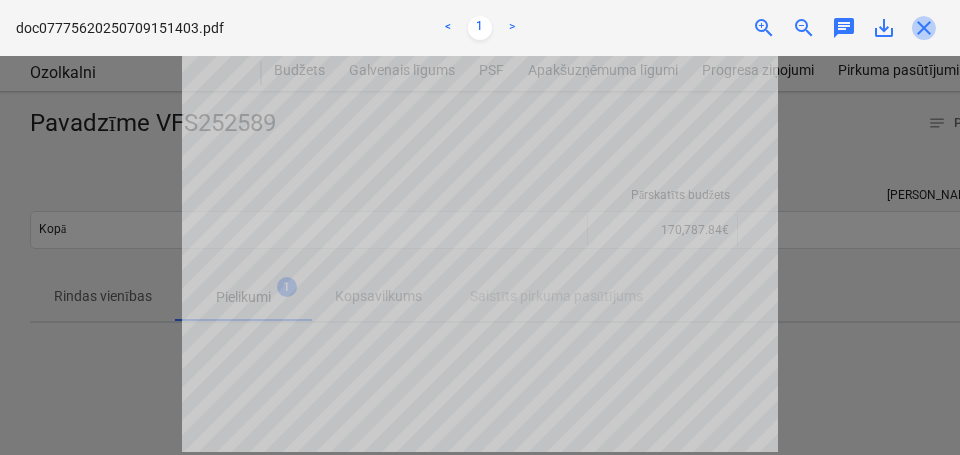 click on "close" at bounding box center [924, 28] 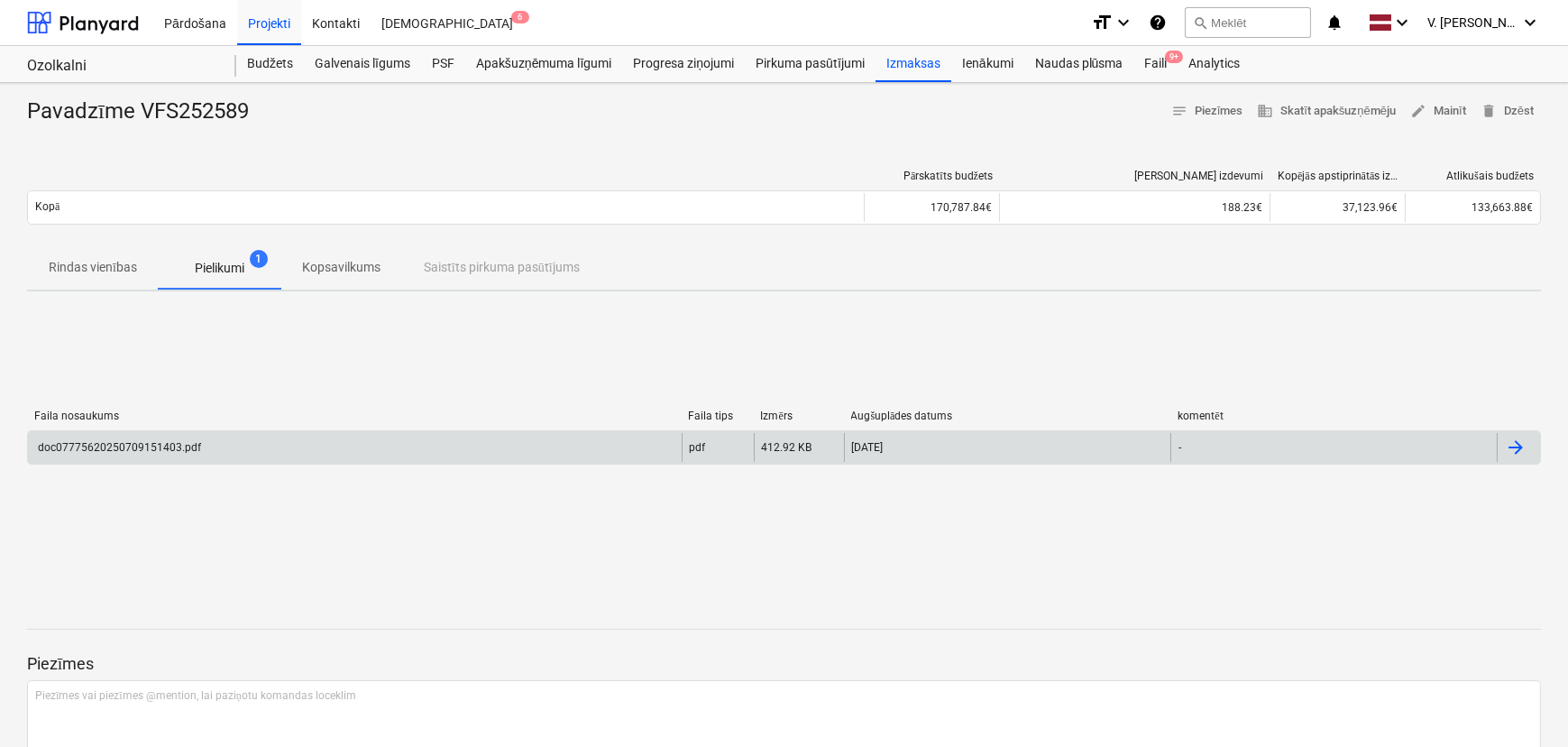 click on "-" at bounding box center [1334, 447] 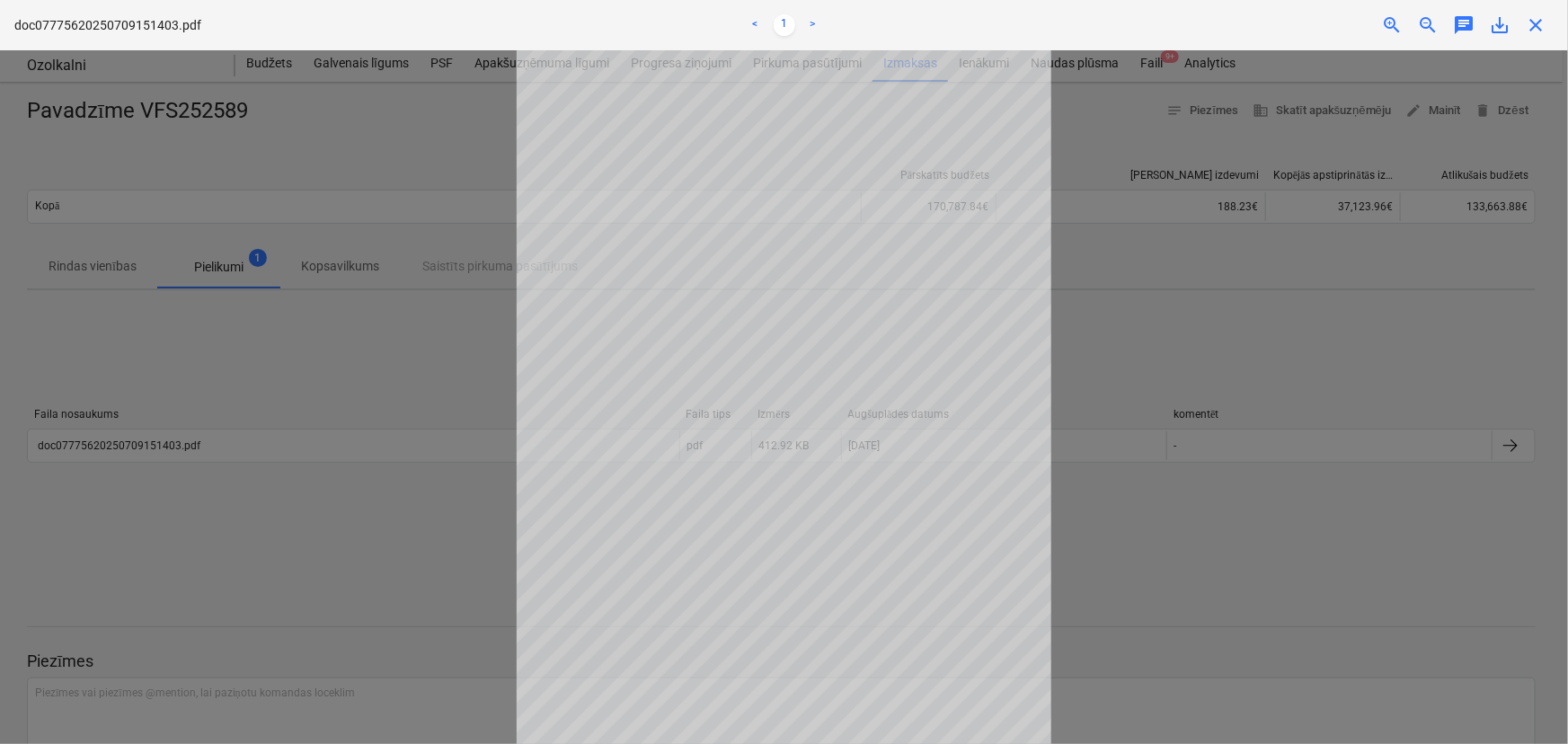 click at bounding box center (784, 397) 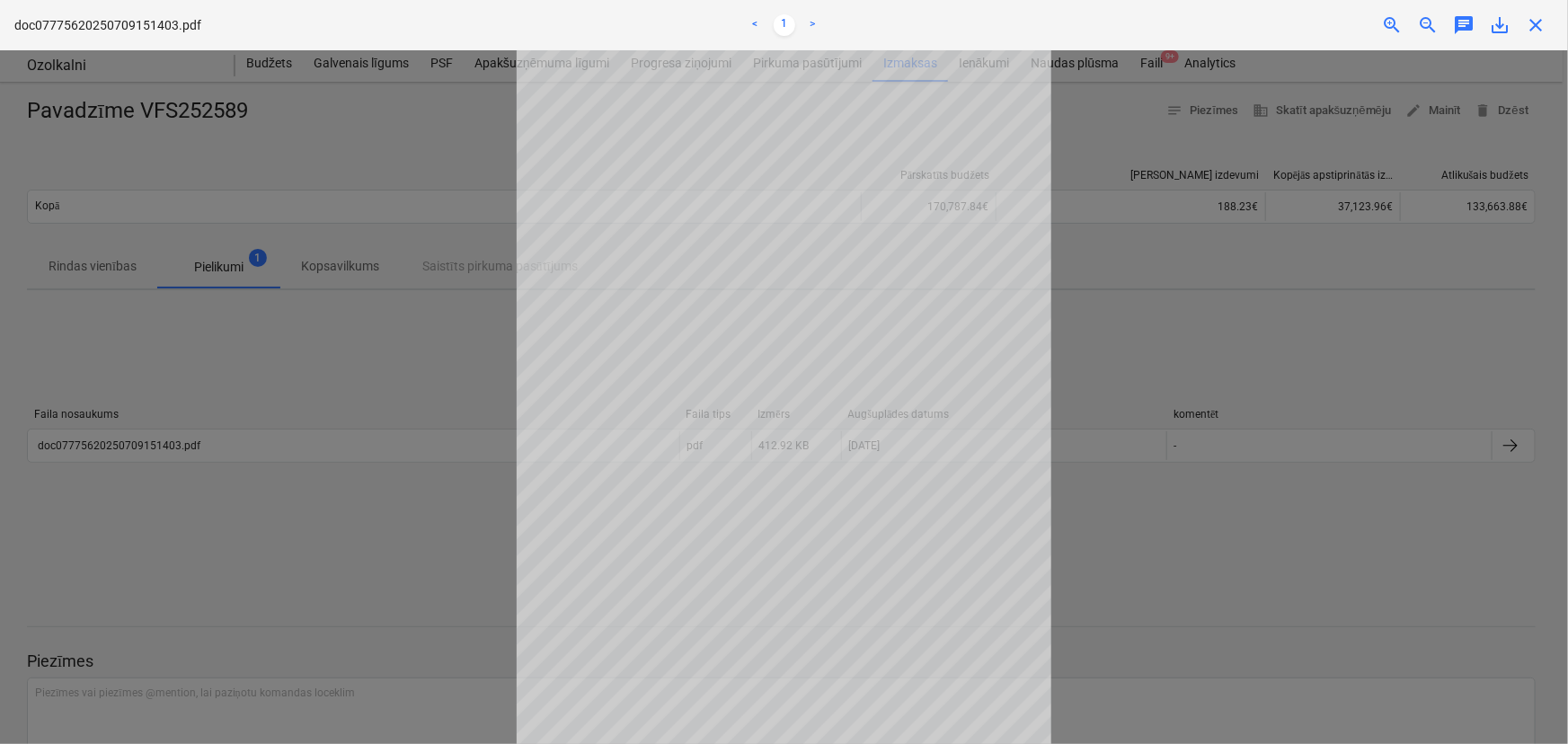 scroll, scrollTop: 65, scrollLeft: 0, axis: vertical 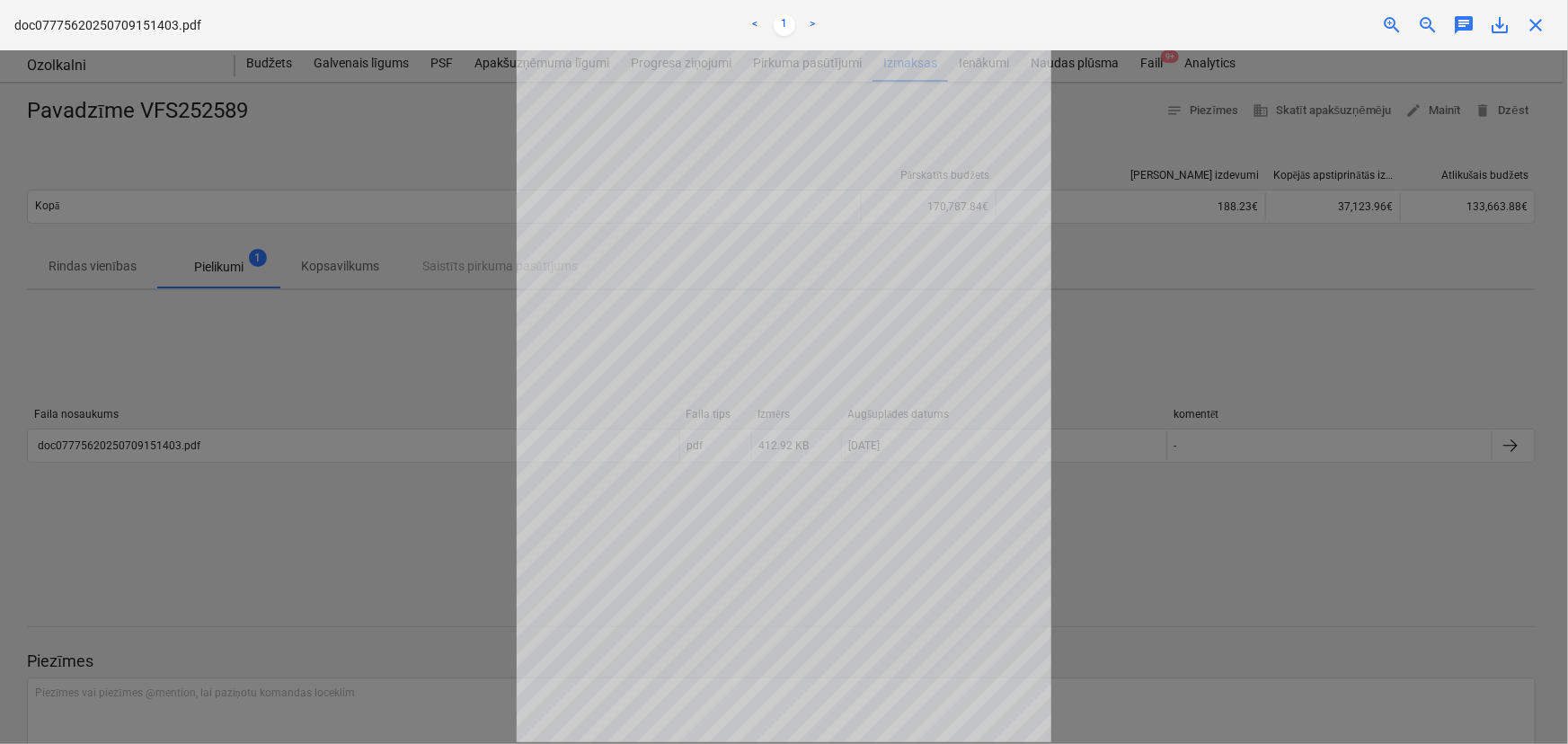click at bounding box center (784, 397) 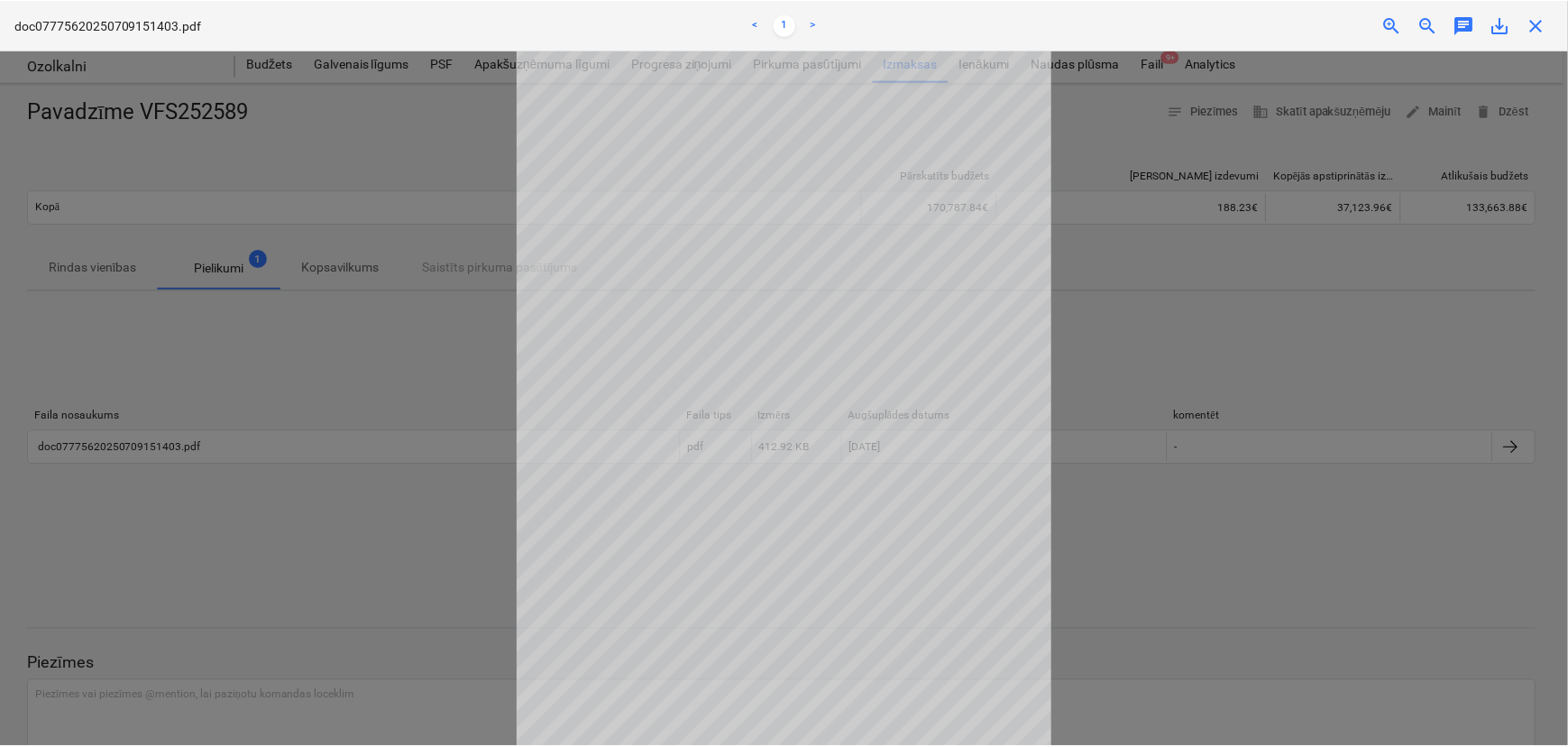 scroll, scrollTop: 0, scrollLeft: 0, axis: both 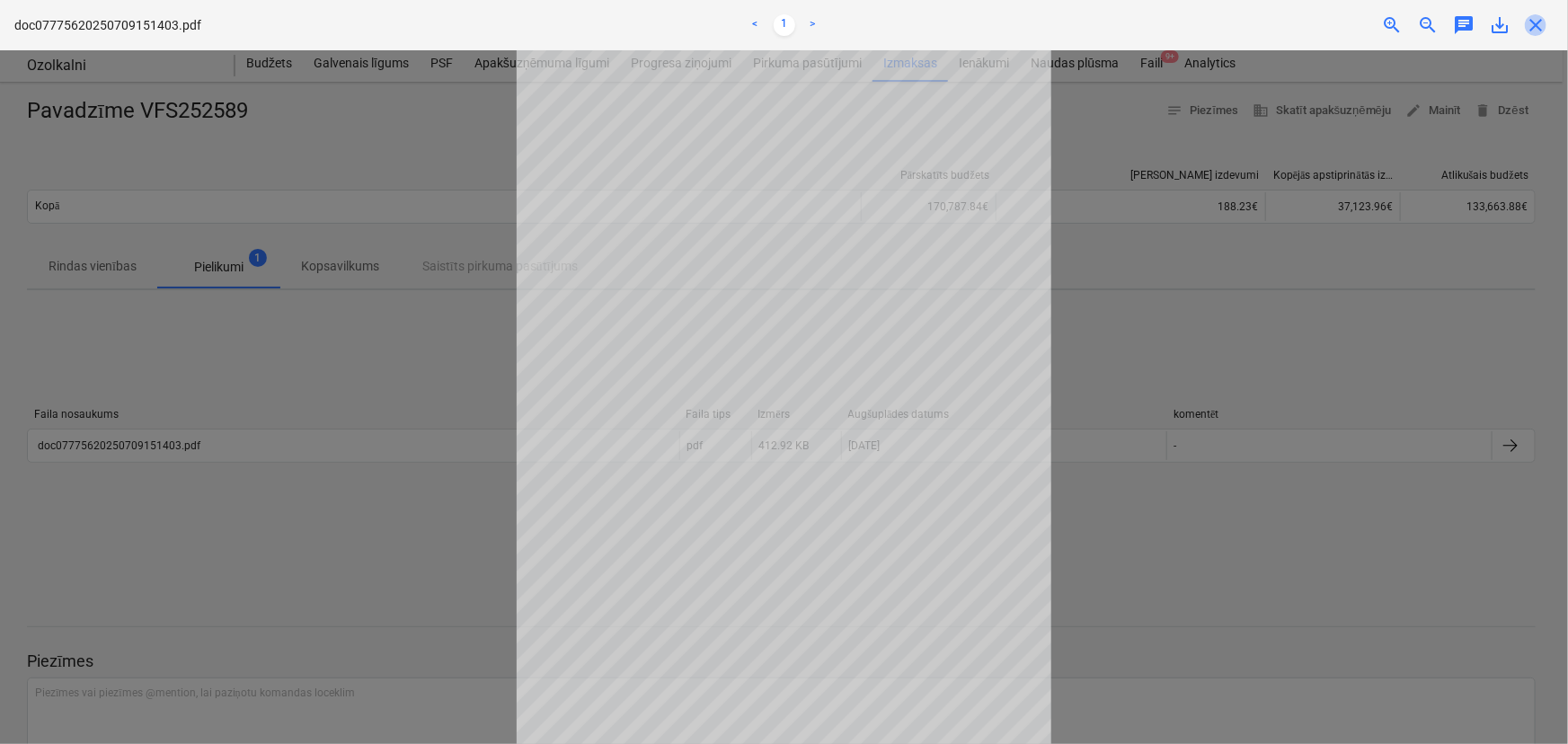 click on "close" at bounding box center [1536, 25] 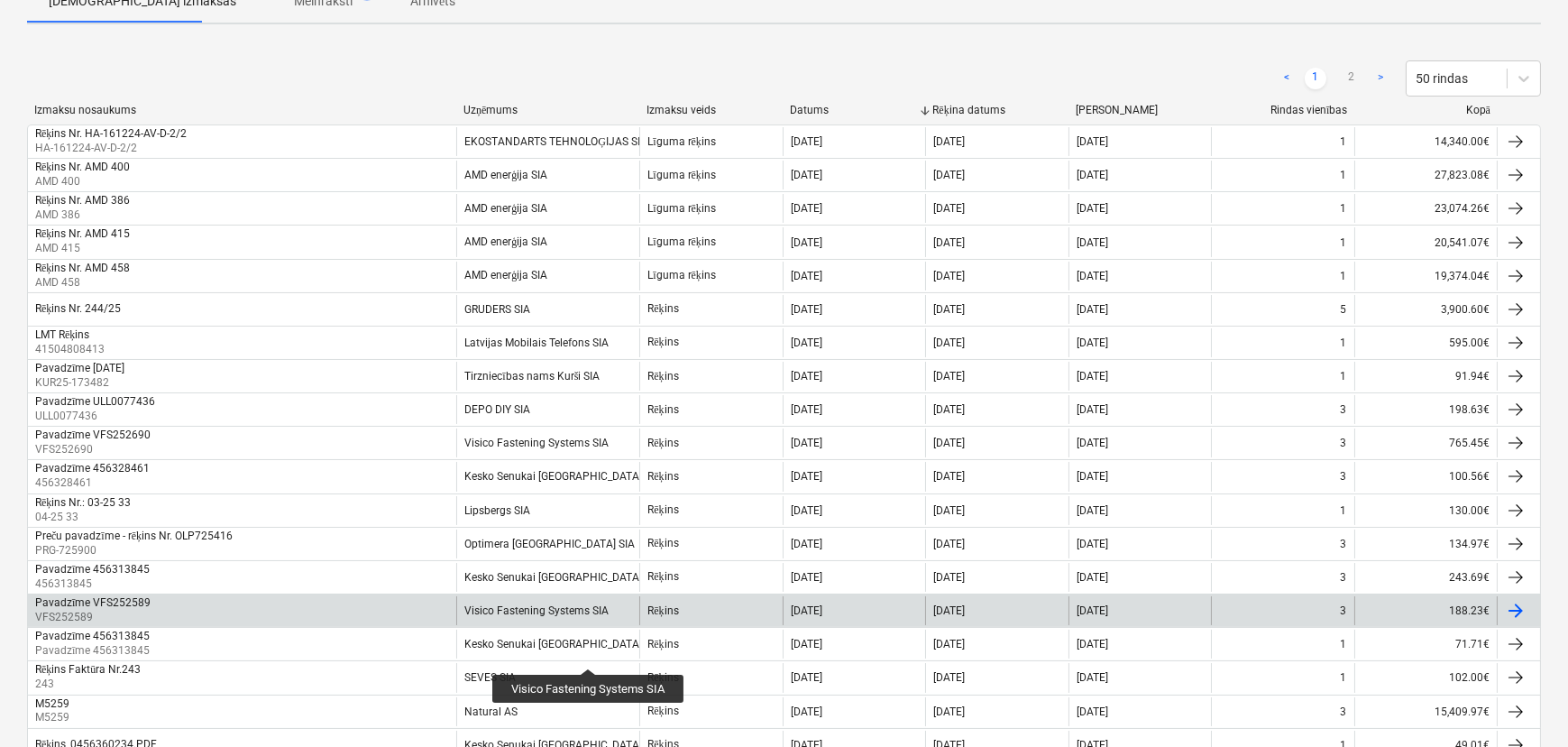 scroll, scrollTop: 245, scrollLeft: 0, axis: vertical 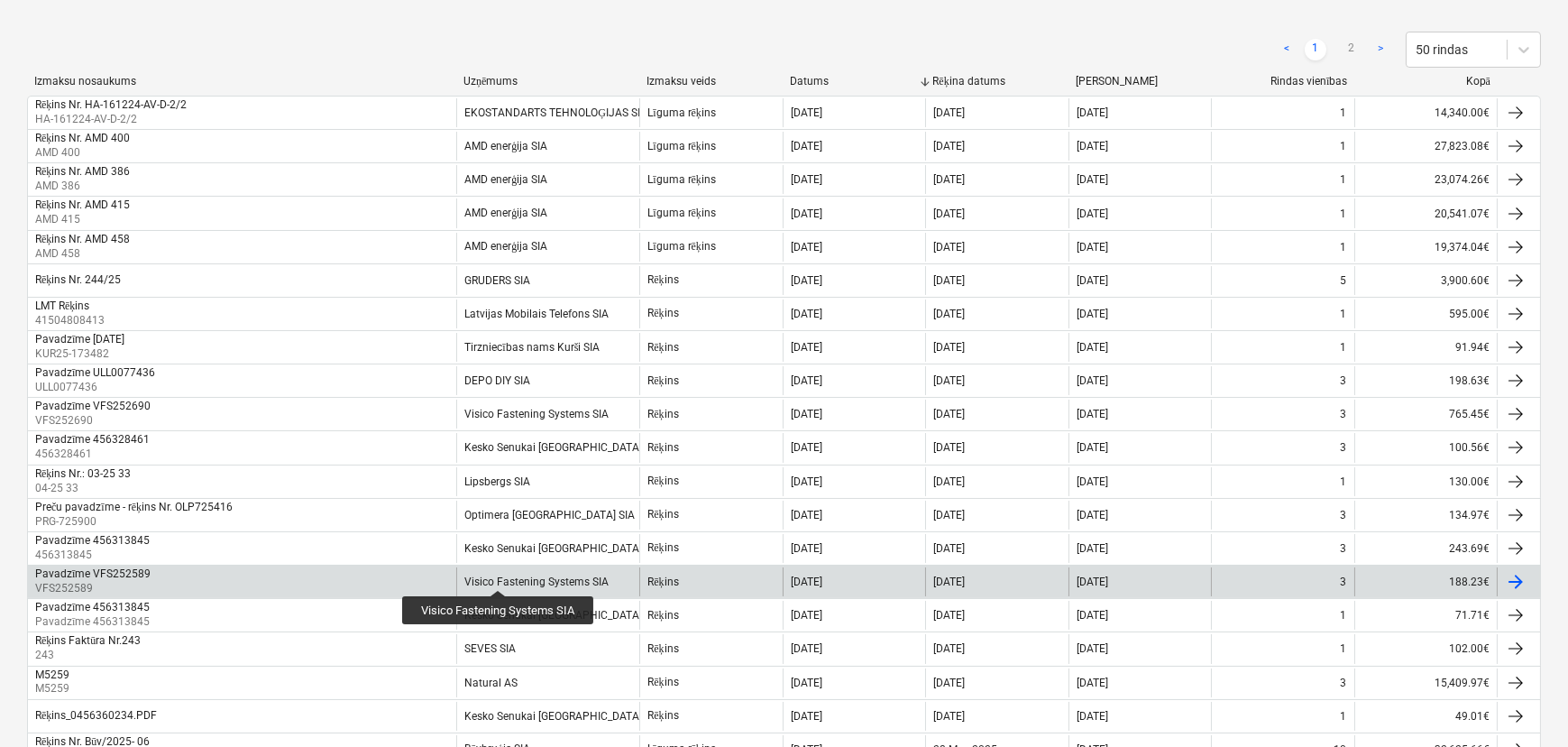 click on "Visico Fastening Systems SIA" at bounding box center [536, 582] 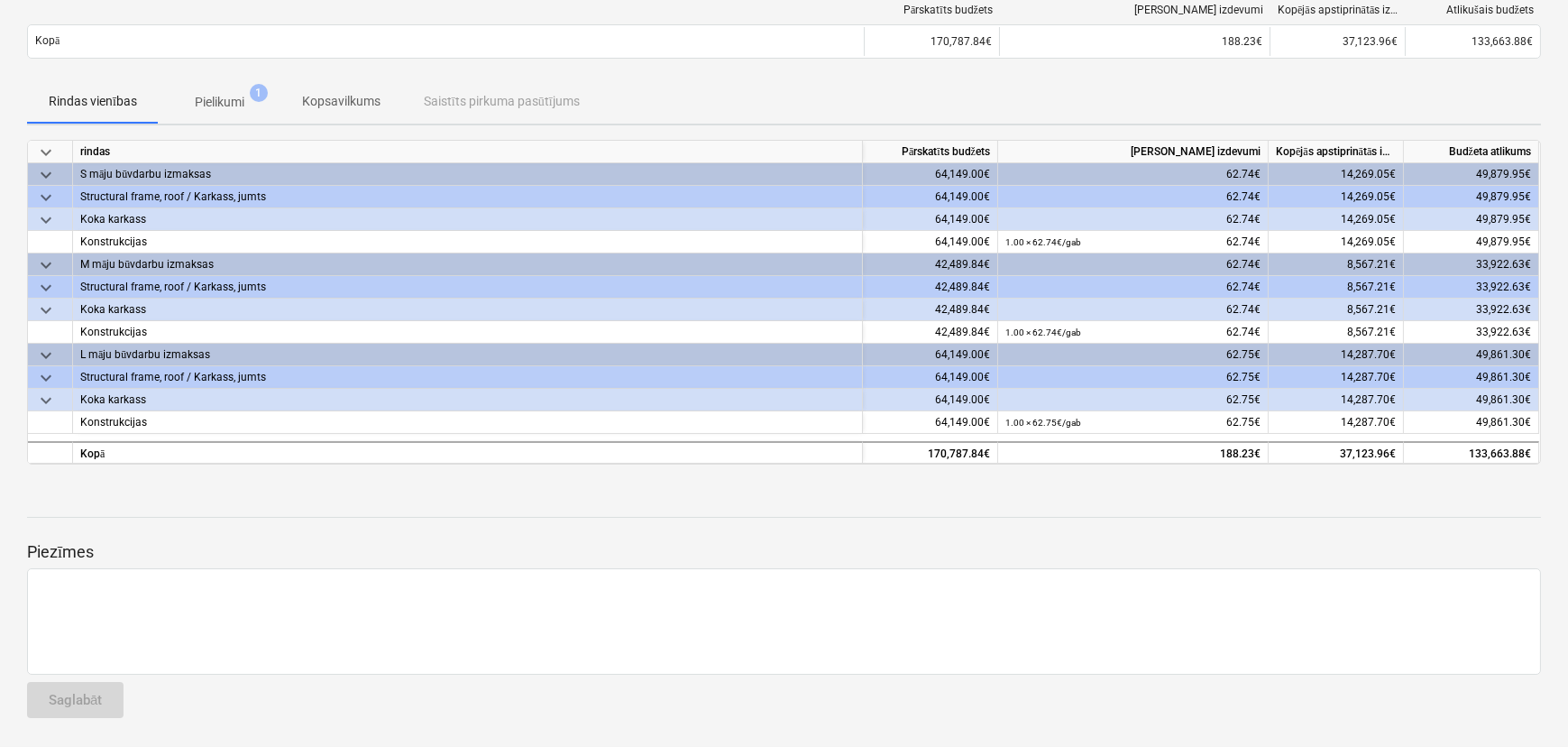 scroll, scrollTop: 0, scrollLeft: 0, axis: both 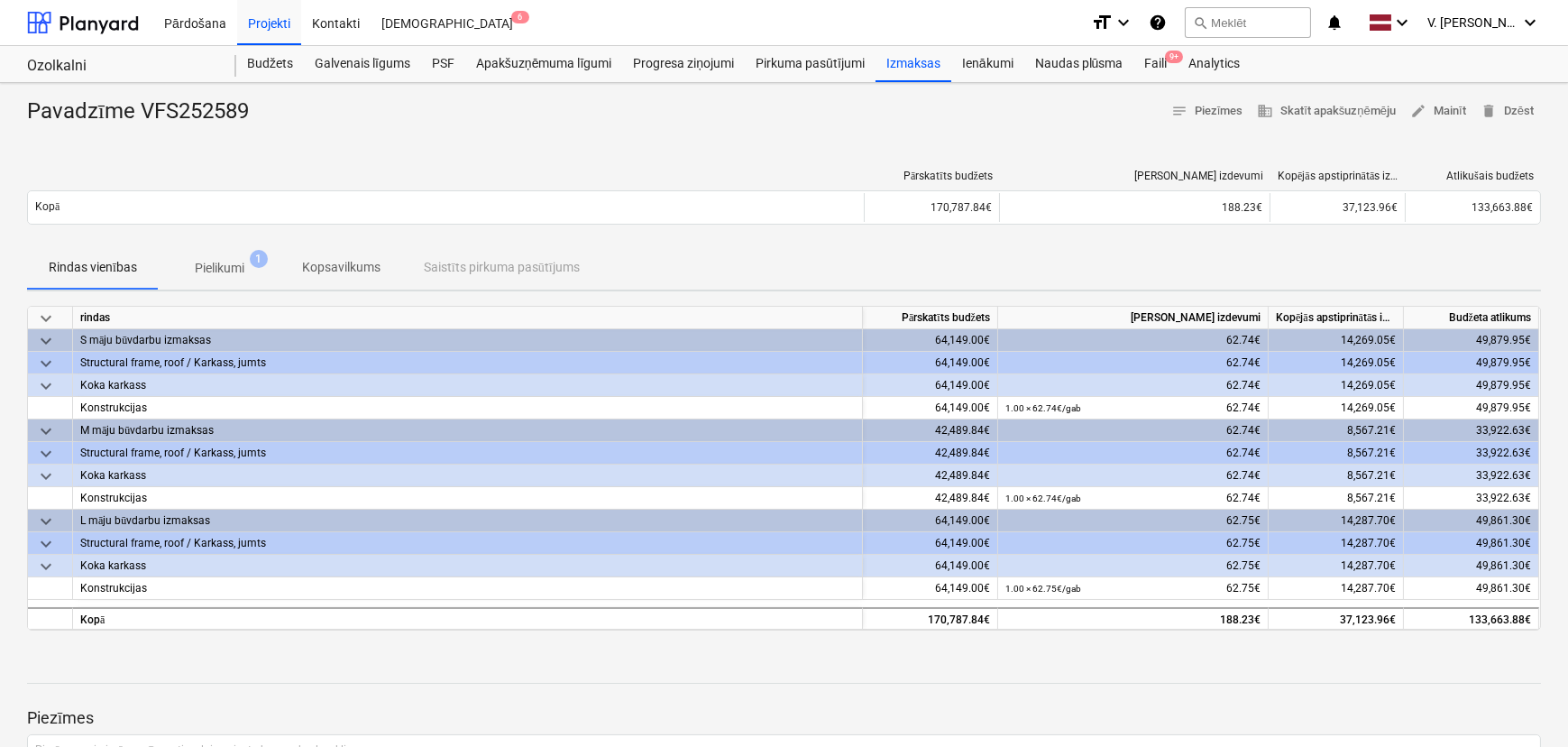 click on "Pielikumi" at bounding box center (219, 268) 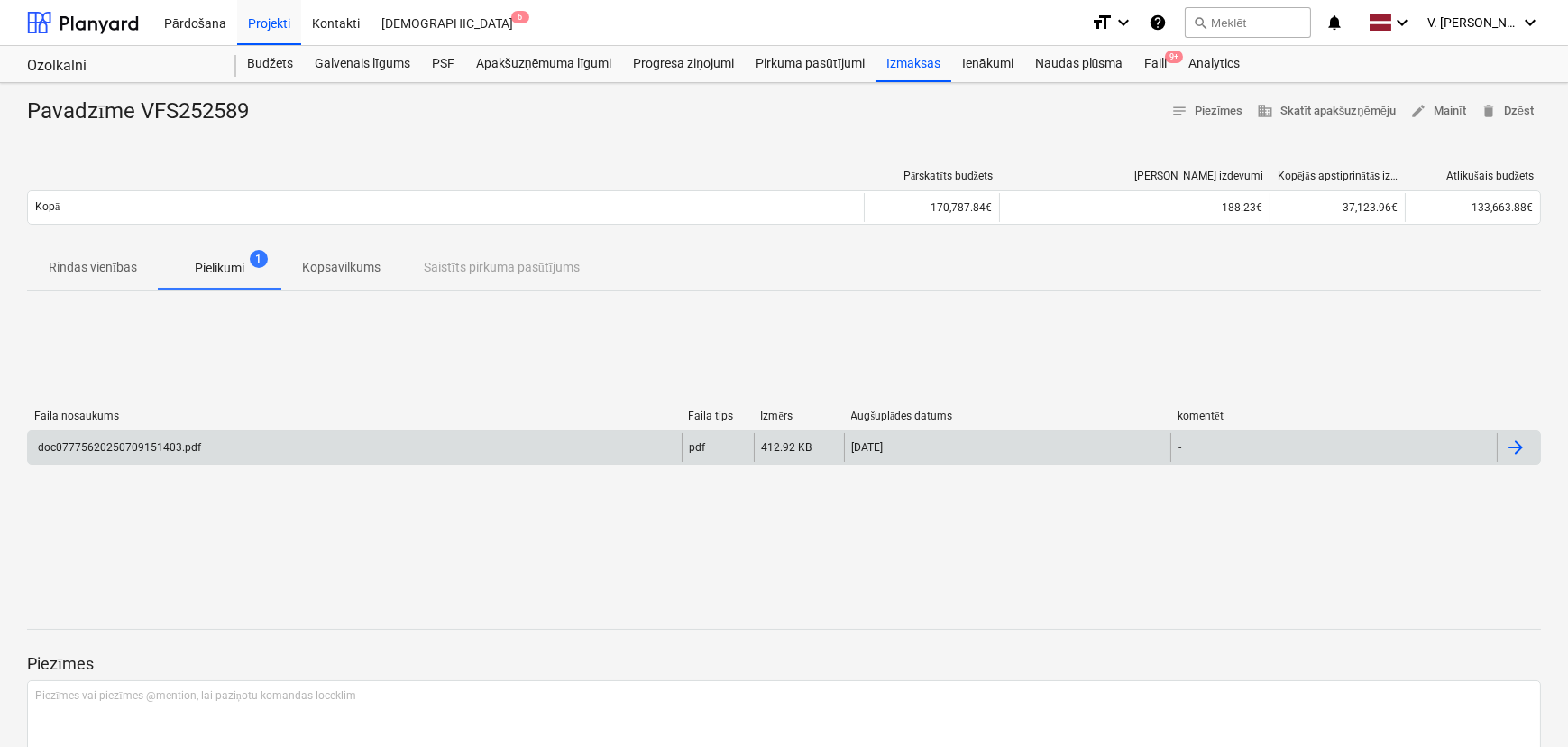 click on "doc07775620250709151403.pdf" at bounding box center (354, 447) 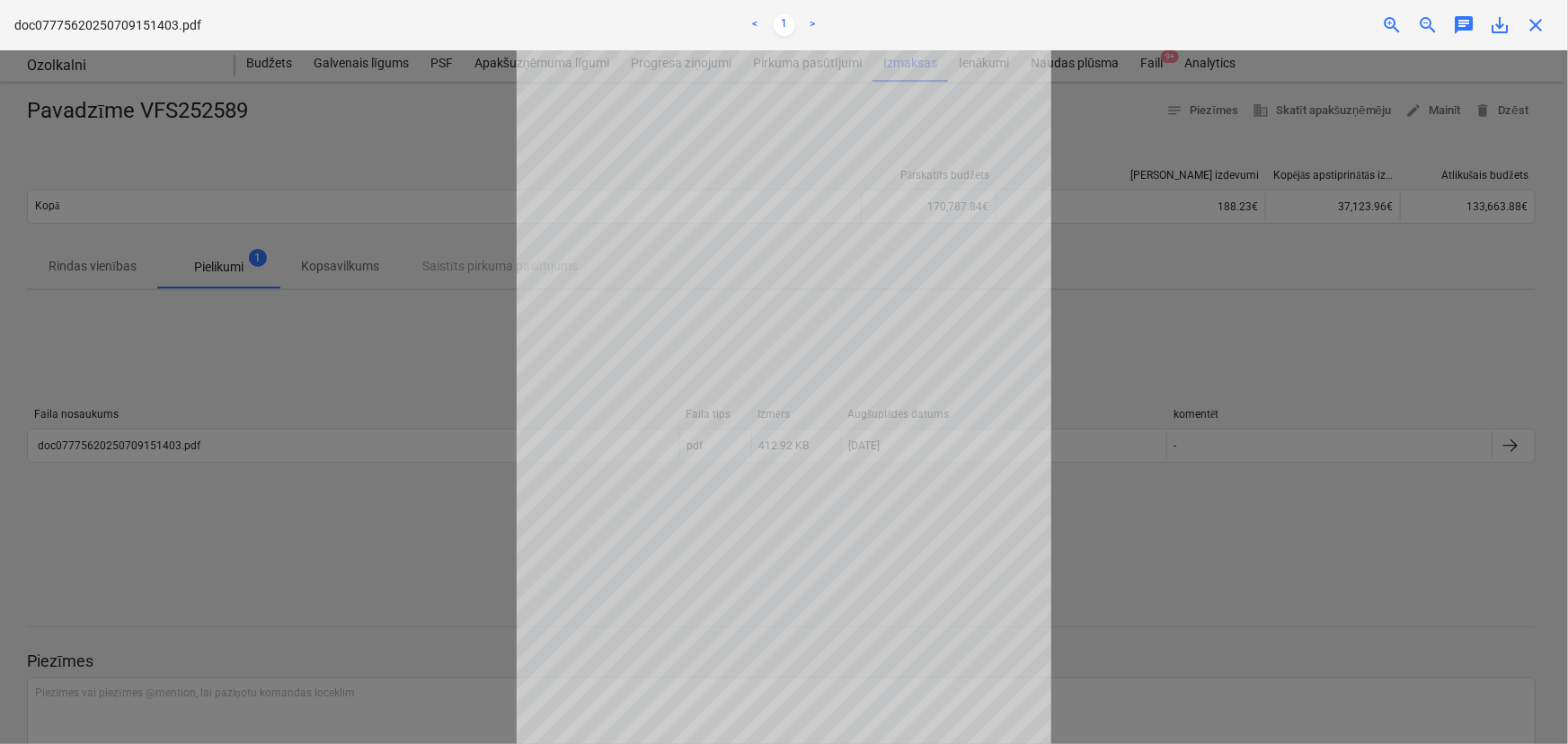 click at bounding box center (784, 397) 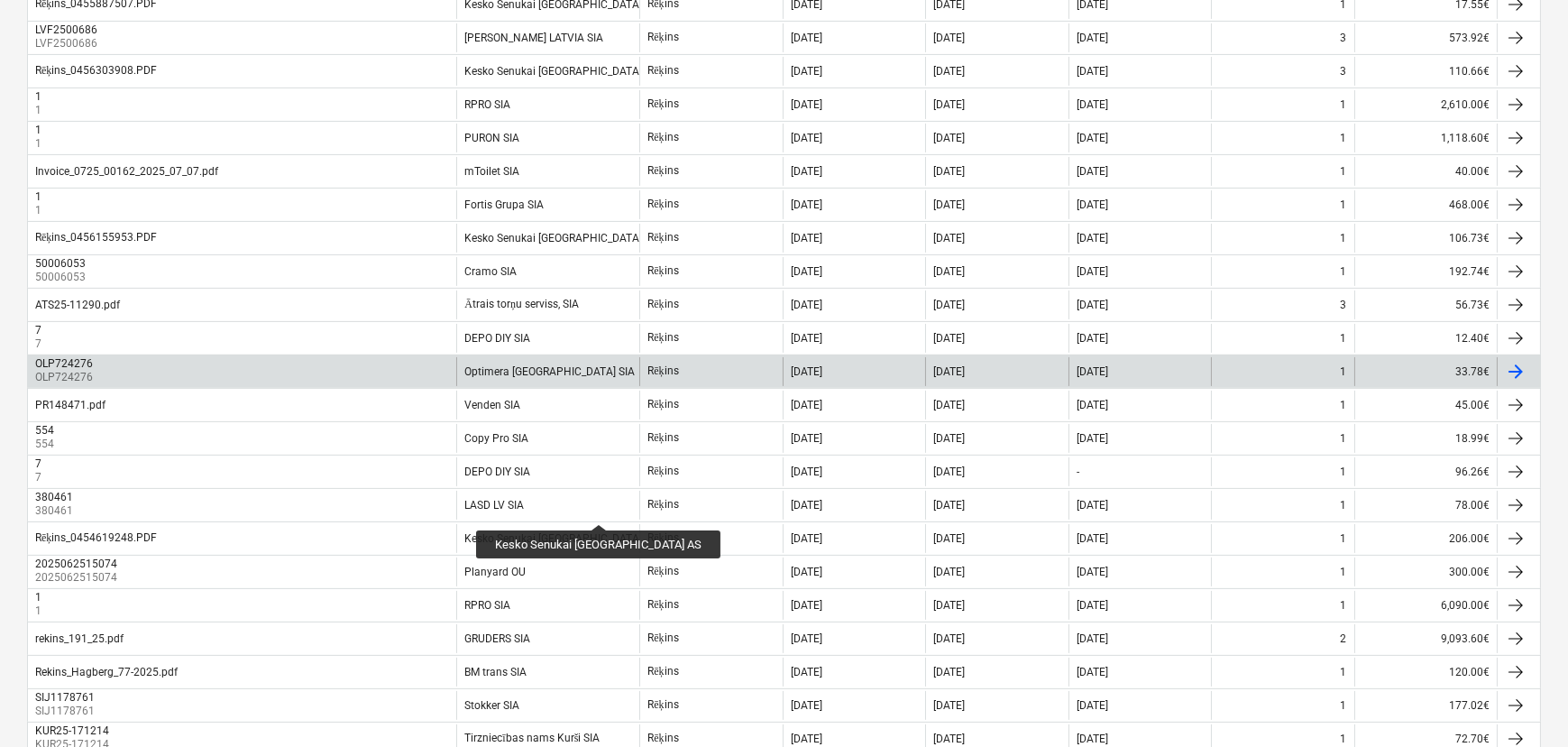 scroll, scrollTop: 1358, scrollLeft: 0, axis: vertical 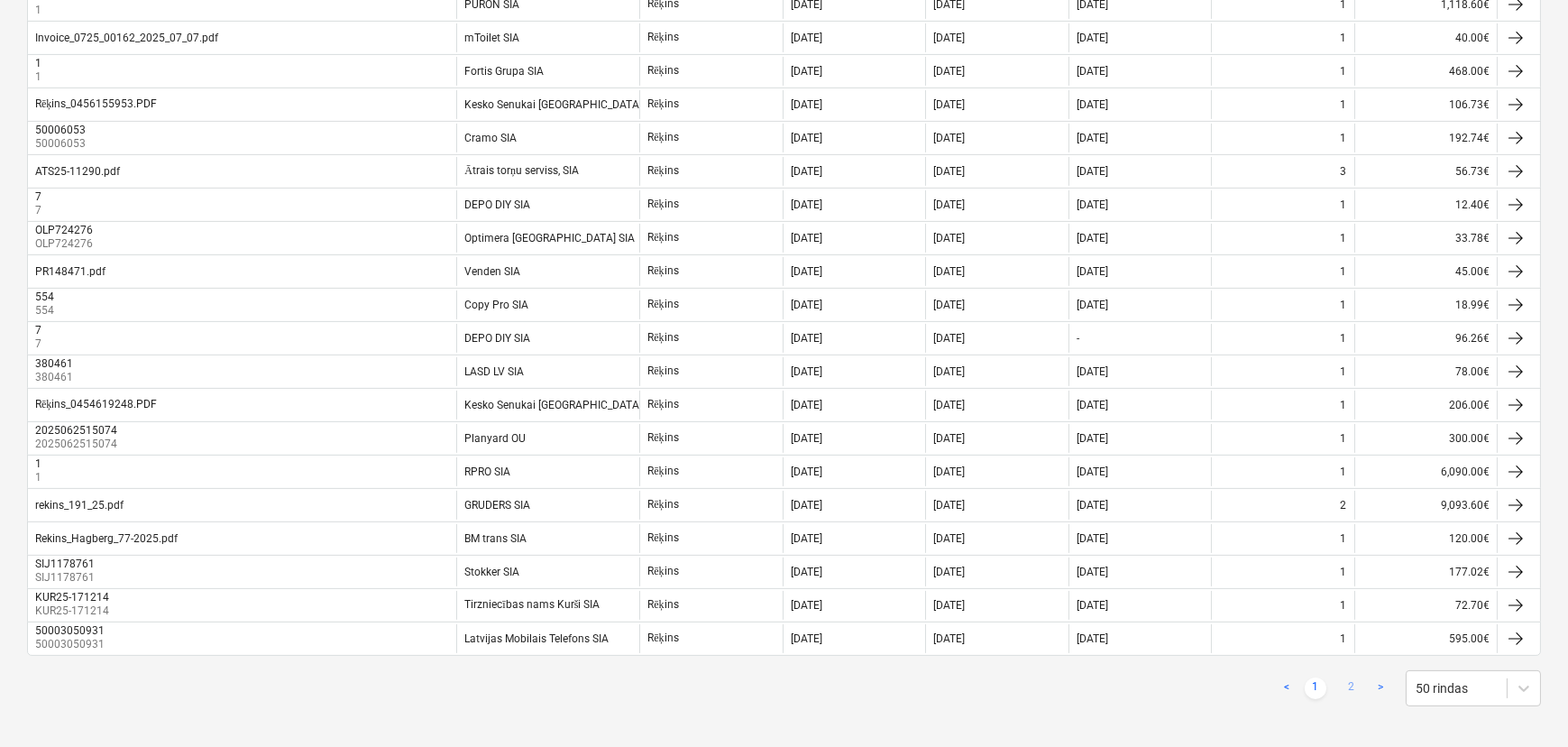 click on "2" at bounding box center (1352, 688) 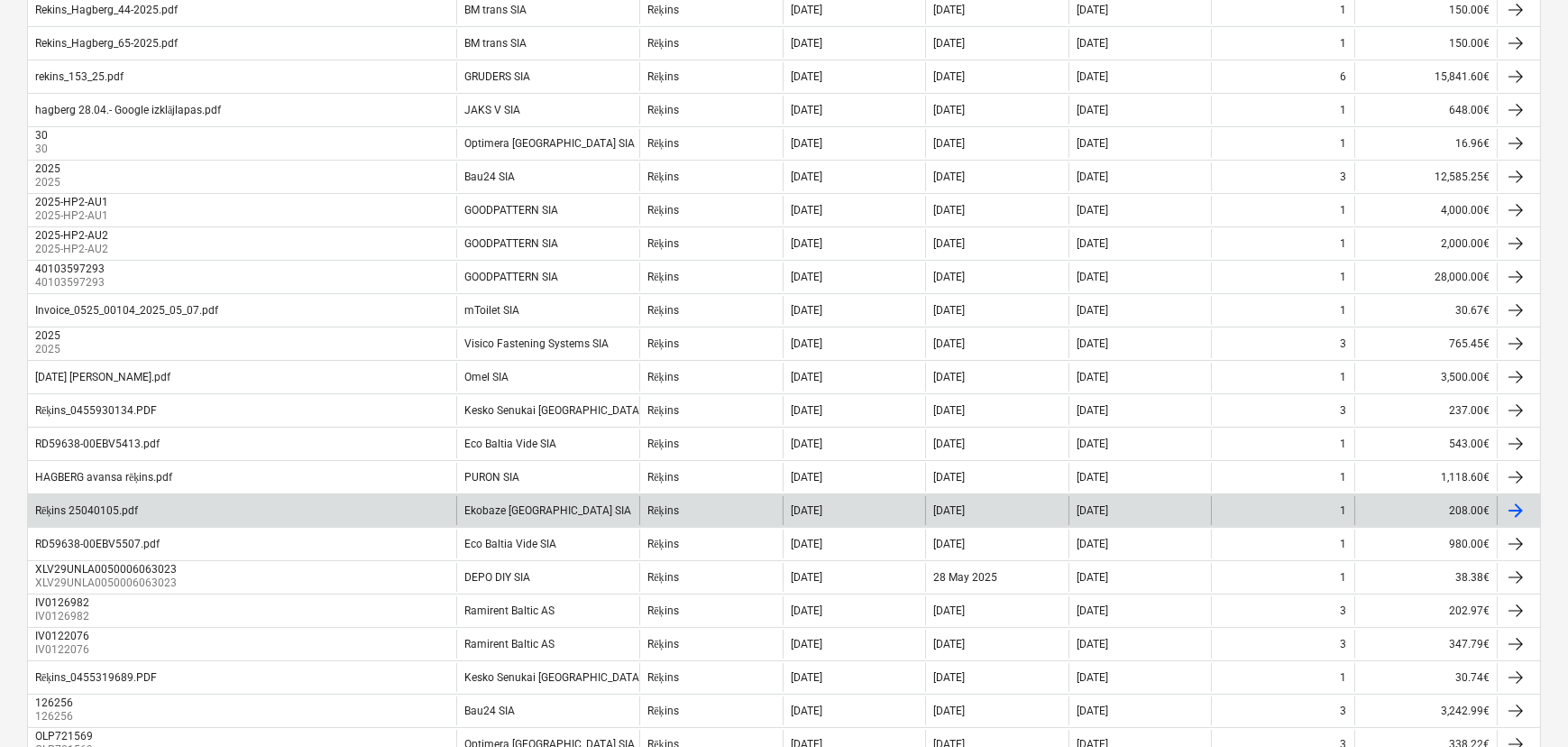 scroll, scrollTop: 500, scrollLeft: 0, axis: vertical 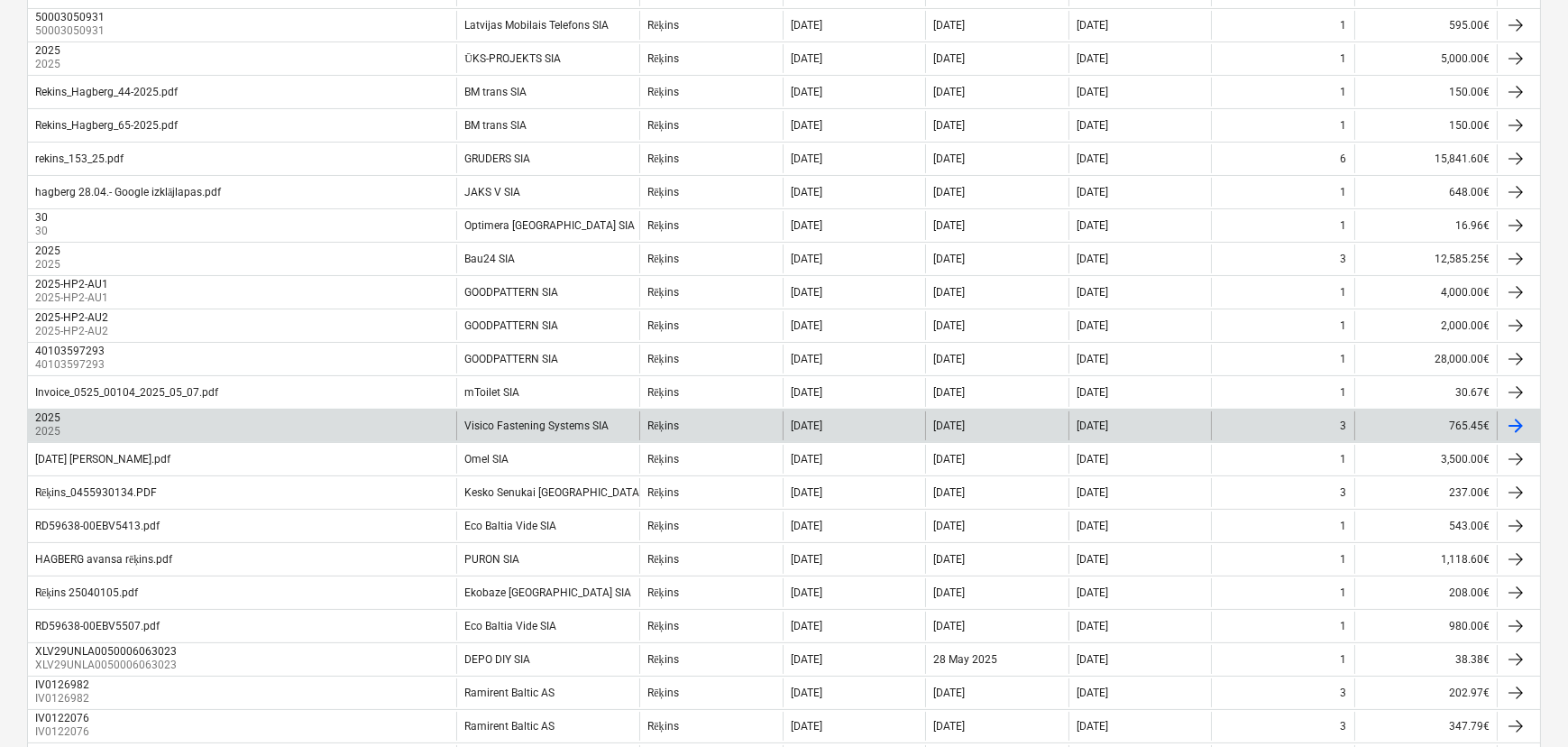 click on "Visico Fastening Systems SIA" at bounding box center [536, 426] 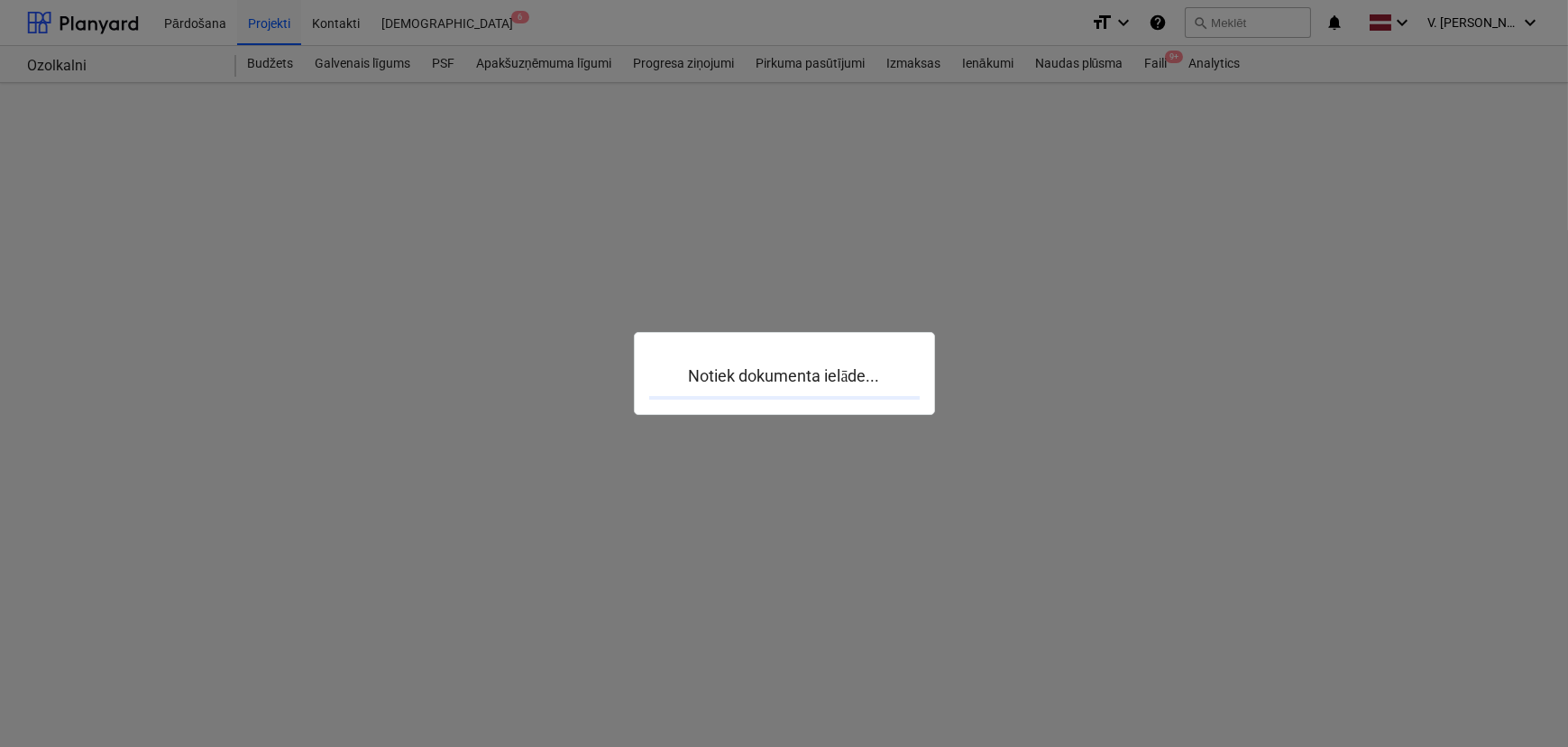 scroll, scrollTop: 0, scrollLeft: 0, axis: both 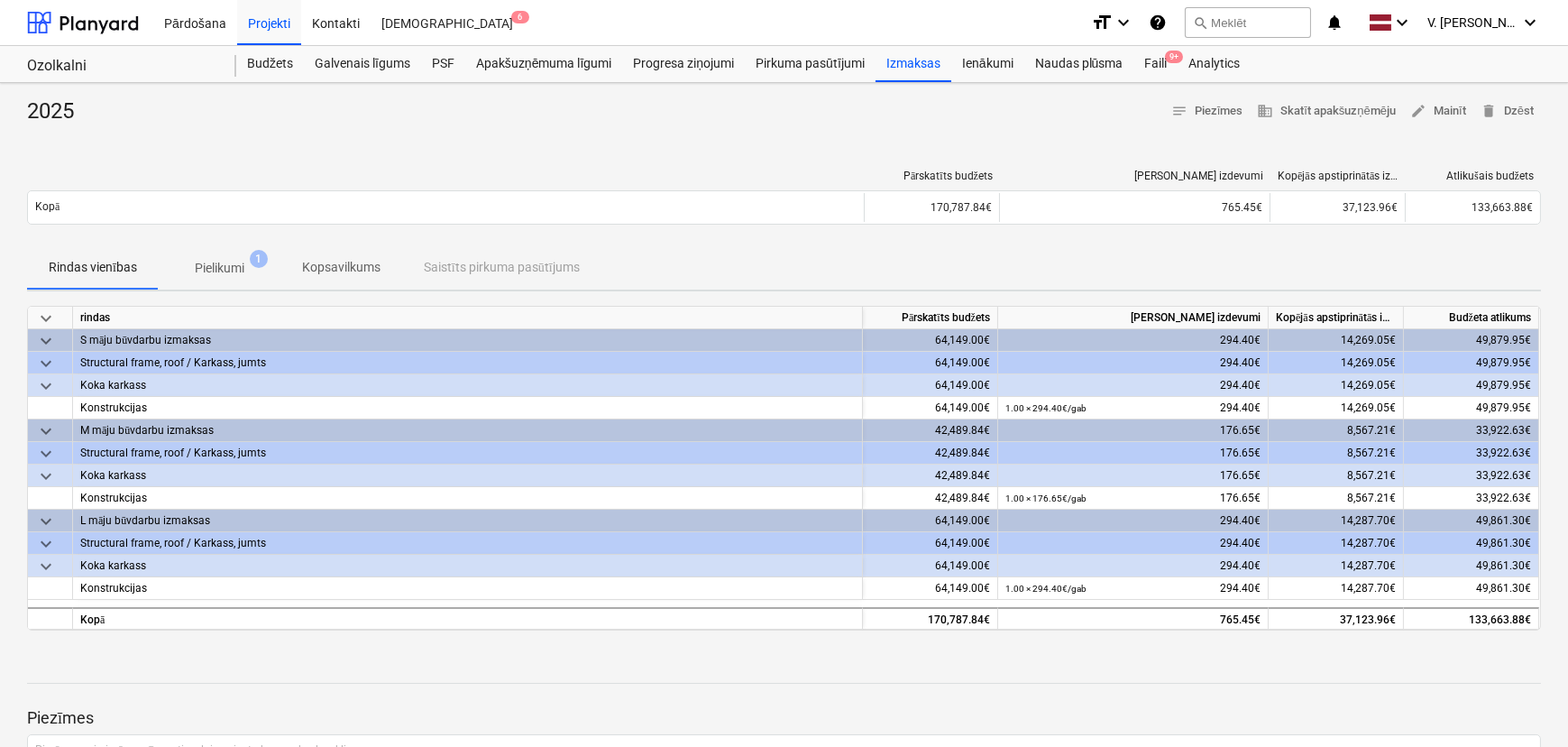 drag, startPoint x: 245, startPoint y: 262, endPoint x: 267, endPoint y: 274, distance: 25.059928 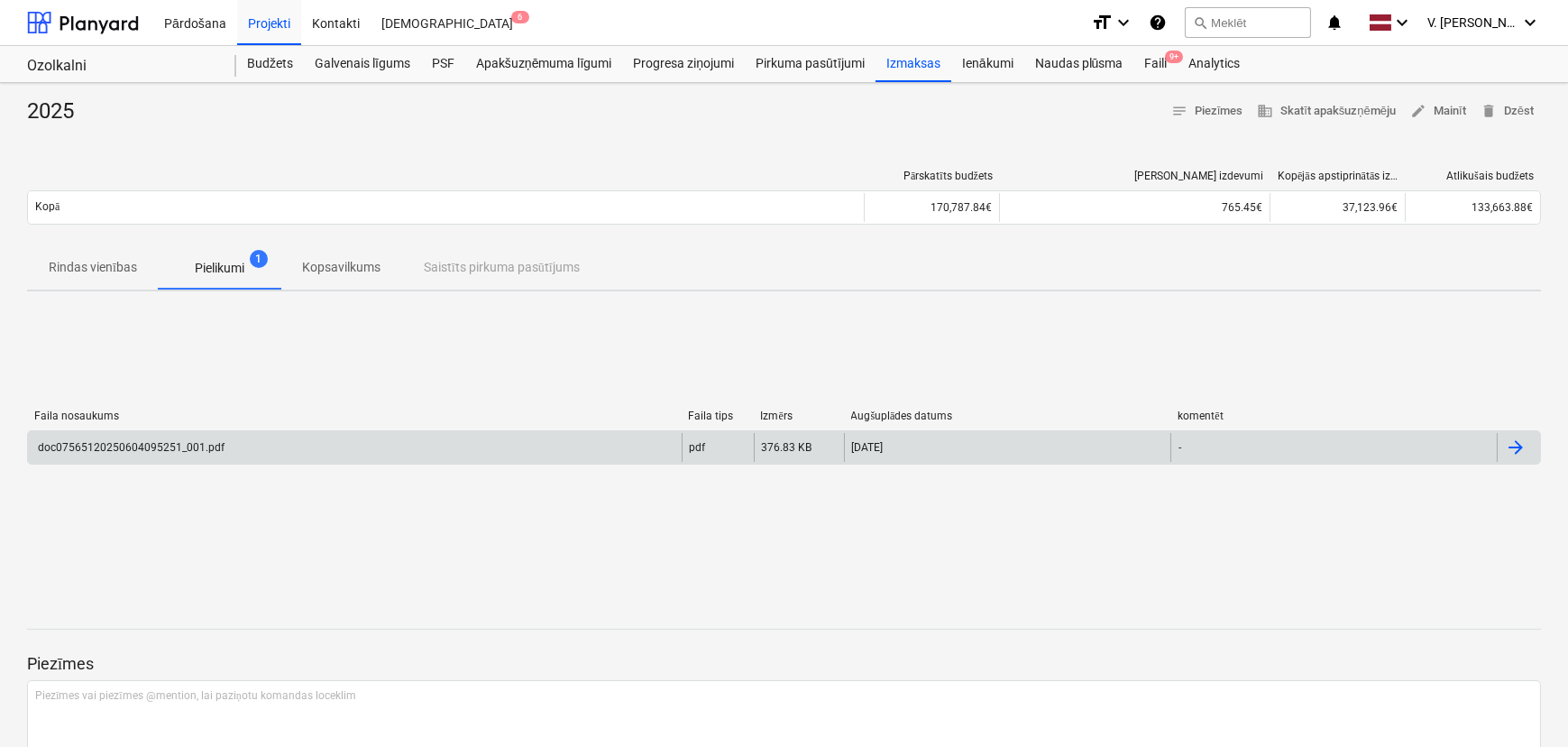 click on "doc07565120250604095251_001.pdf" at bounding box center [354, 447] 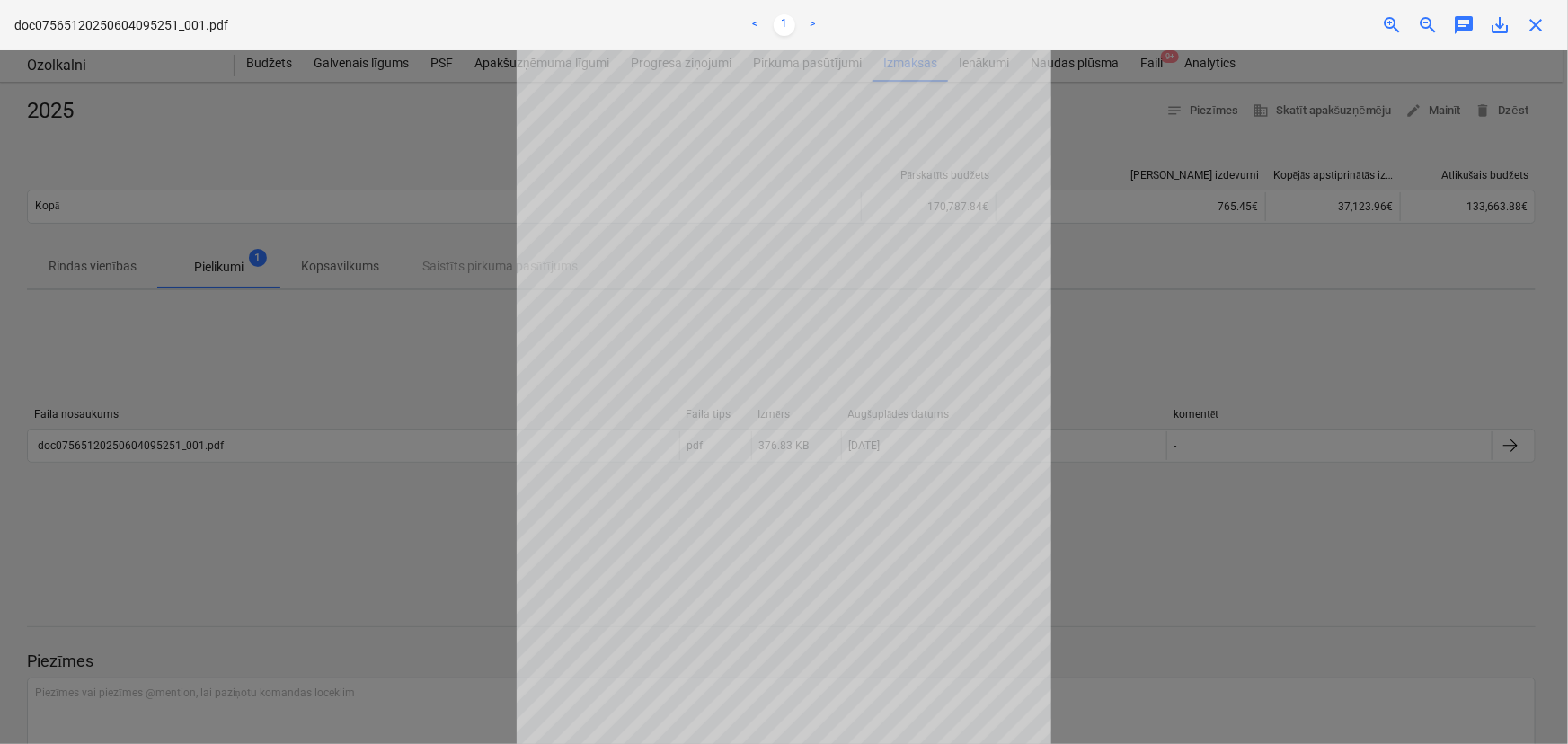 click at bounding box center (784, 397) 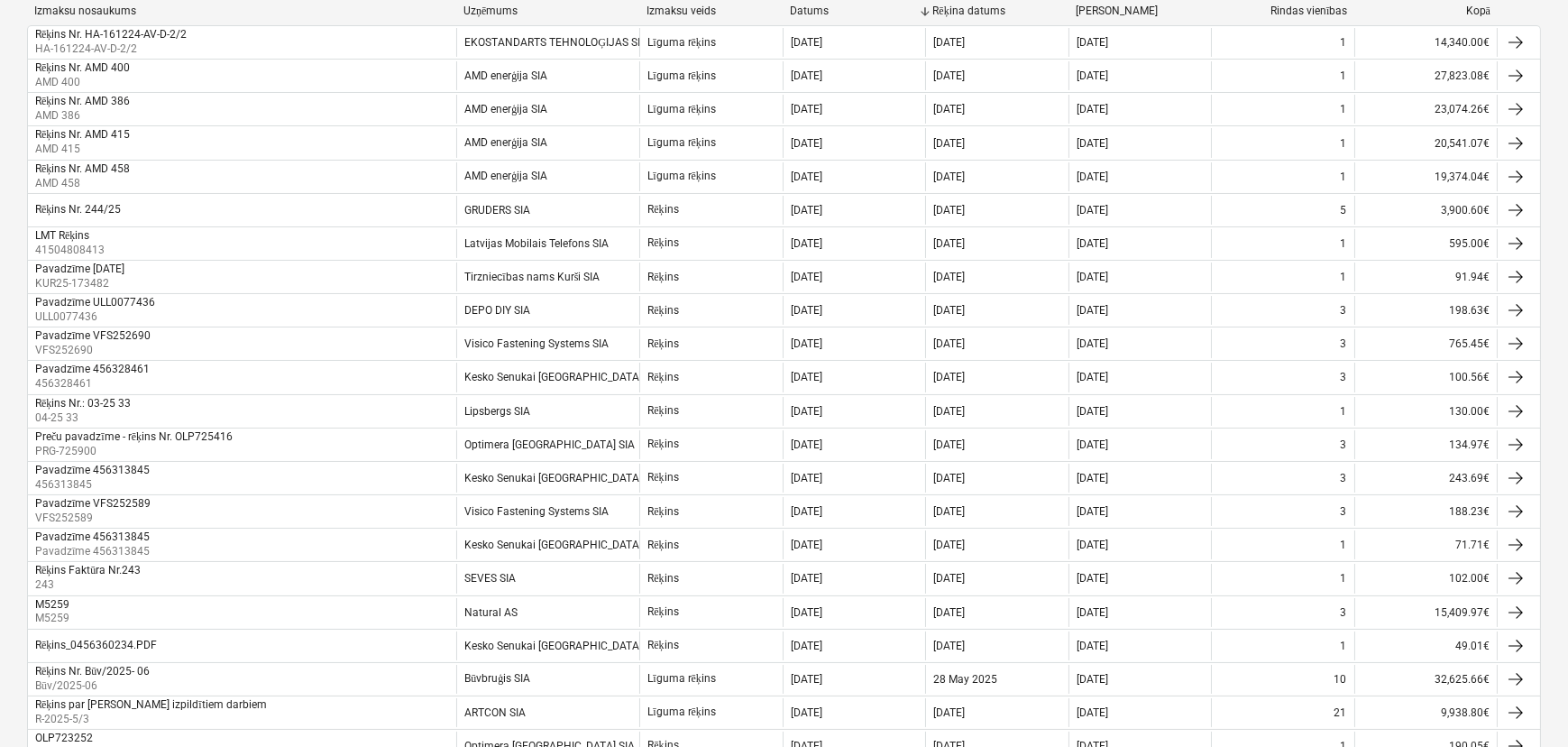 scroll, scrollTop: 291, scrollLeft: 0, axis: vertical 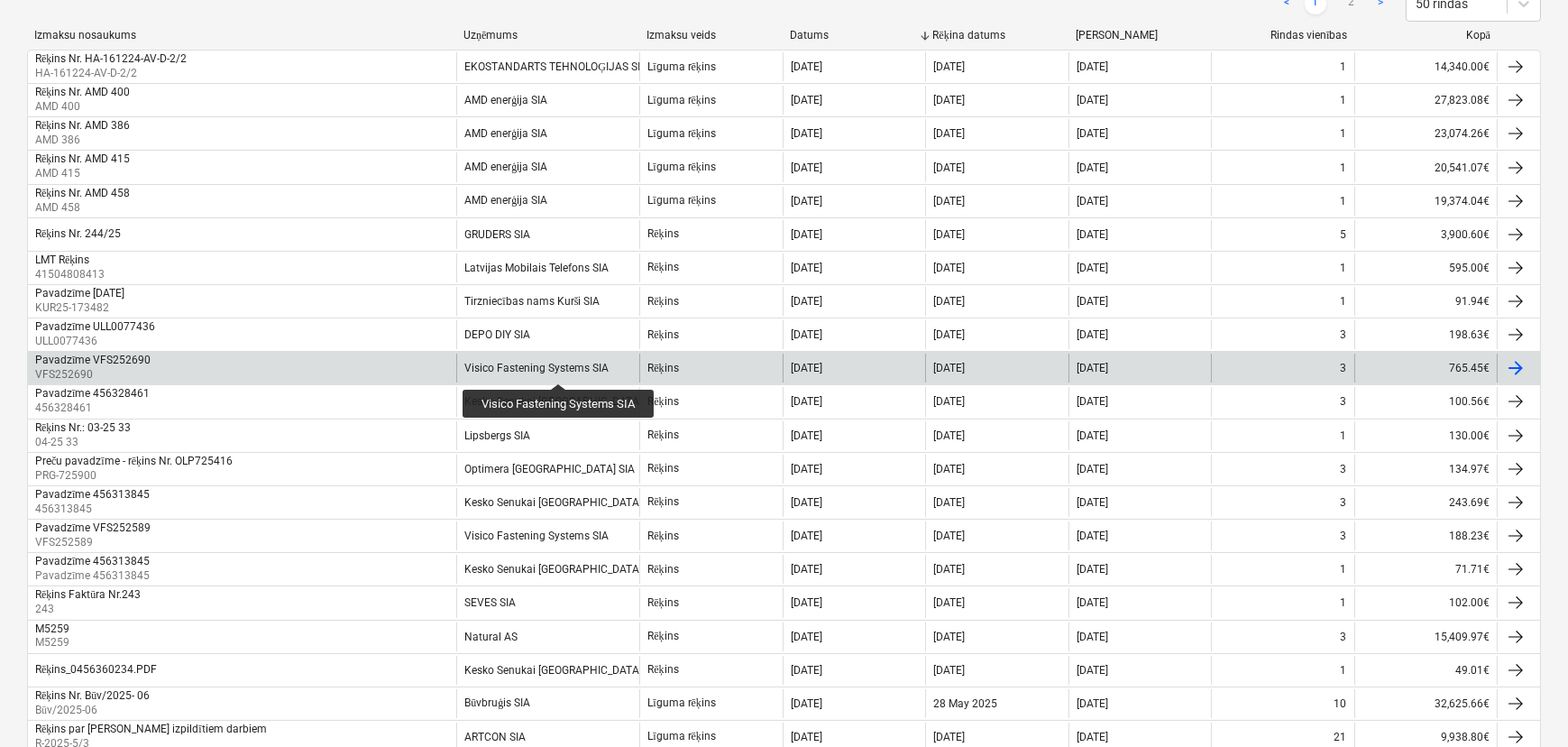 click on "Visico Fastening Systems SIA" at bounding box center (536, 368) 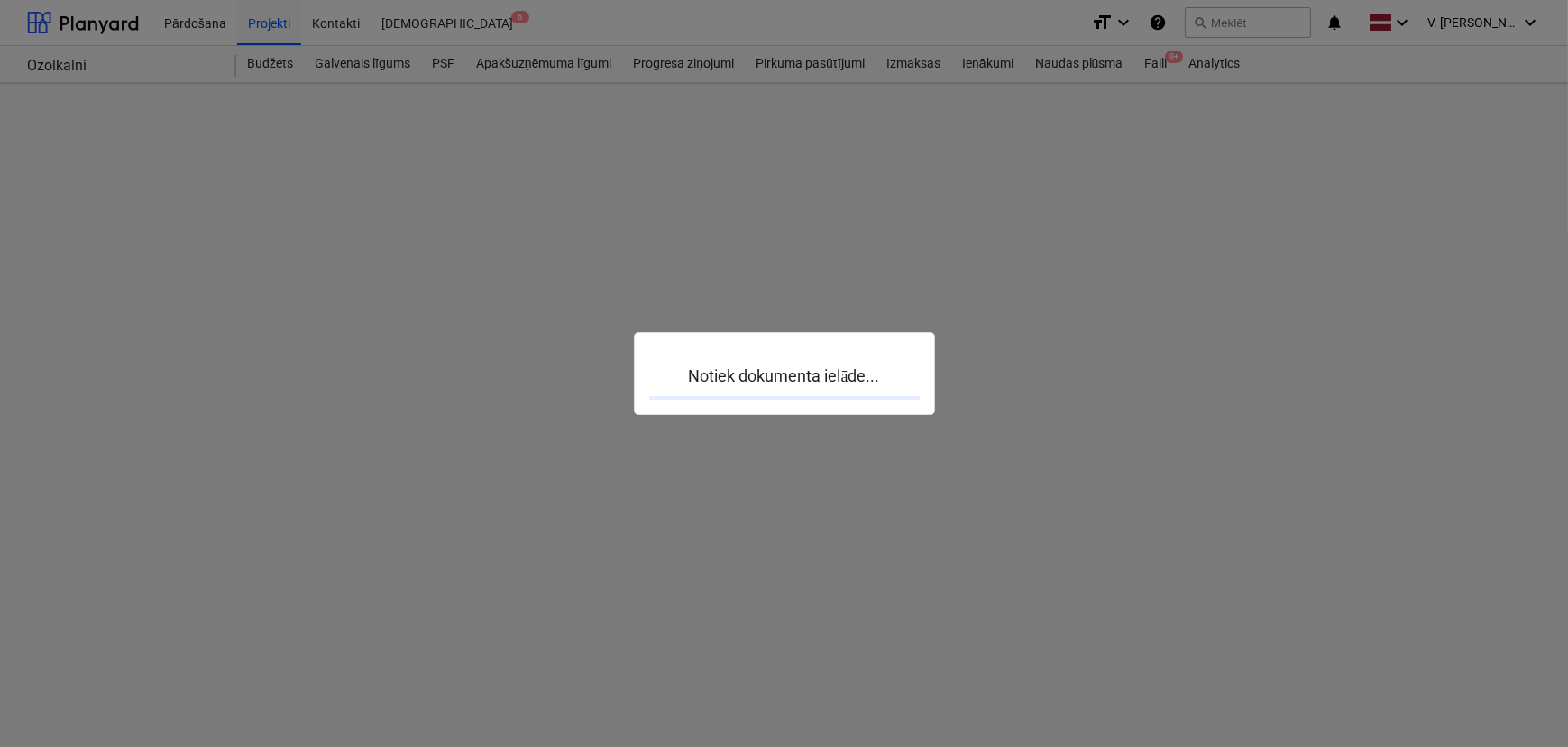 scroll, scrollTop: 0, scrollLeft: 0, axis: both 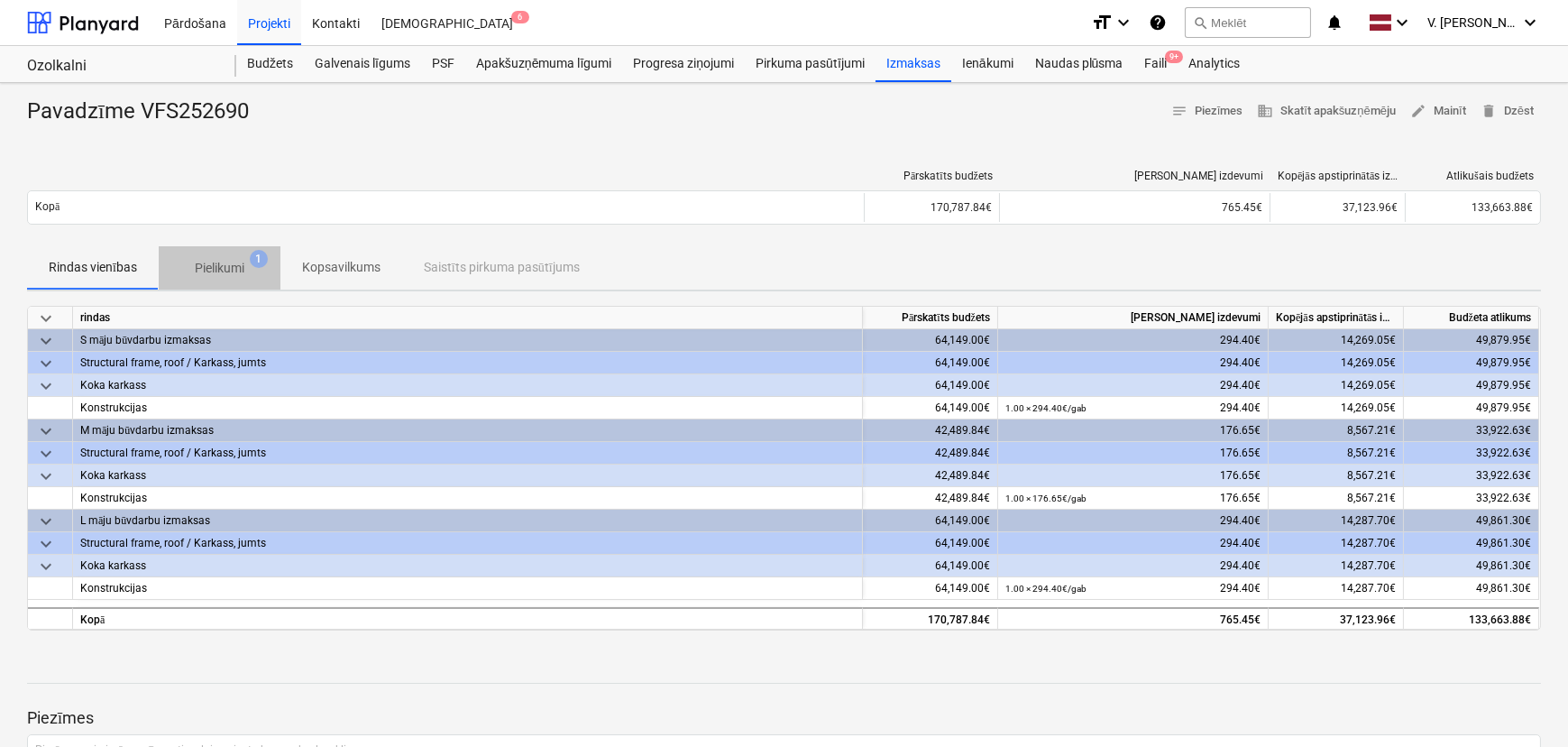 click on "Pielikumi 1" at bounding box center [219, 267] 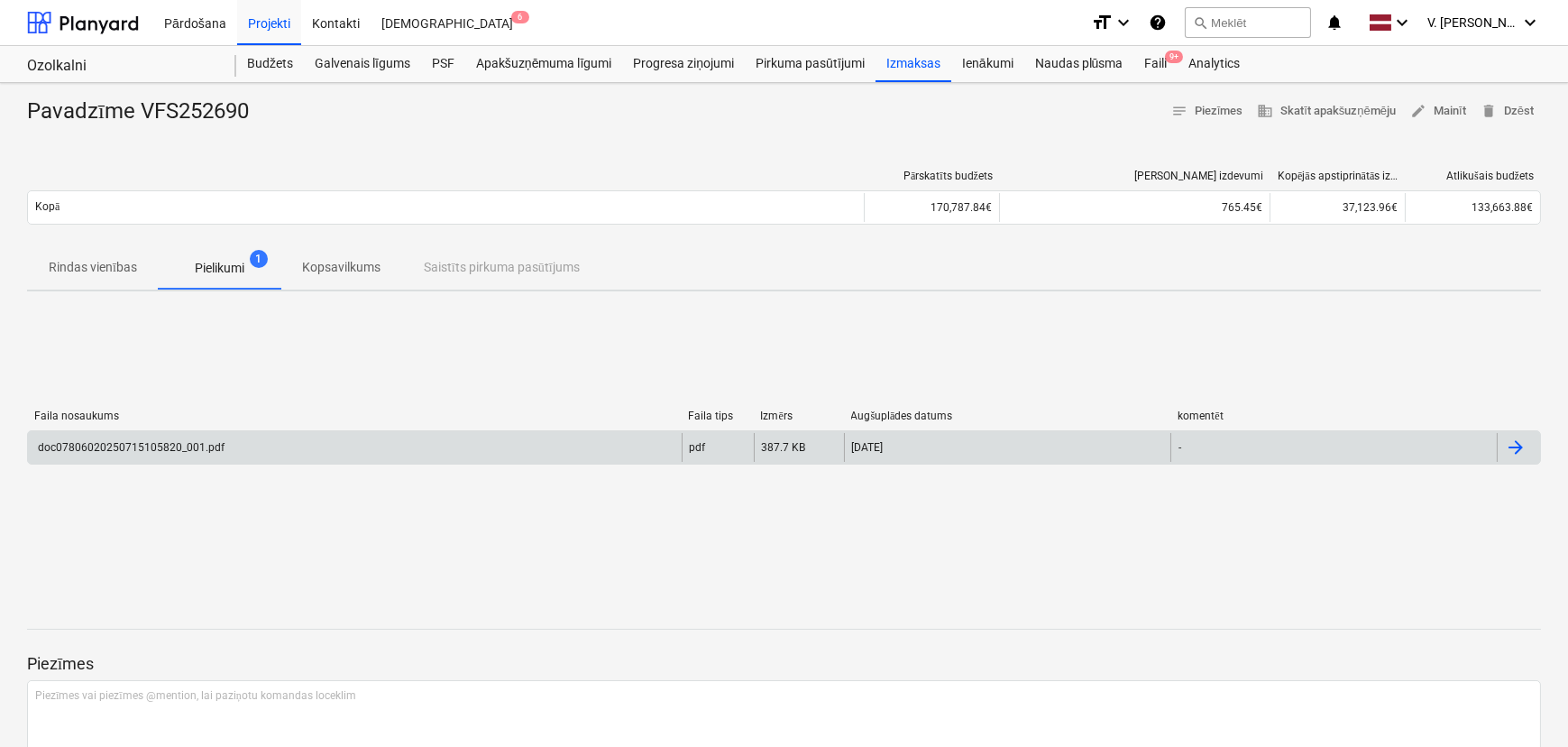 click on "doc07806020250715105820_001.pdf" at bounding box center [354, 447] 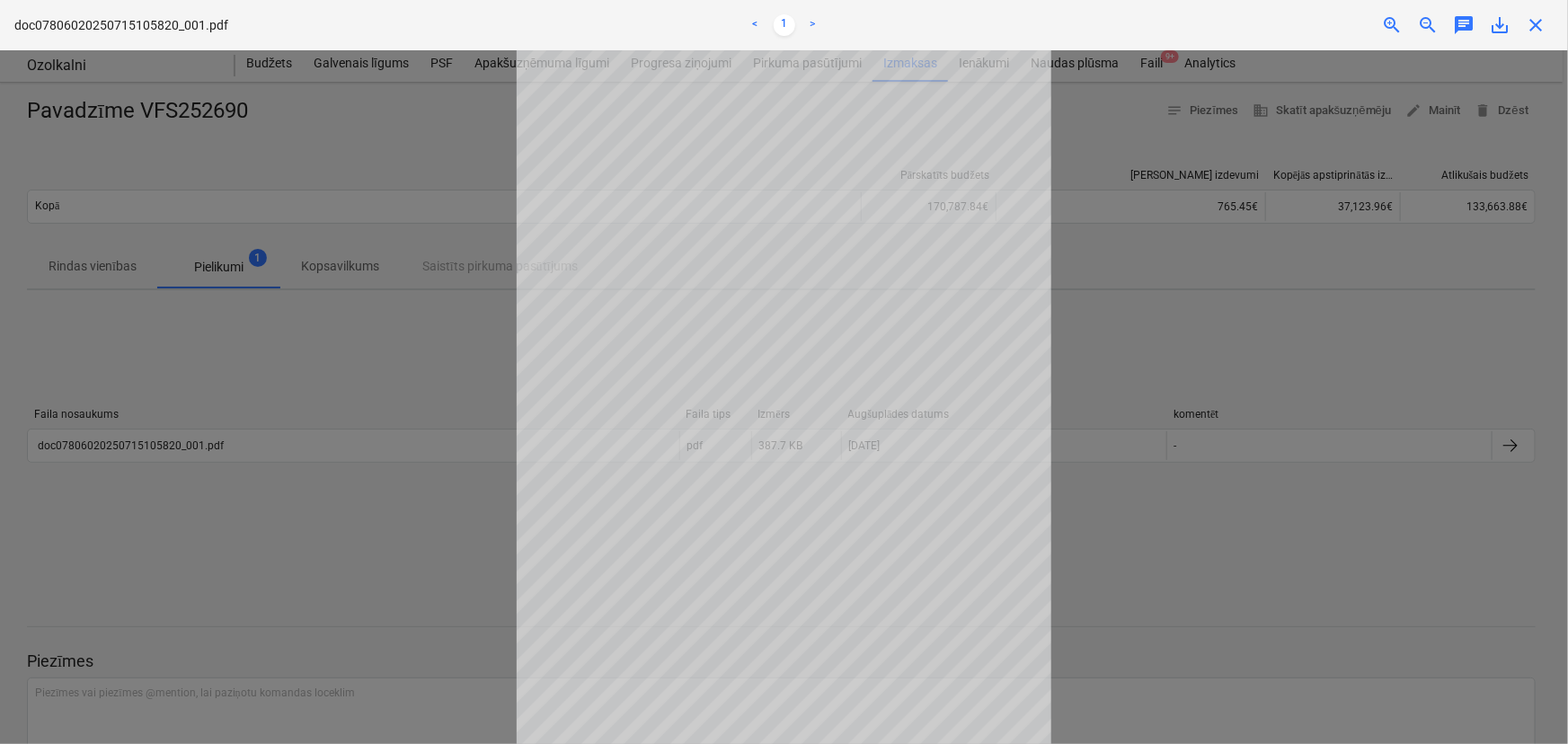 click at bounding box center [784, 397] 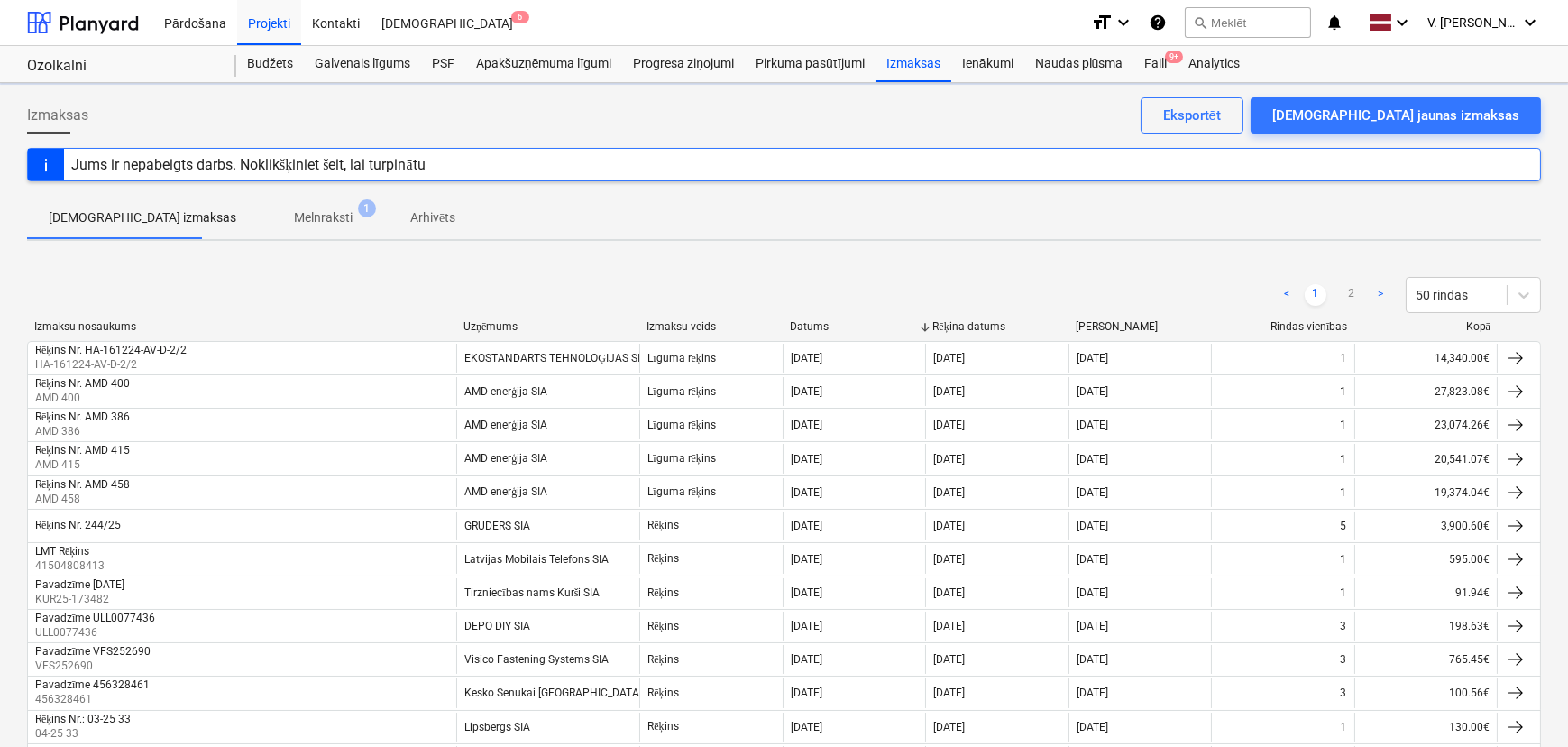 scroll, scrollTop: 291, scrollLeft: 0, axis: vertical 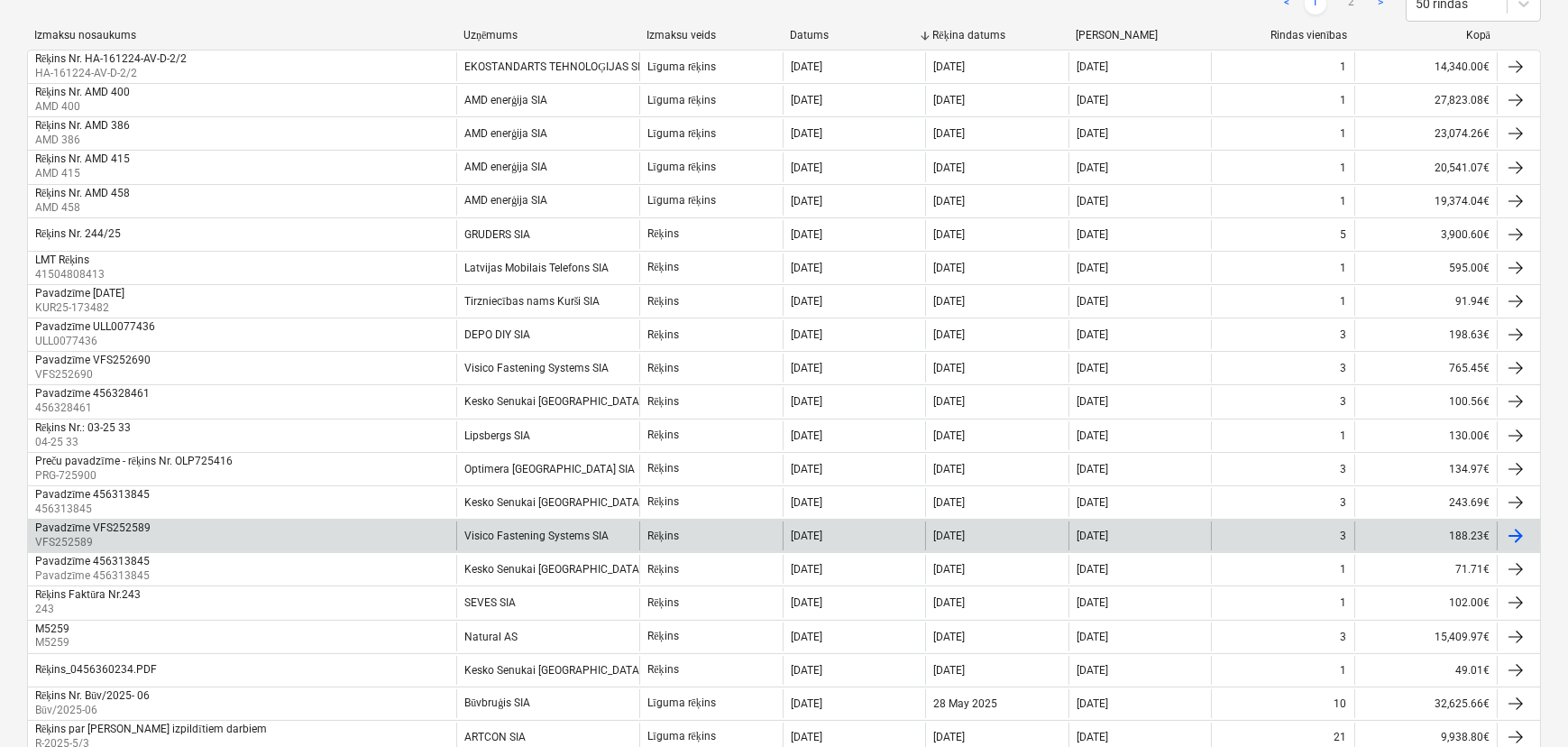 click on "Visico Fastening Systems SIA" at bounding box center [547, 536] 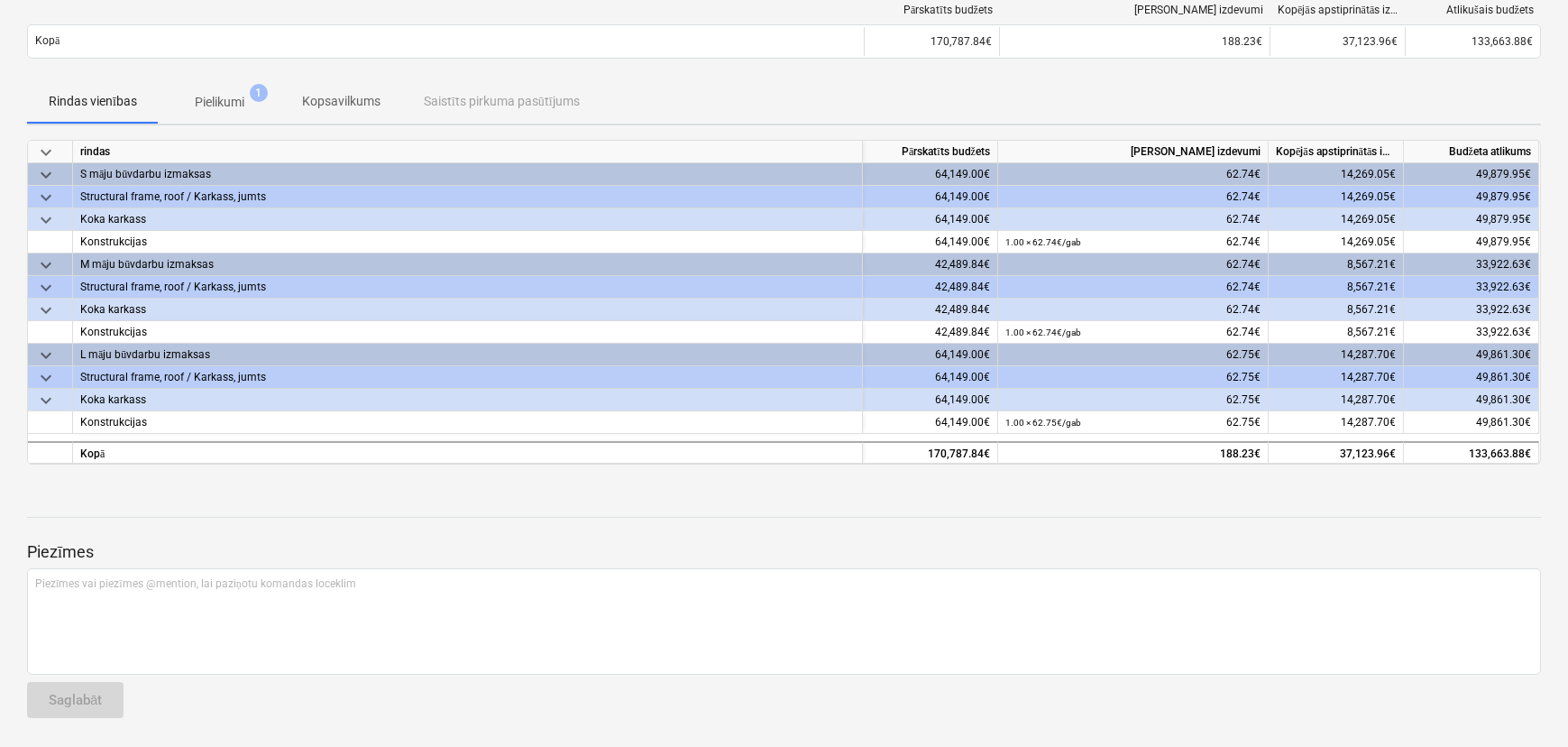 scroll, scrollTop: 0, scrollLeft: 0, axis: both 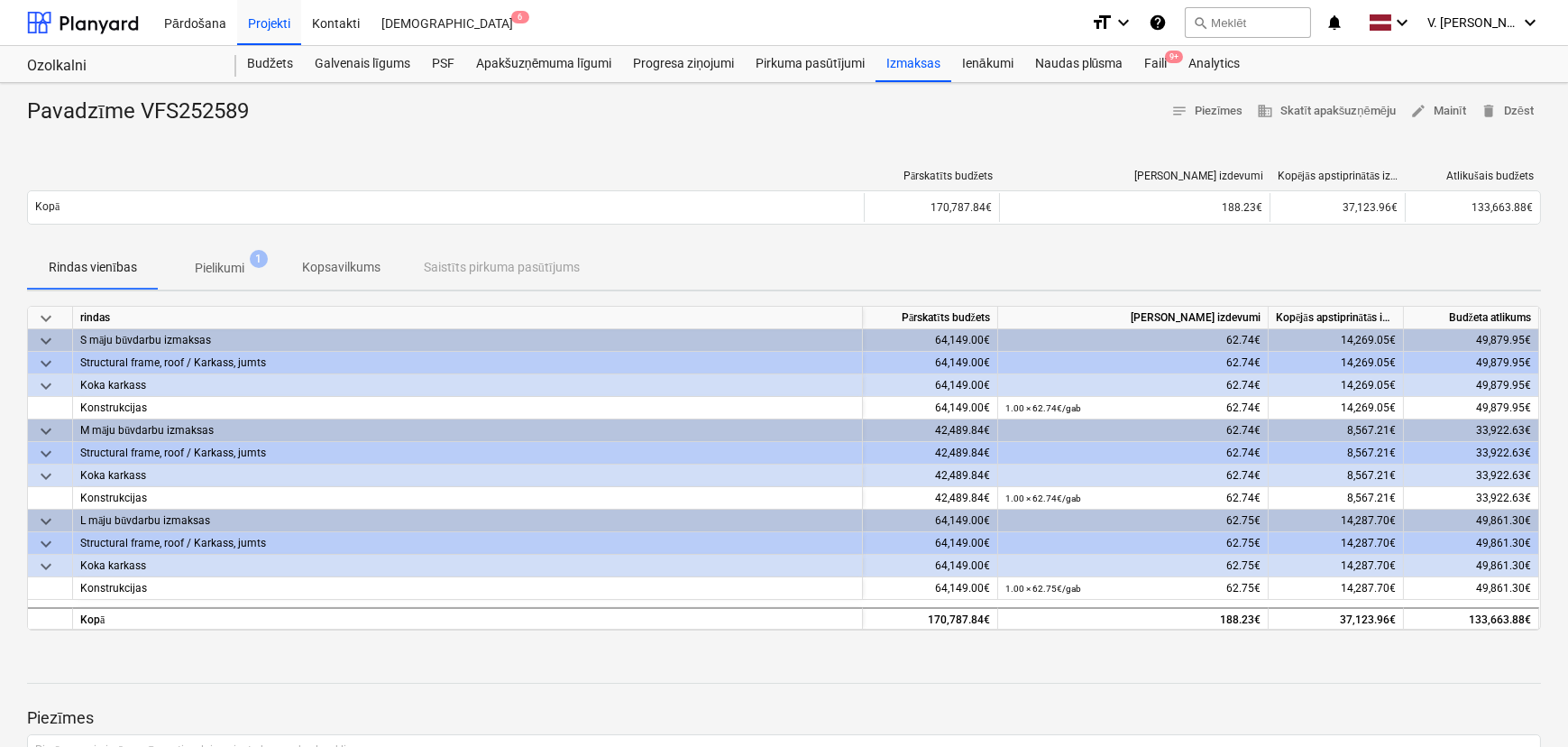 click on "Pielikumi 1" at bounding box center [219, 268] 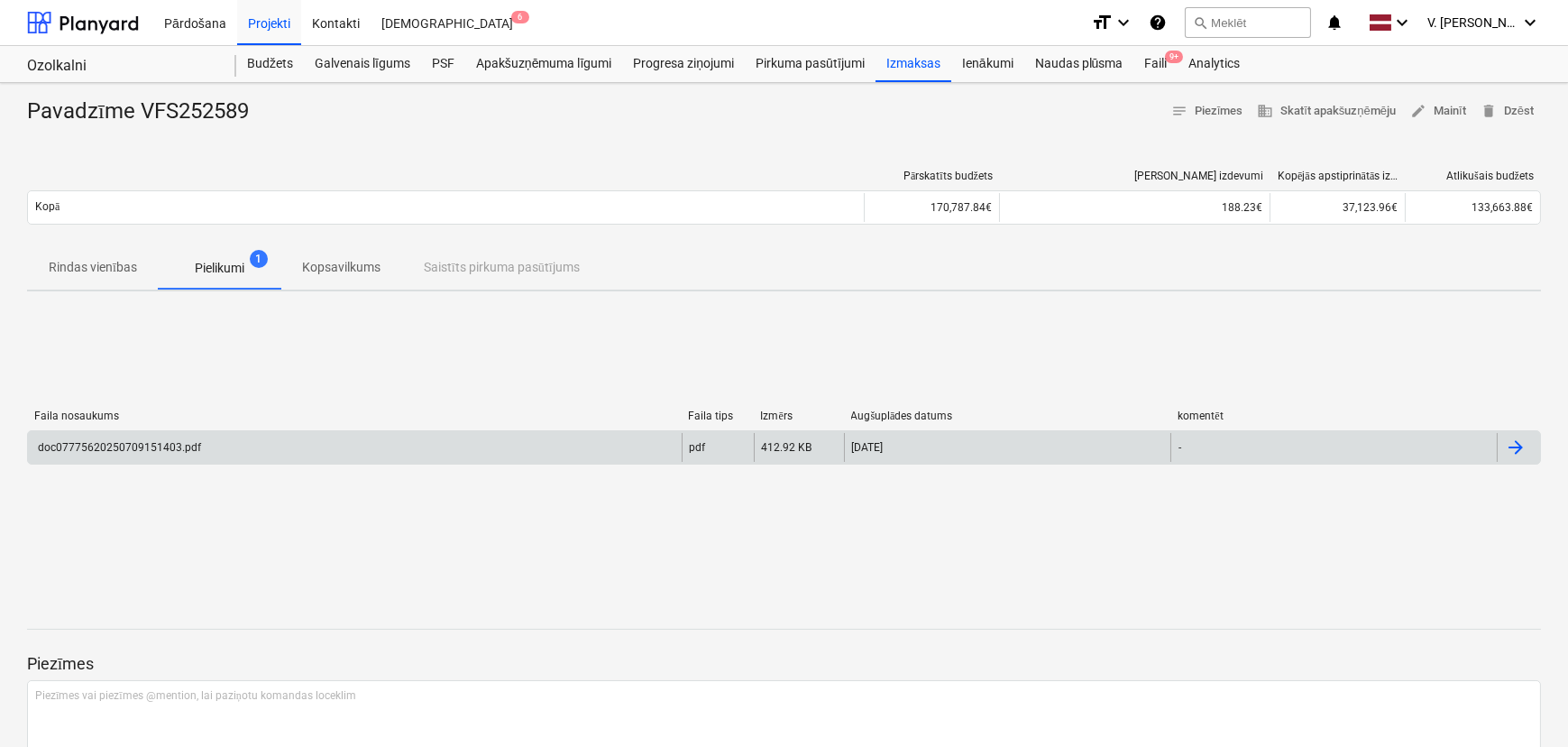 click on "doc07775620250709151403.pdf" at bounding box center [354, 447] 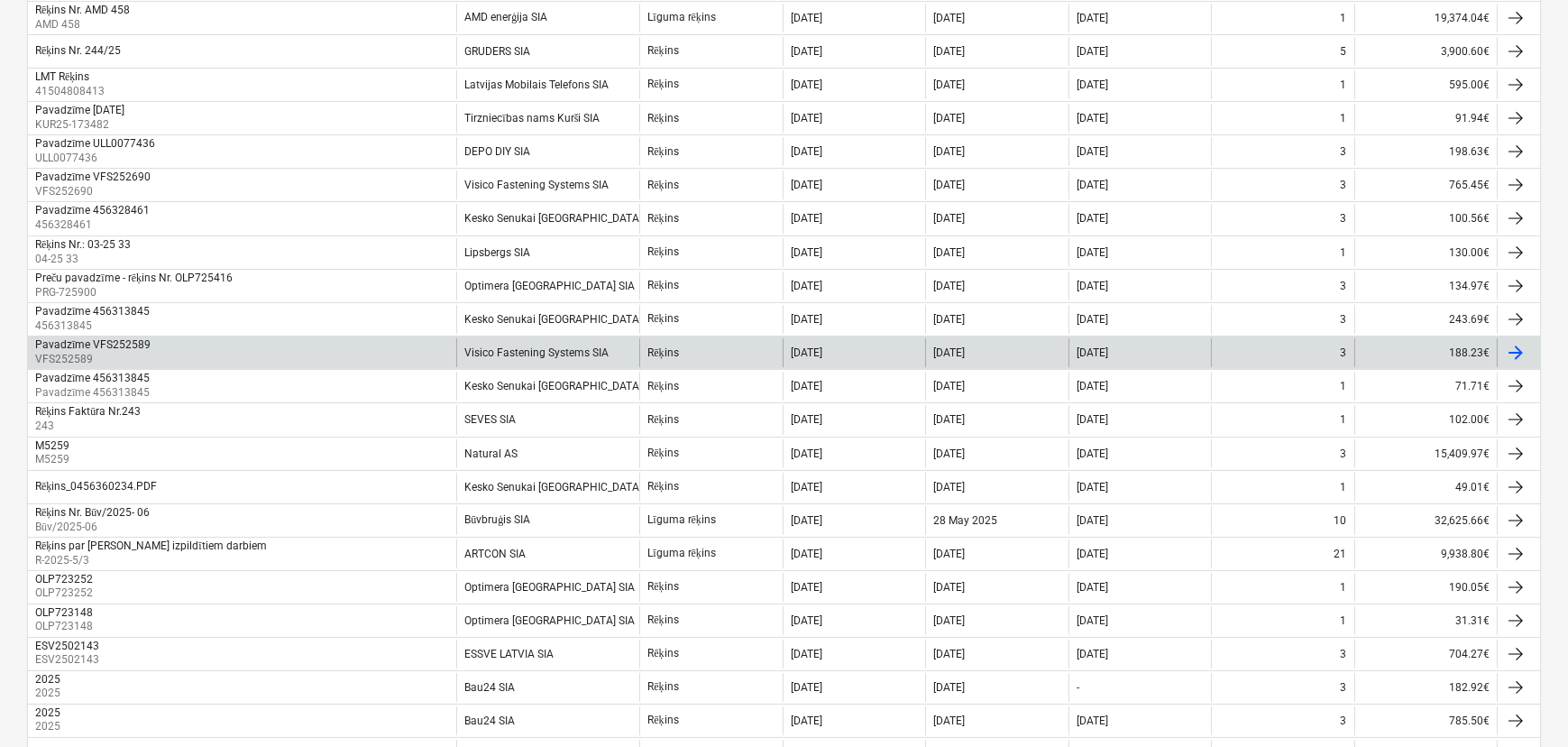scroll, scrollTop: 456, scrollLeft: 0, axis: vertical 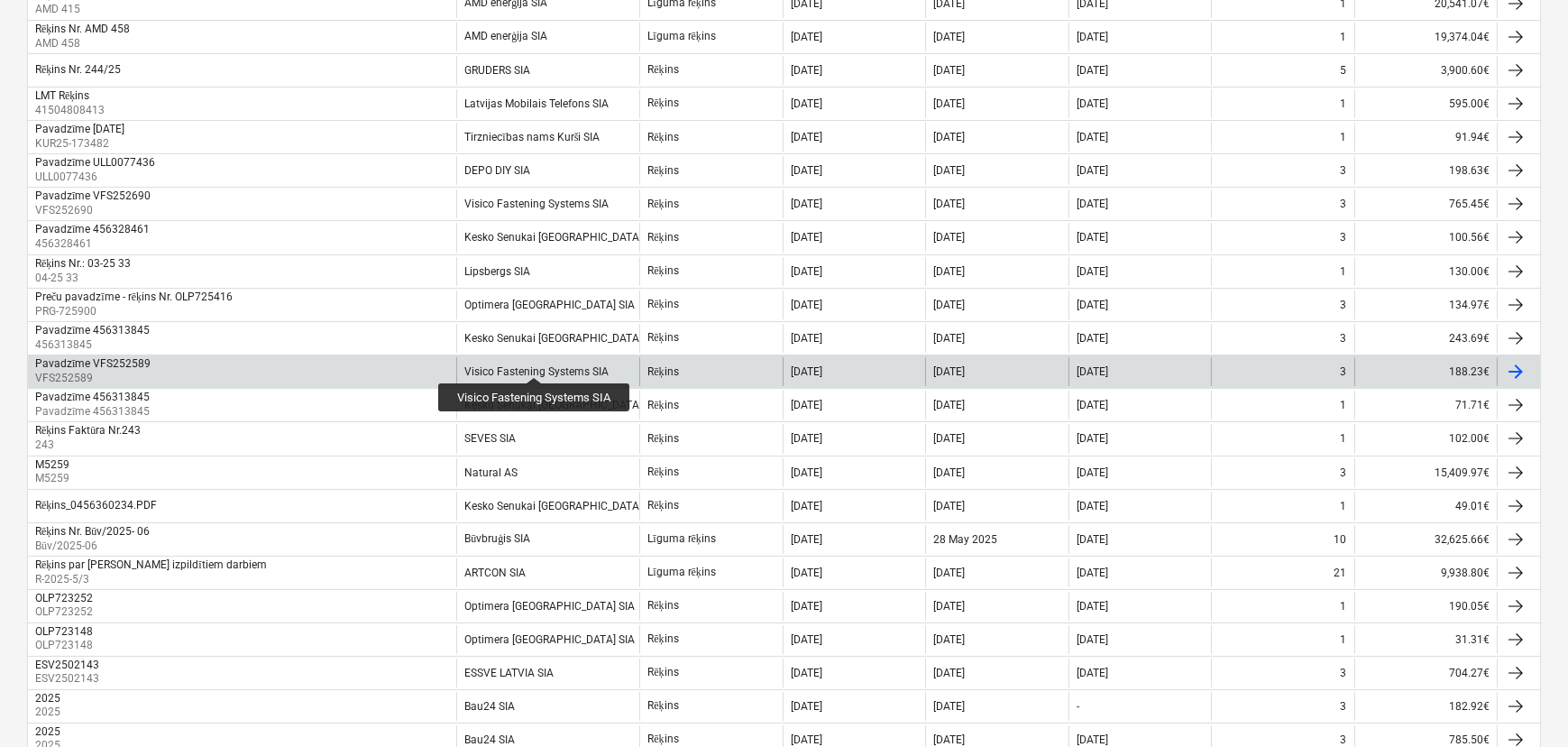 click on "Visico Fastening Systems SIA" at bounding box center (536, 372) 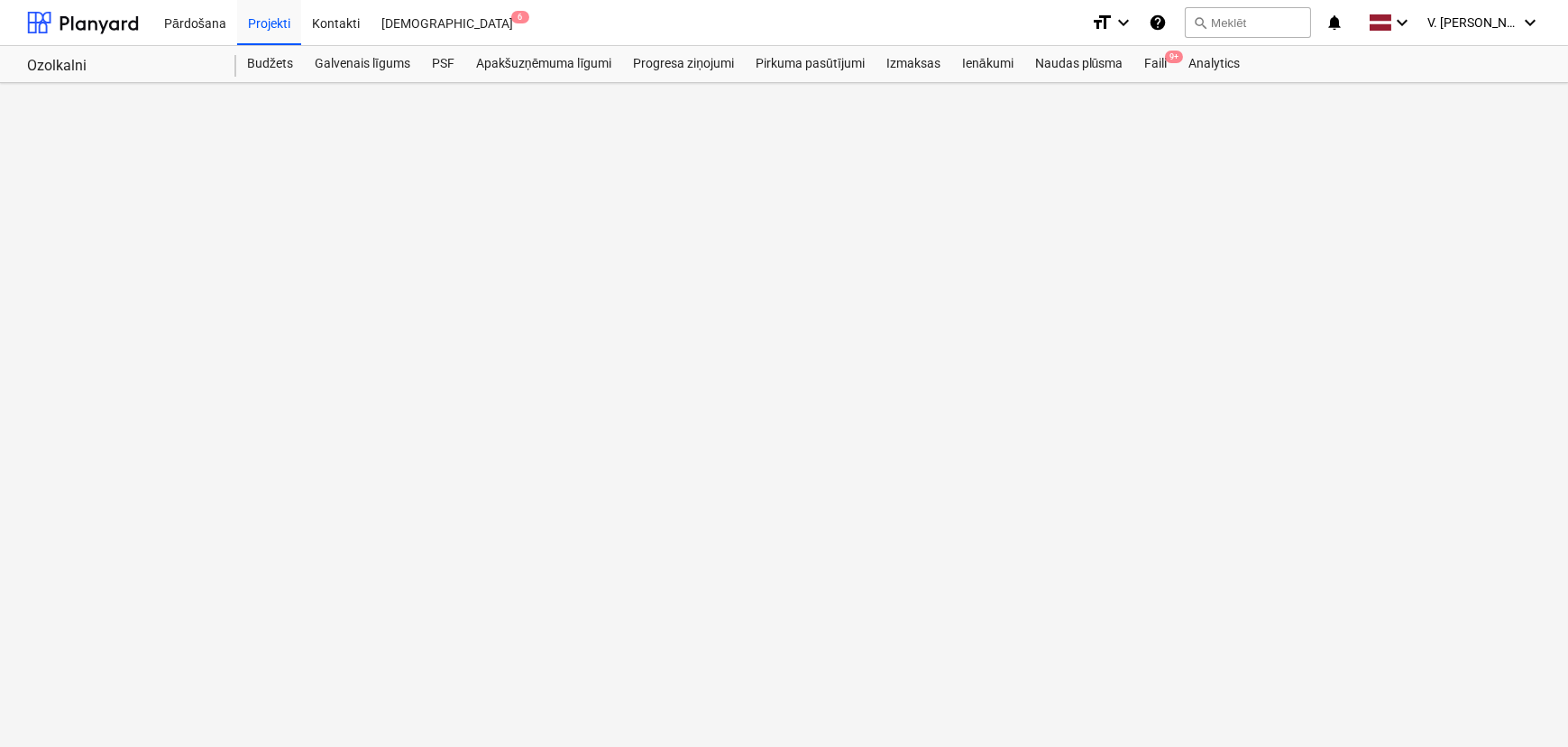 scroll, scrollTop: 0, scrollLeft: 0, axis: both 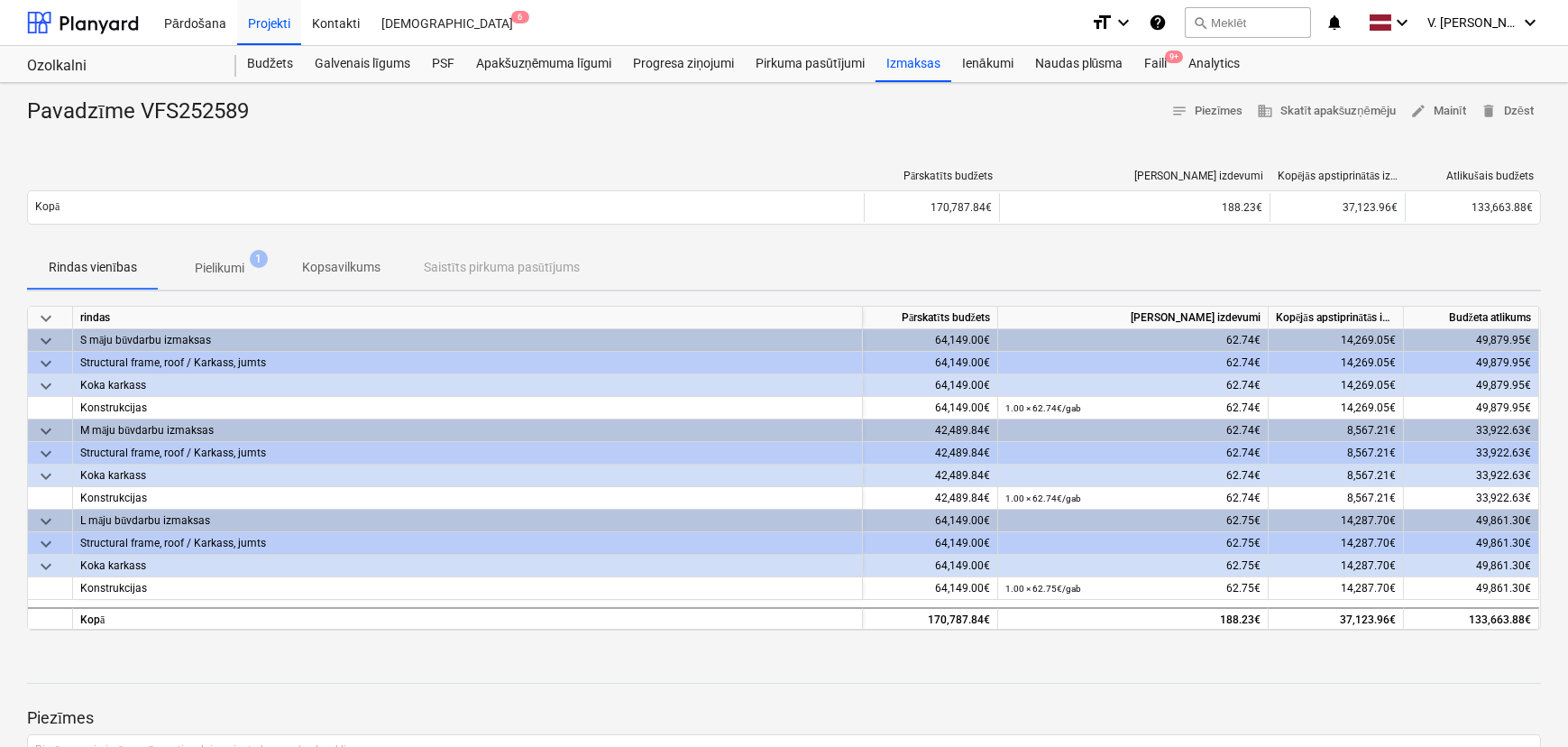click on "Pielikumi 1" at bounding box center [219, 268] 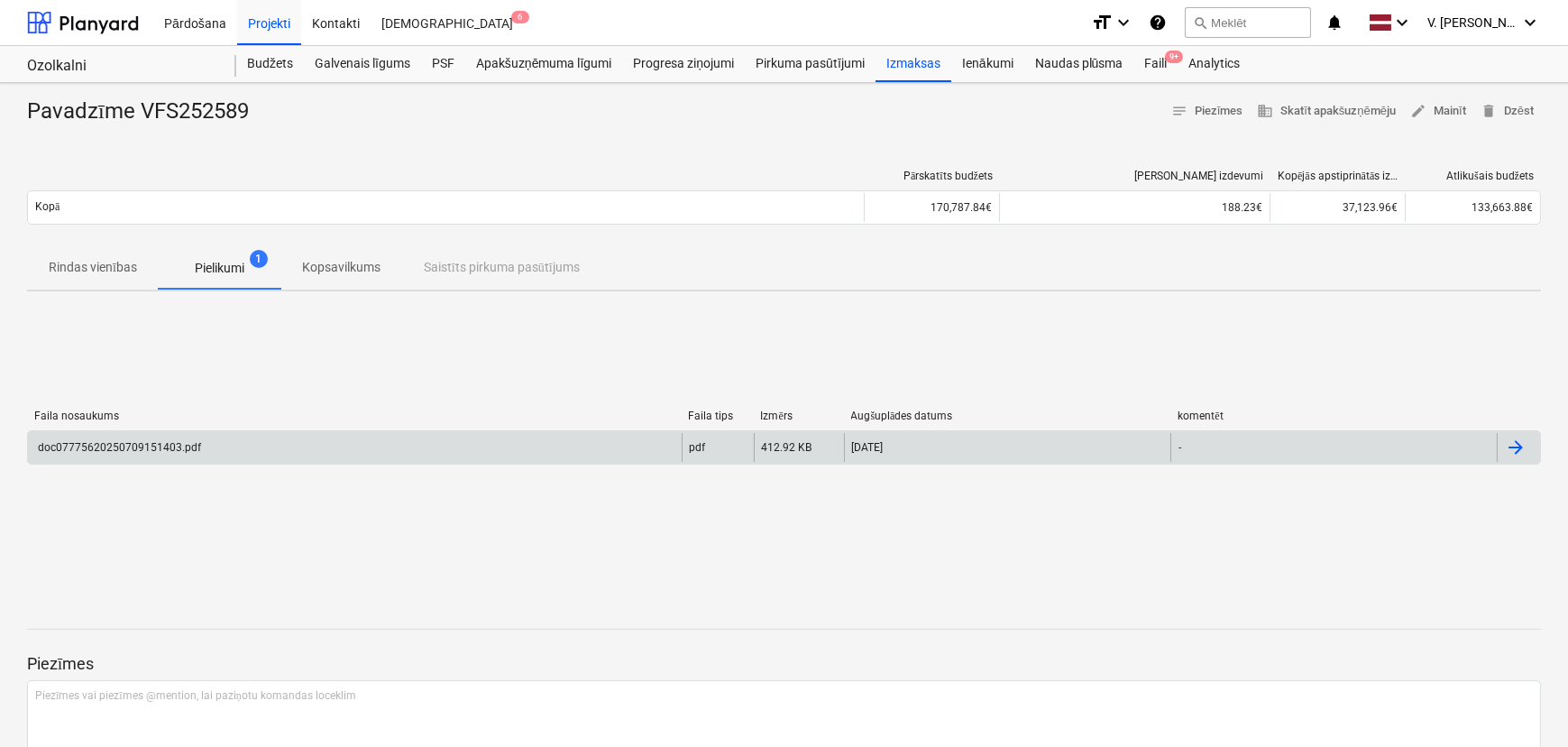 click on "doc07775620250709151403.pdf" at bounding box center (354, 447) 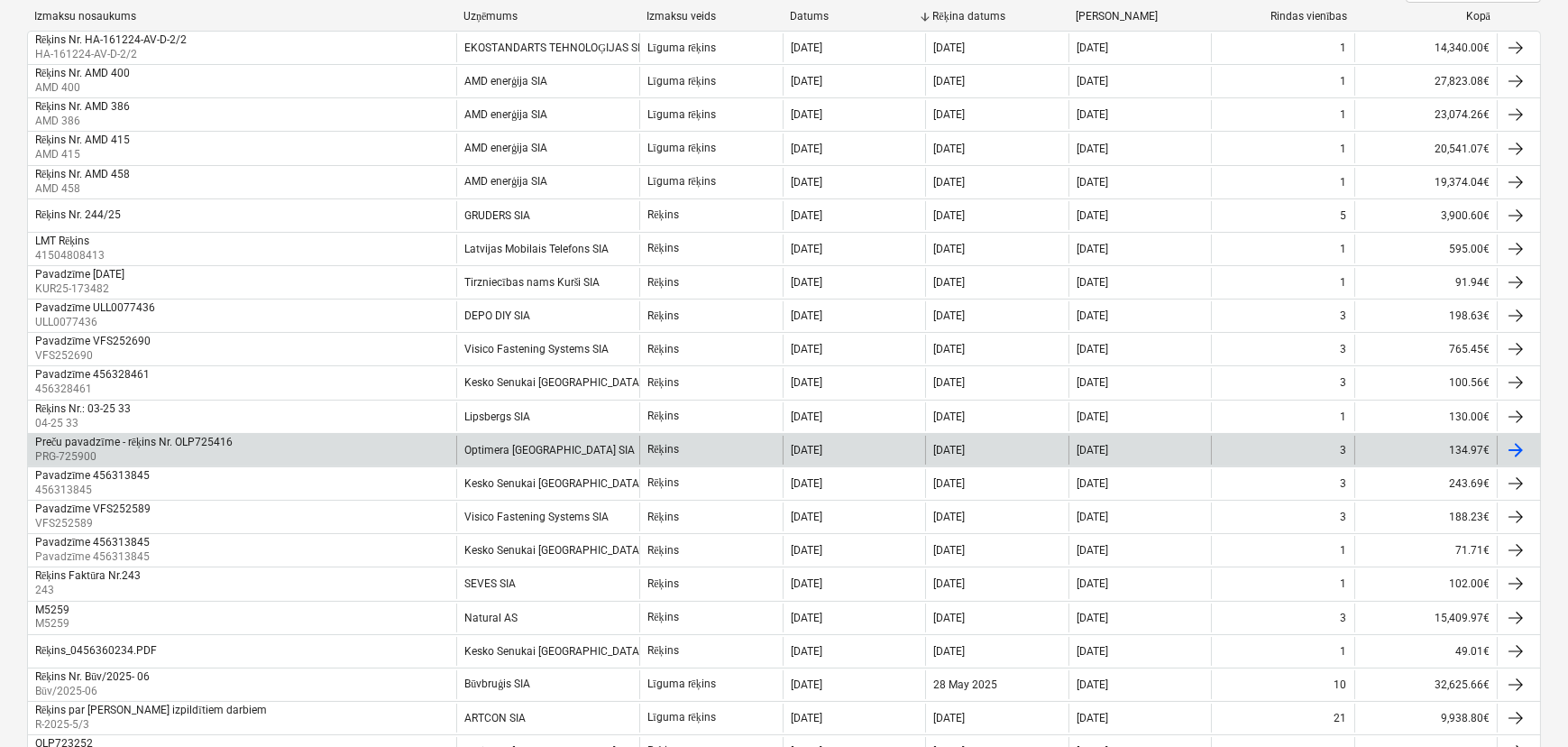 scroll, scrollTop: 291, scrollLeft: 0, axis: vertical 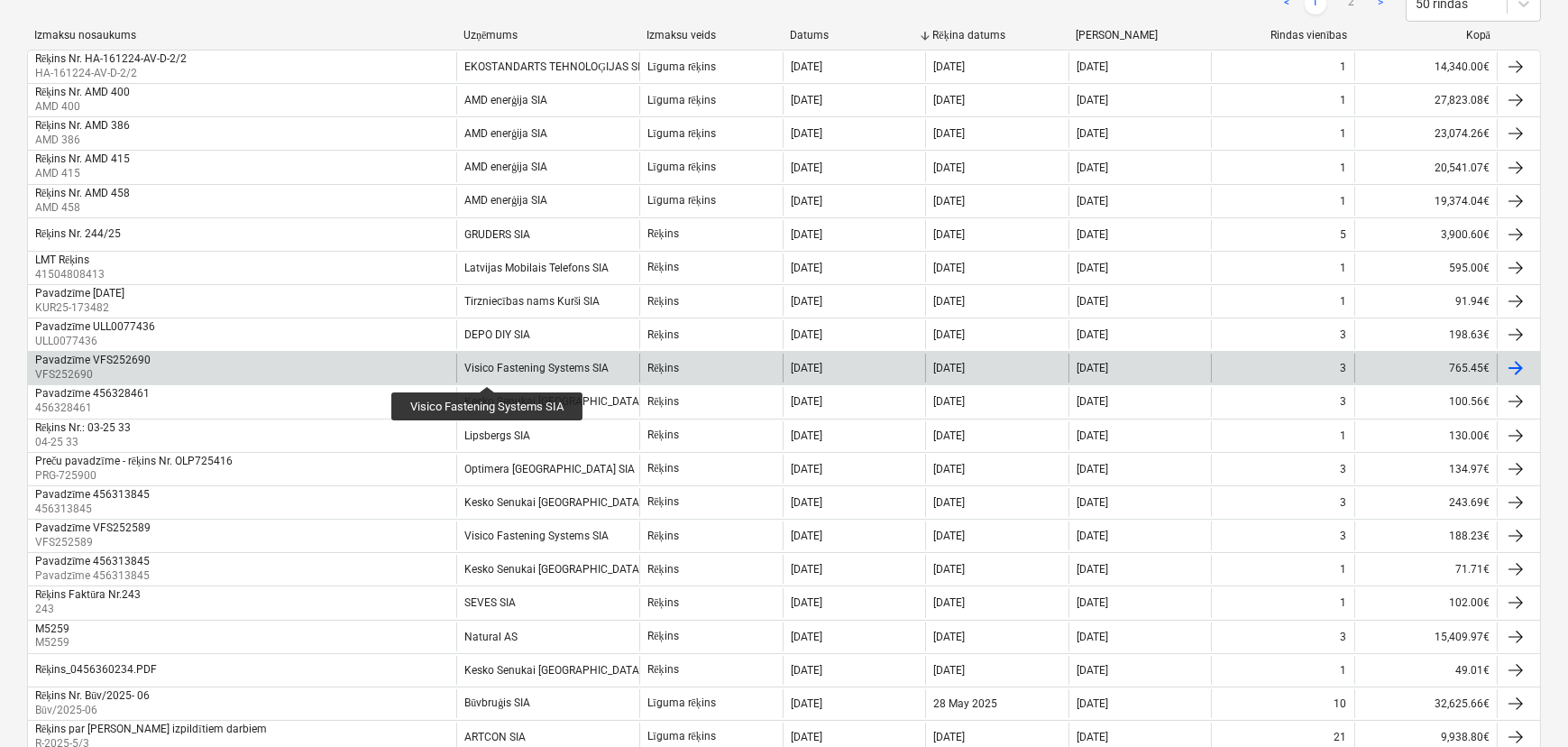 click on "Visico Fastening Systems SIA" at bounding box center [536, 368] 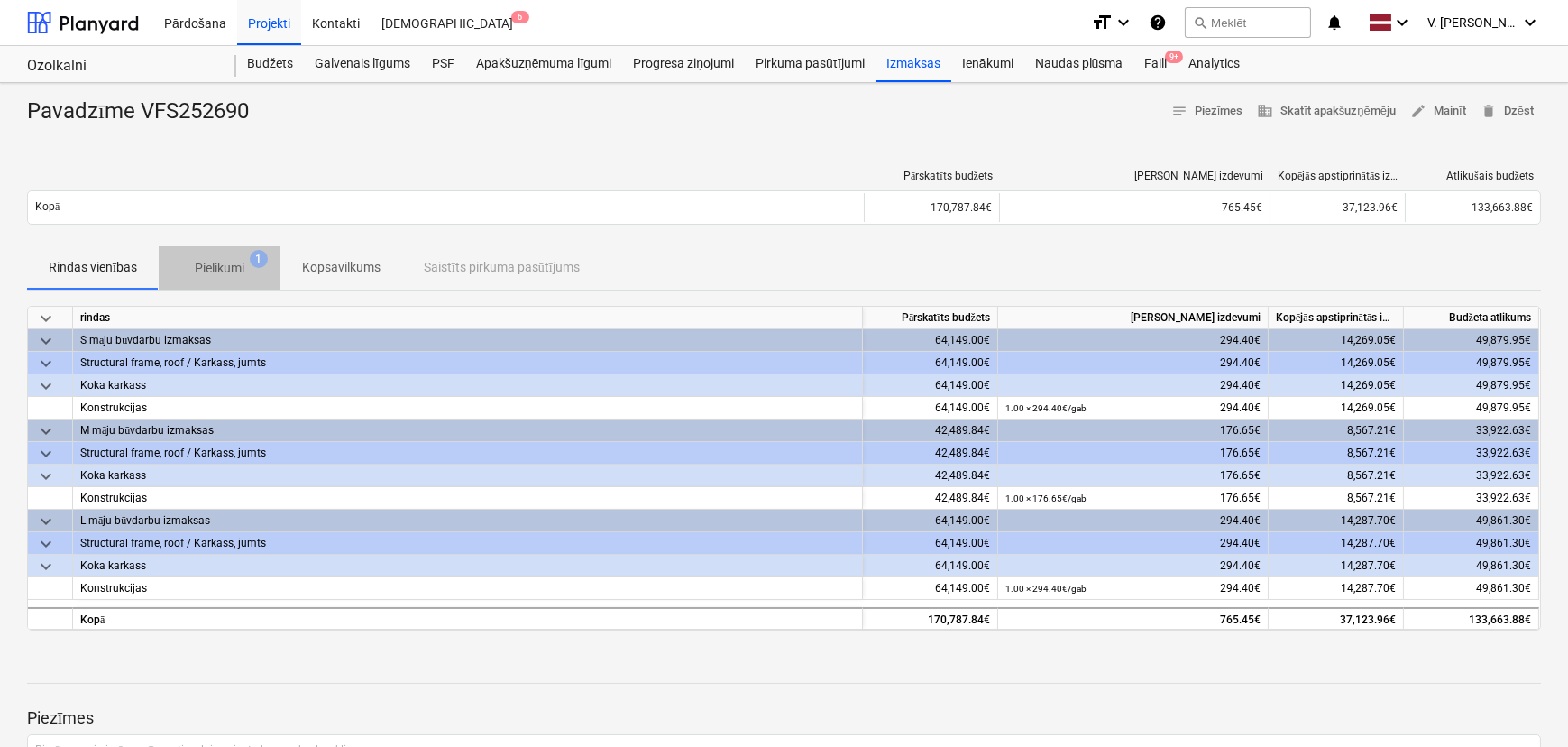 click on "Pielikumi 1" at bounding box center (219, 268) 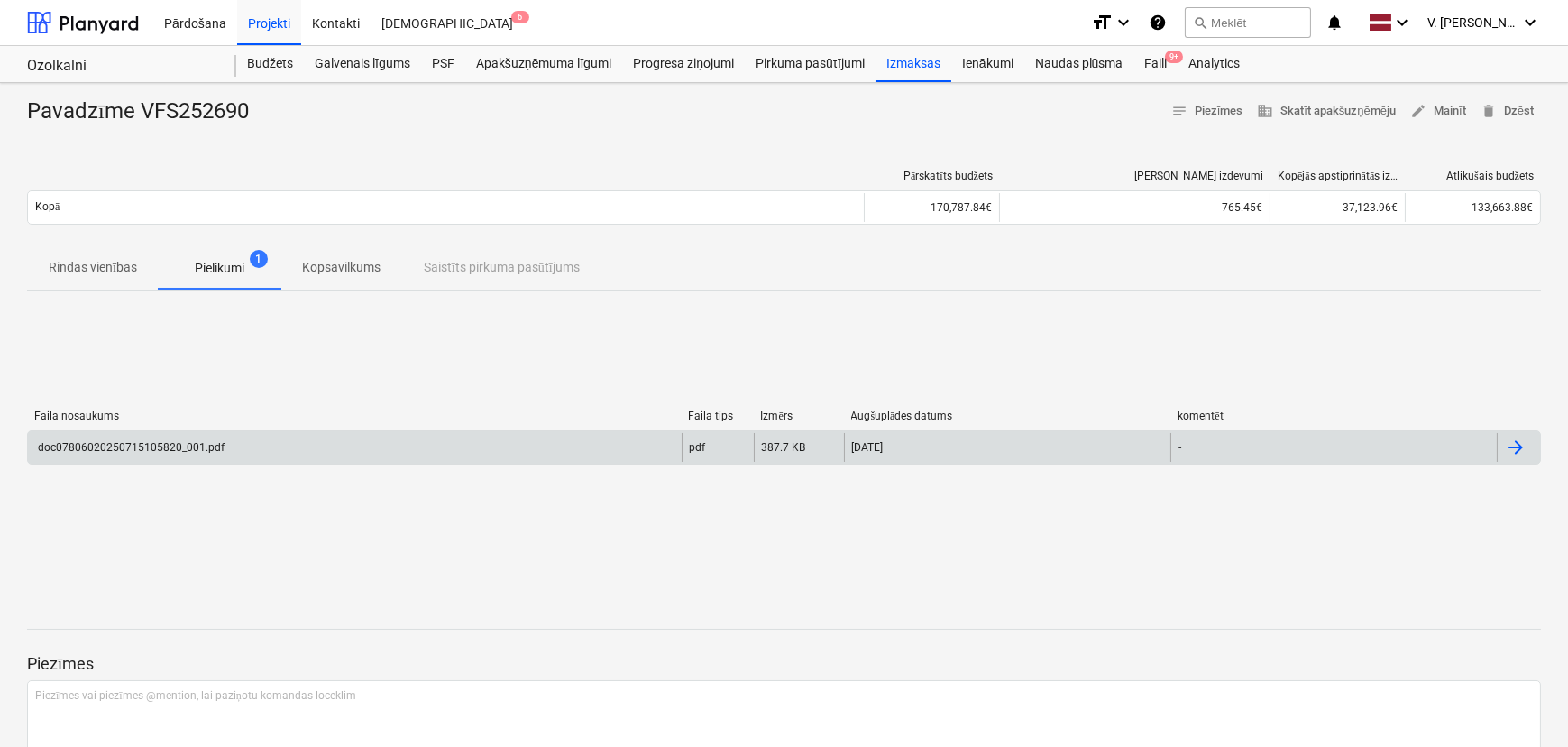 click on "doc07806020250715105820_001.pdf" at bounding box center [354, 447] 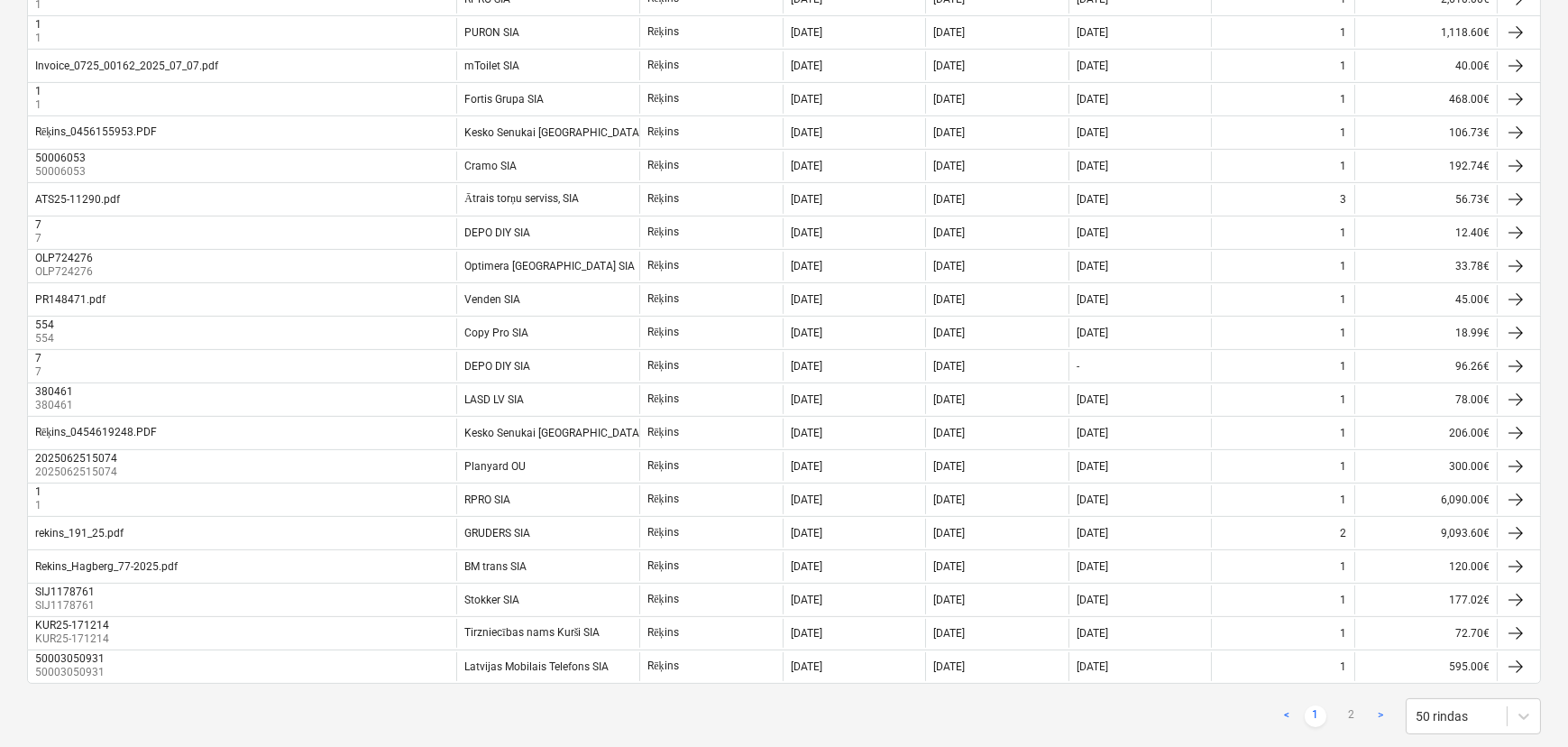 scroll, scrollTop: 1358, scrollLeft: 0, axis: vertical 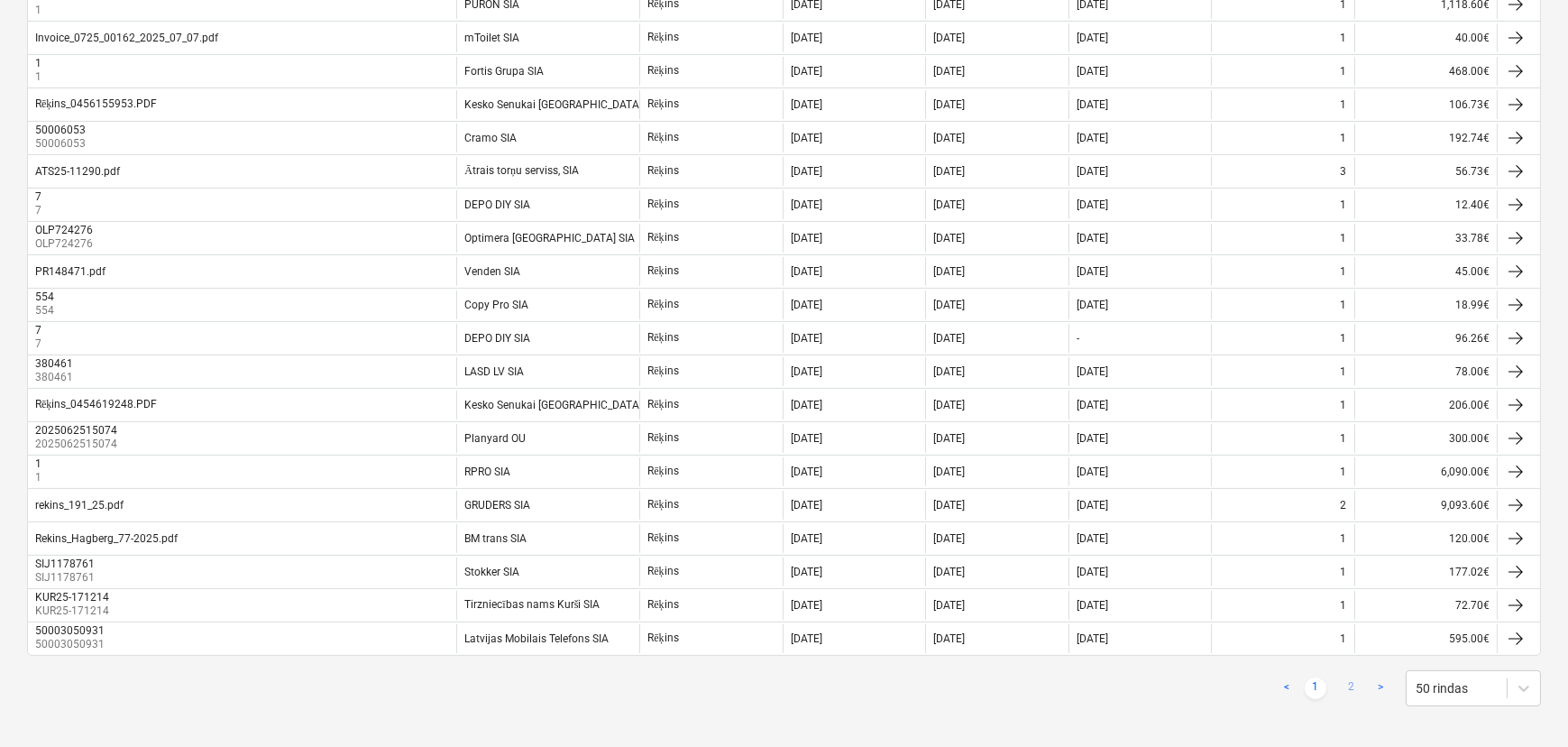 click on "2" at bounding box center [1352, 688] 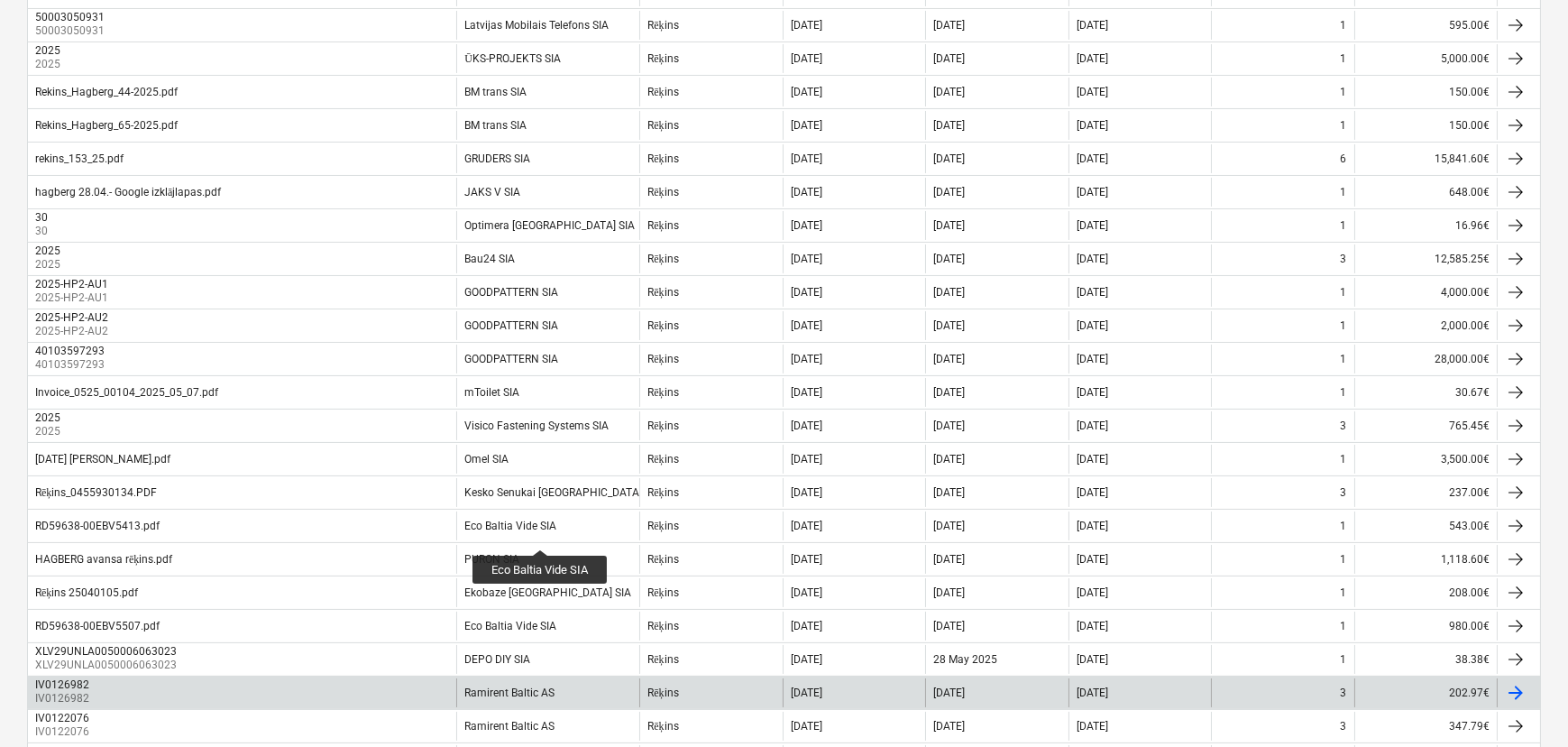 scroll, scrollTop: 418, scrollLeft: 0, axis: vertical 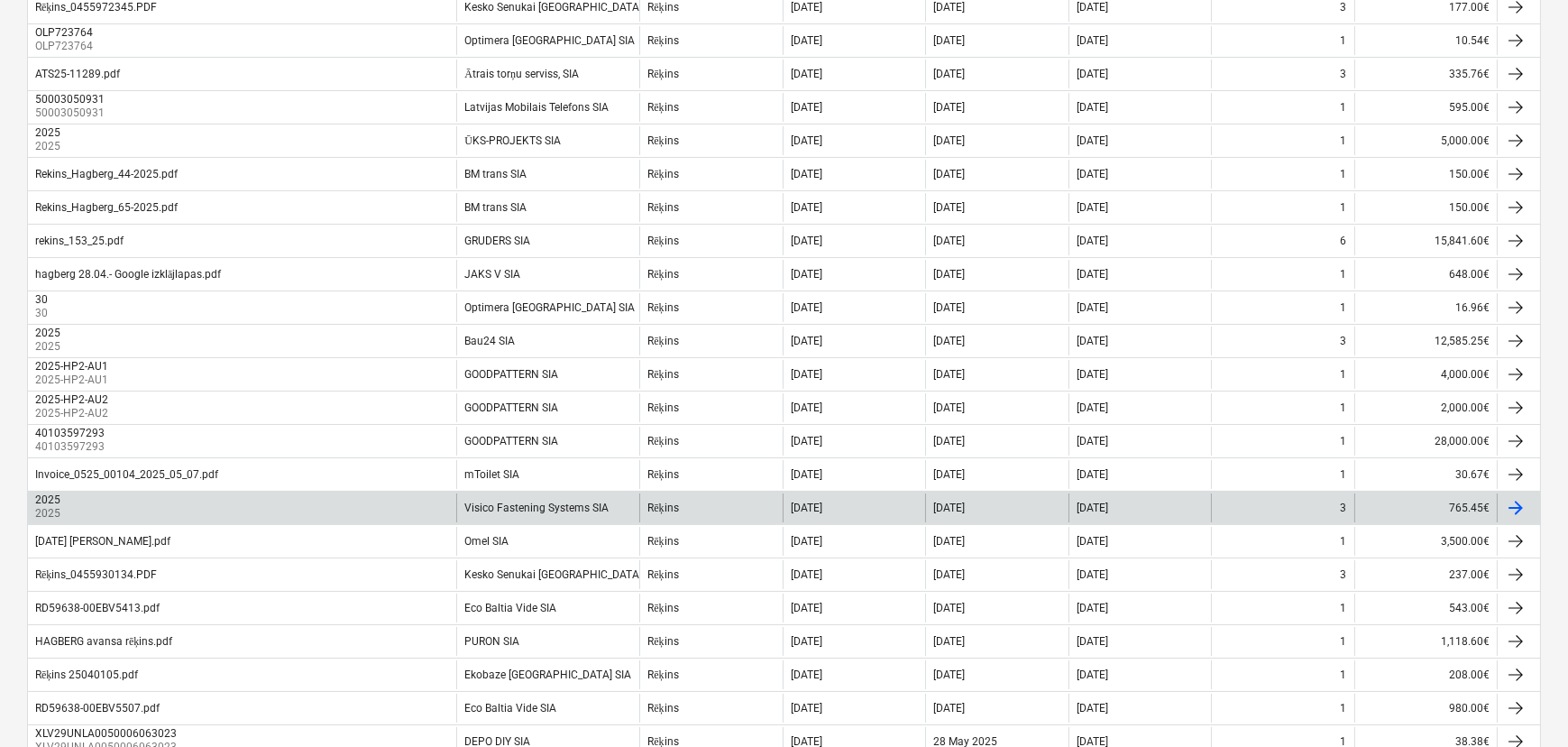 click on "Visico Fastening Systems SIA" at bounding box center (547, 508) 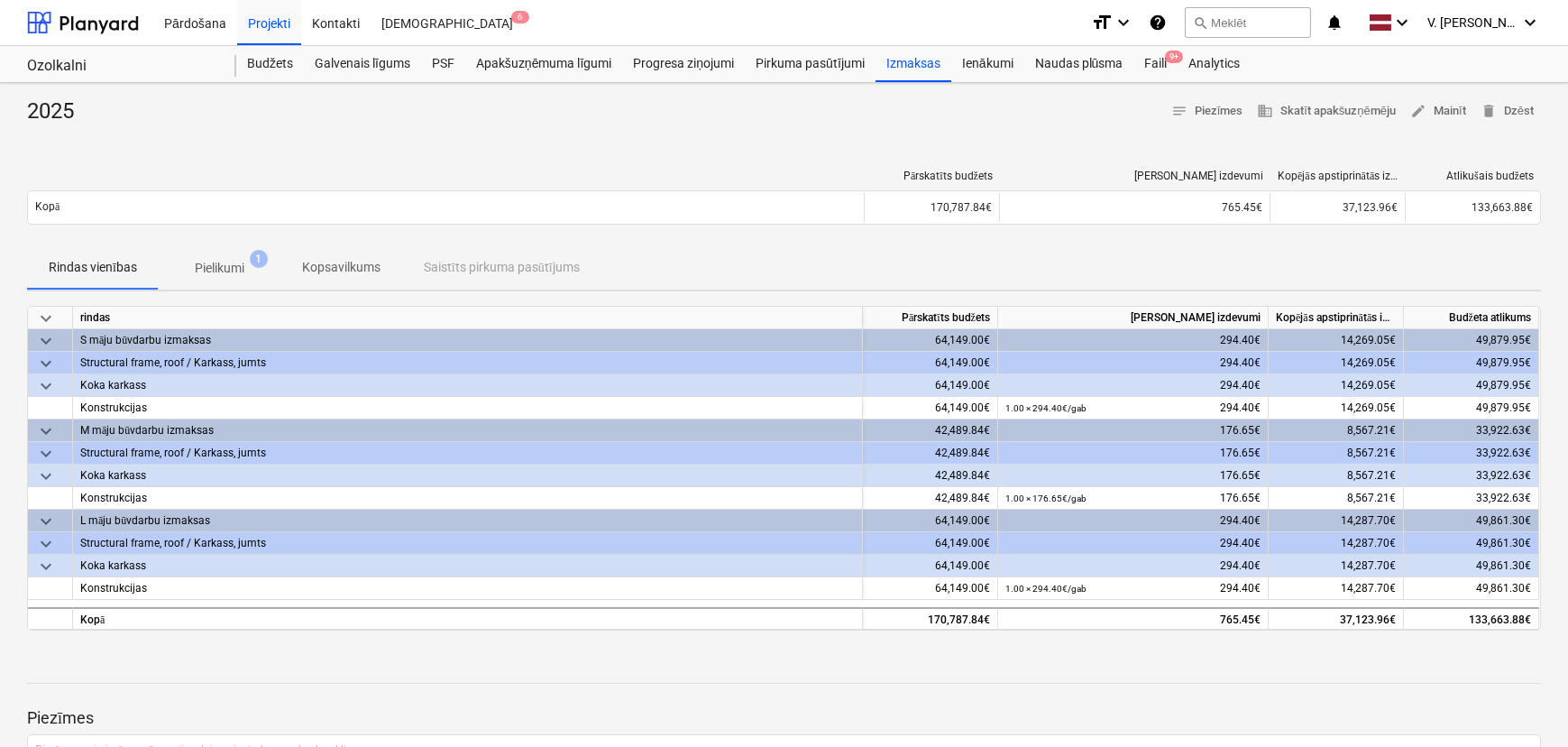 click on "Pielikumi" at bounding box center [219, 268] 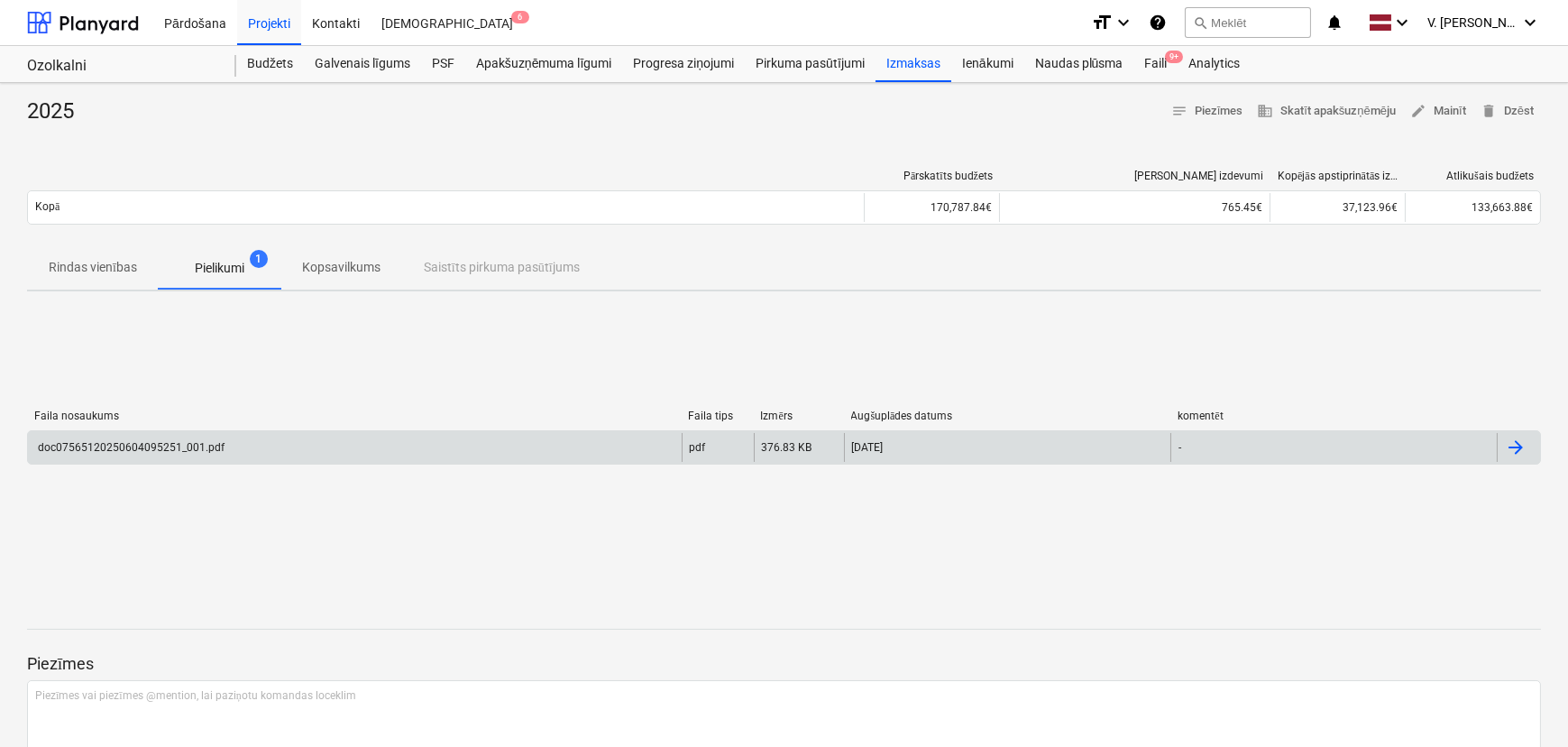 click on "doc07565120250604095251_001.pdf" at bounding box center [354, 447] 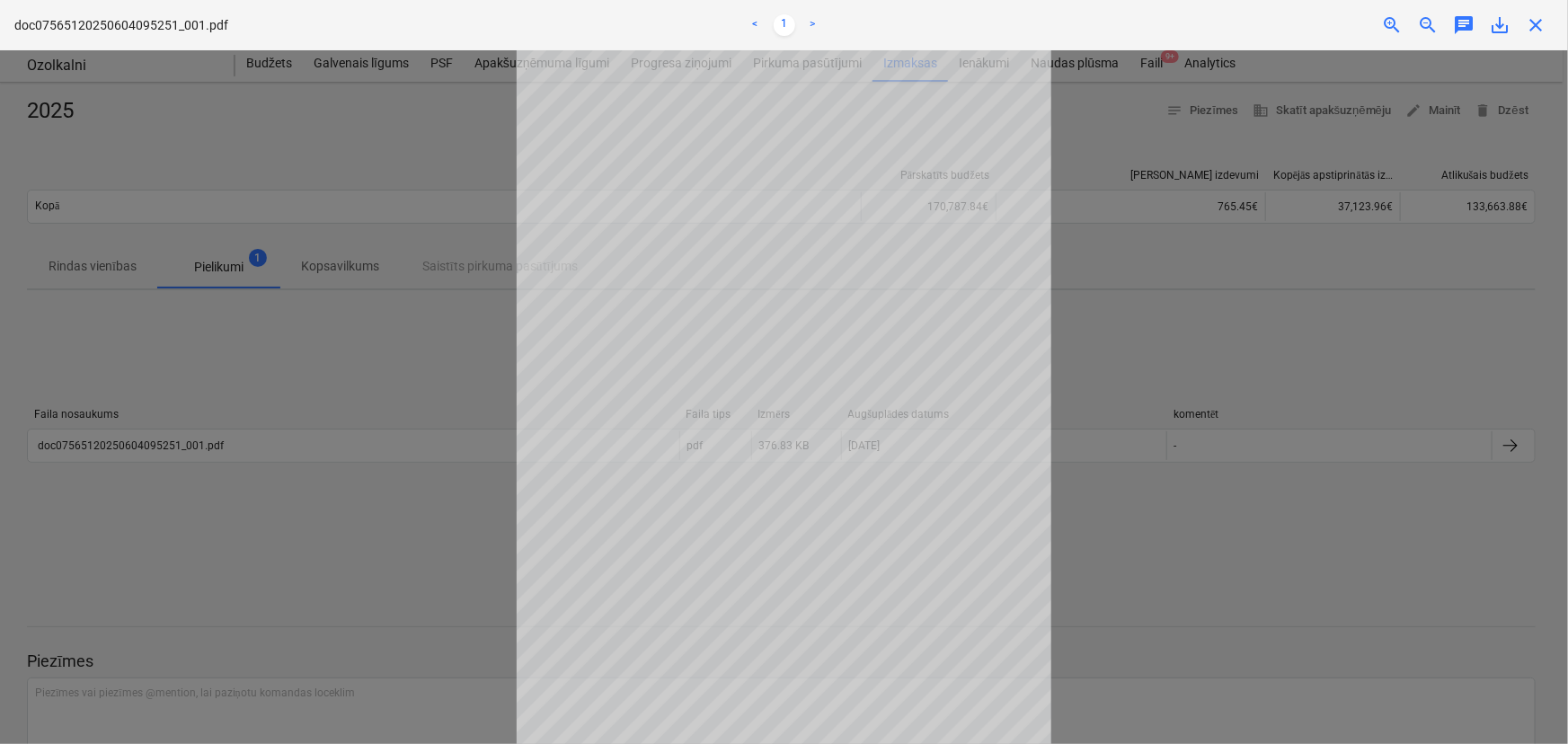 click at bounding box center [784, 397] 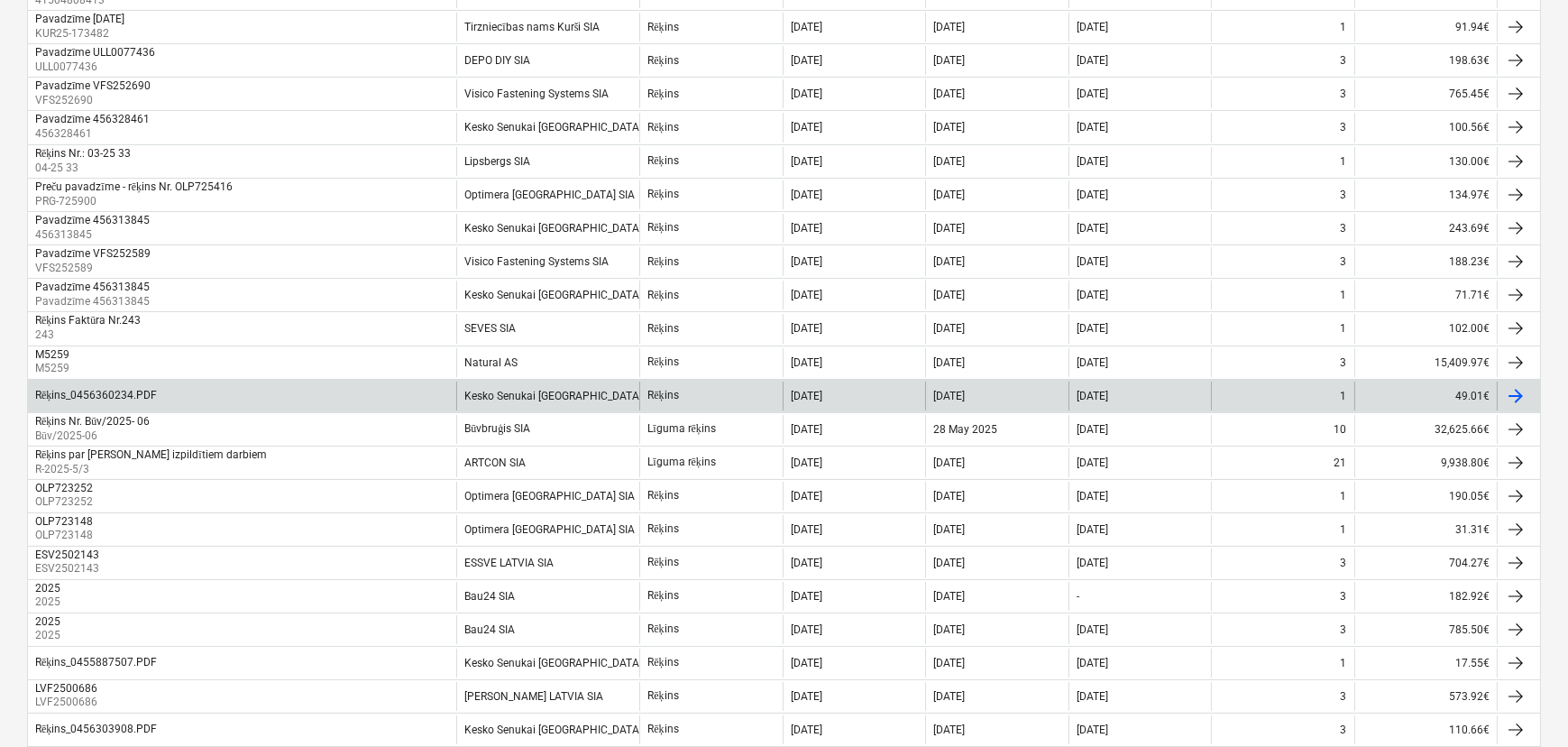 scroll, scrollTop: 574, scrollLeft: 0, axis: vertical 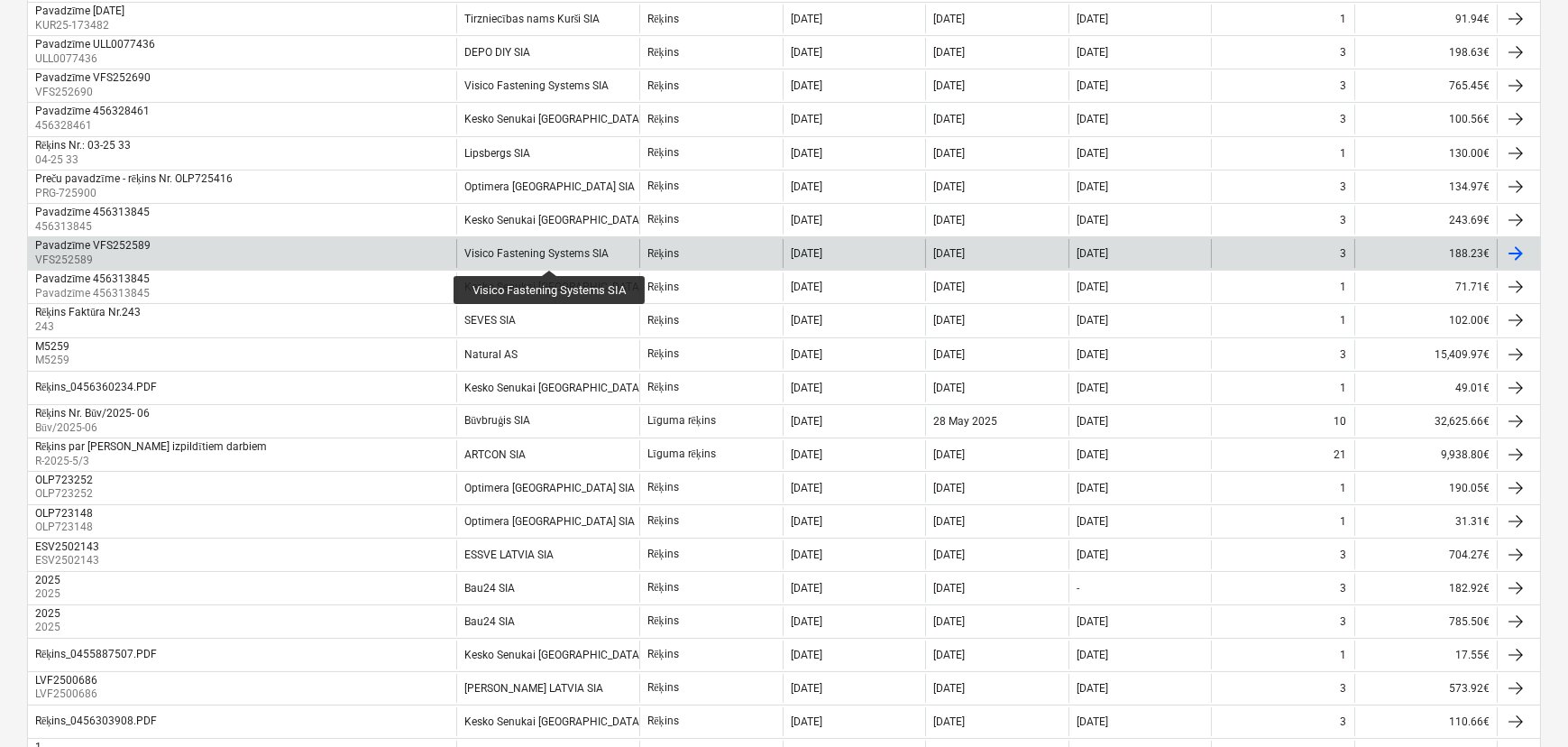 click on "Visico Fastening Systems SIA" at bounding box center [536, 254] 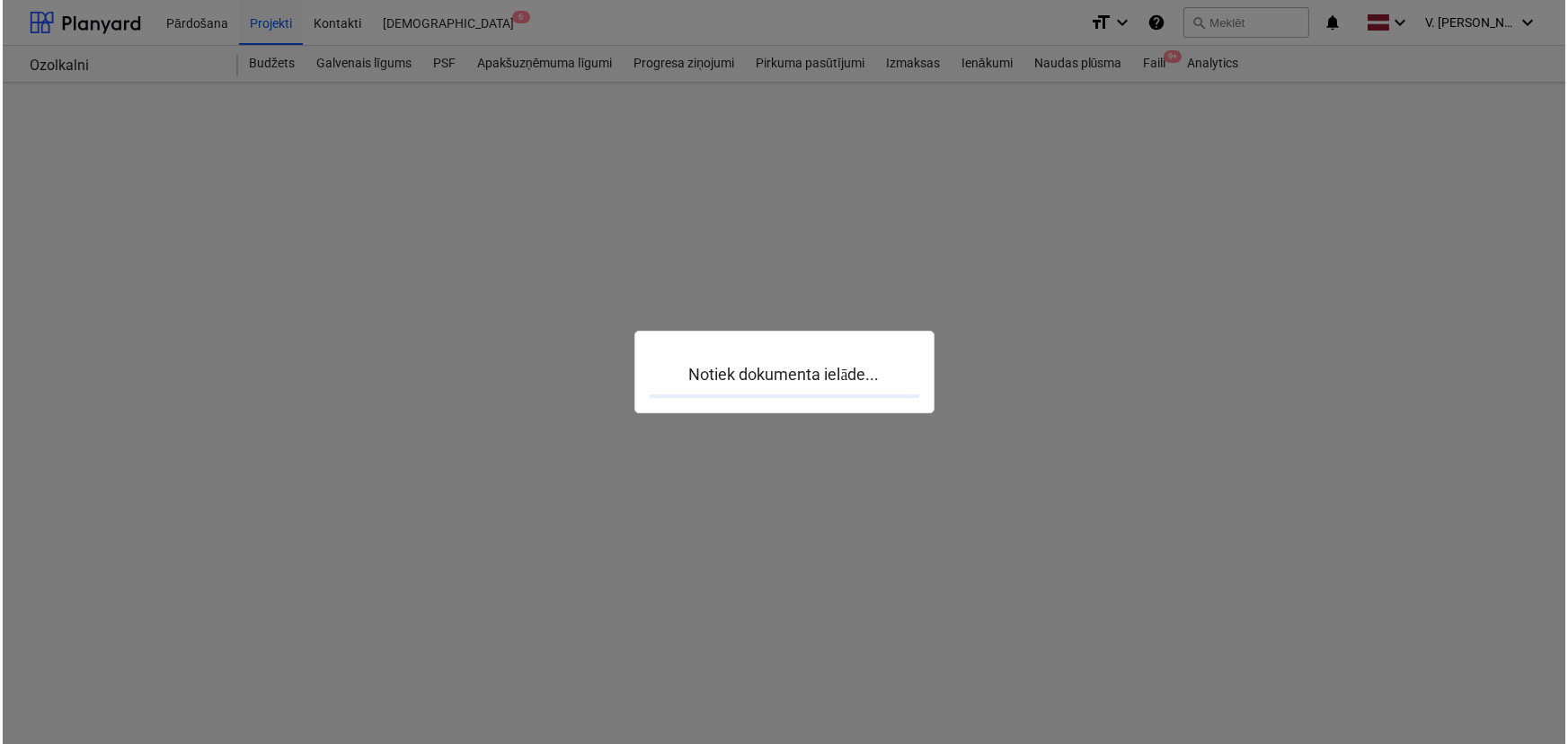 scroll, scrollTop: 0, scrollLeft: 0, axis: both 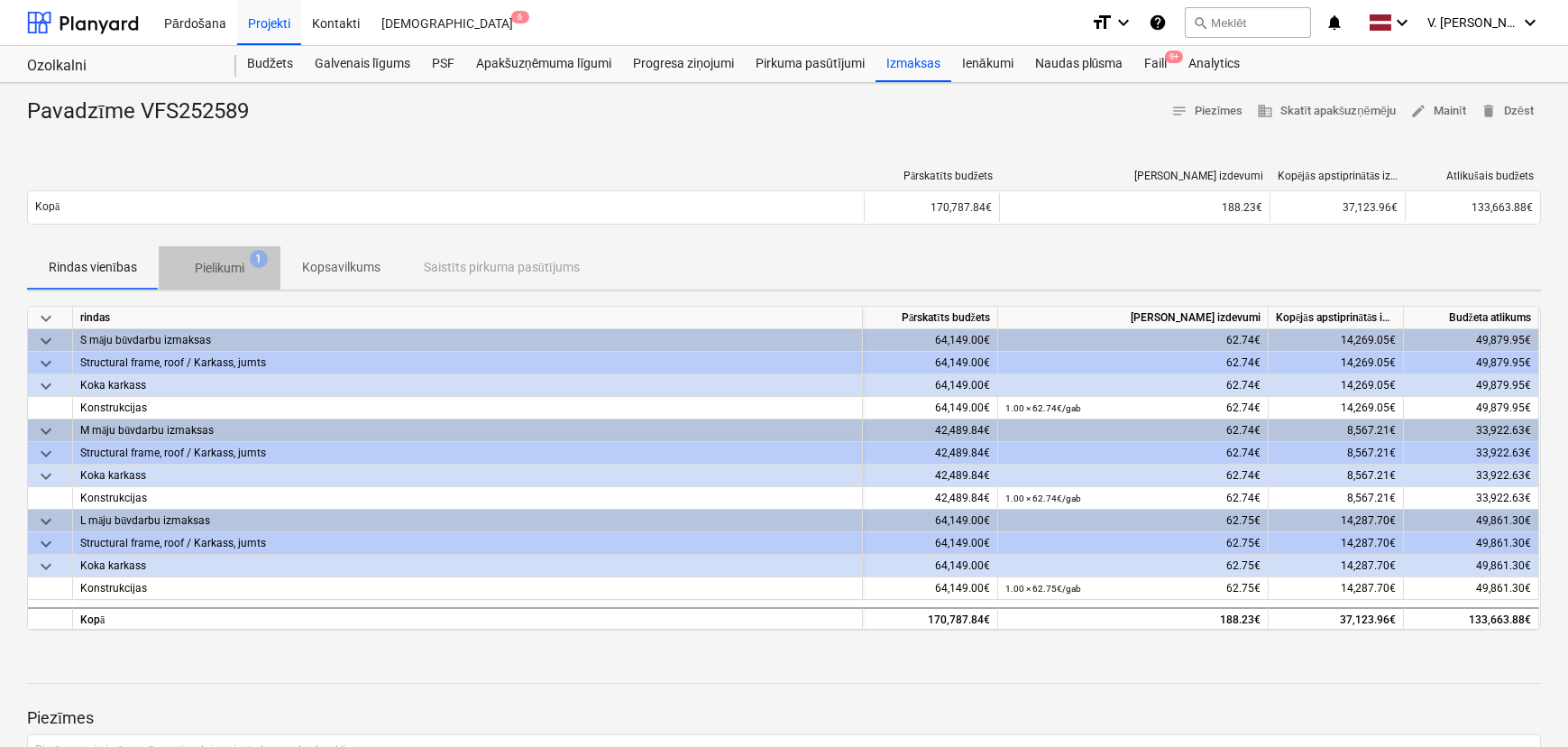 click on "1" at bounding box center (259, 259) 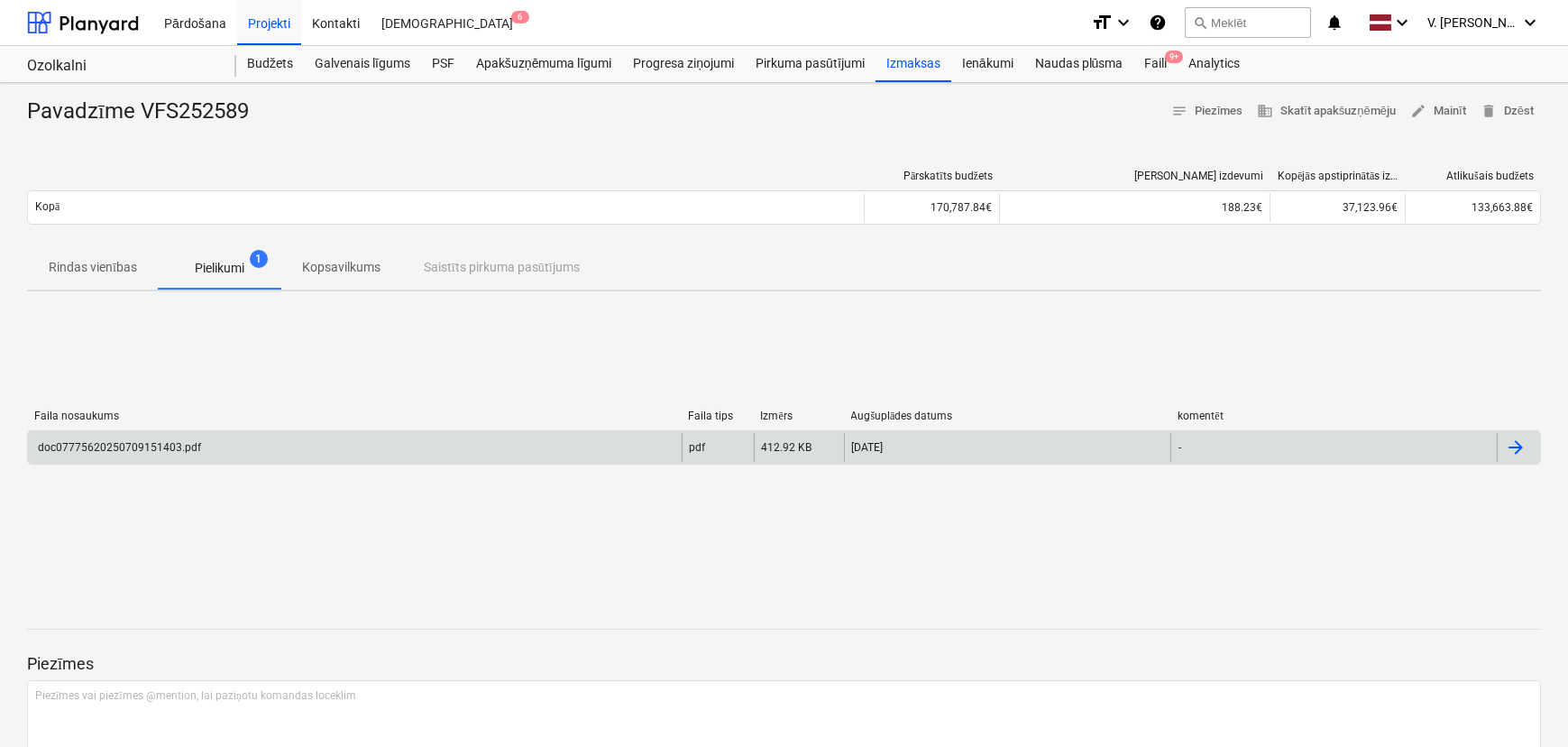 click on "doc07775620250709151403.pdf pdf 412.92 KB 14.07.2025 -" at bounding box center (784, 447) 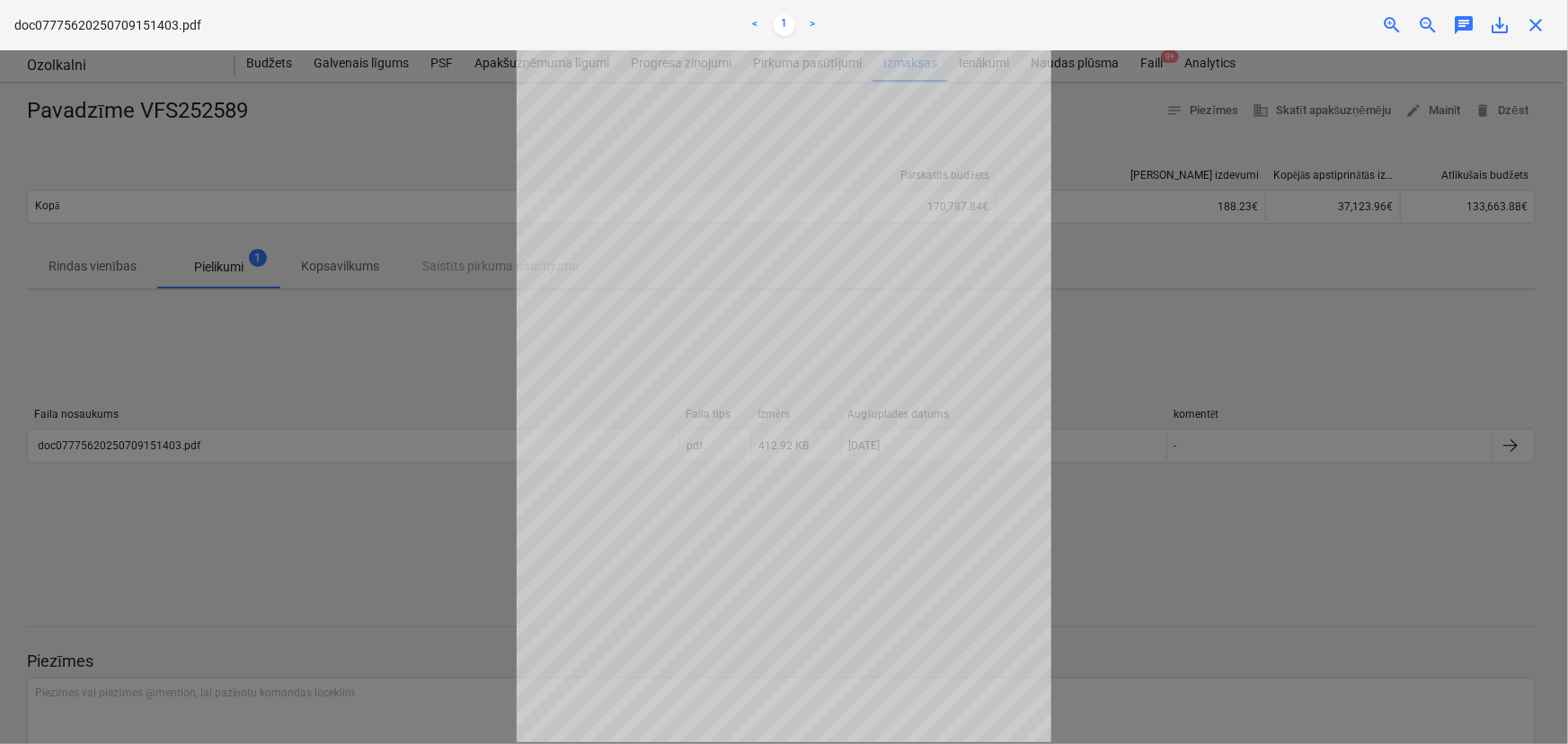 scroll, scrollTop: 0, scrollLeft: 0, axis: both 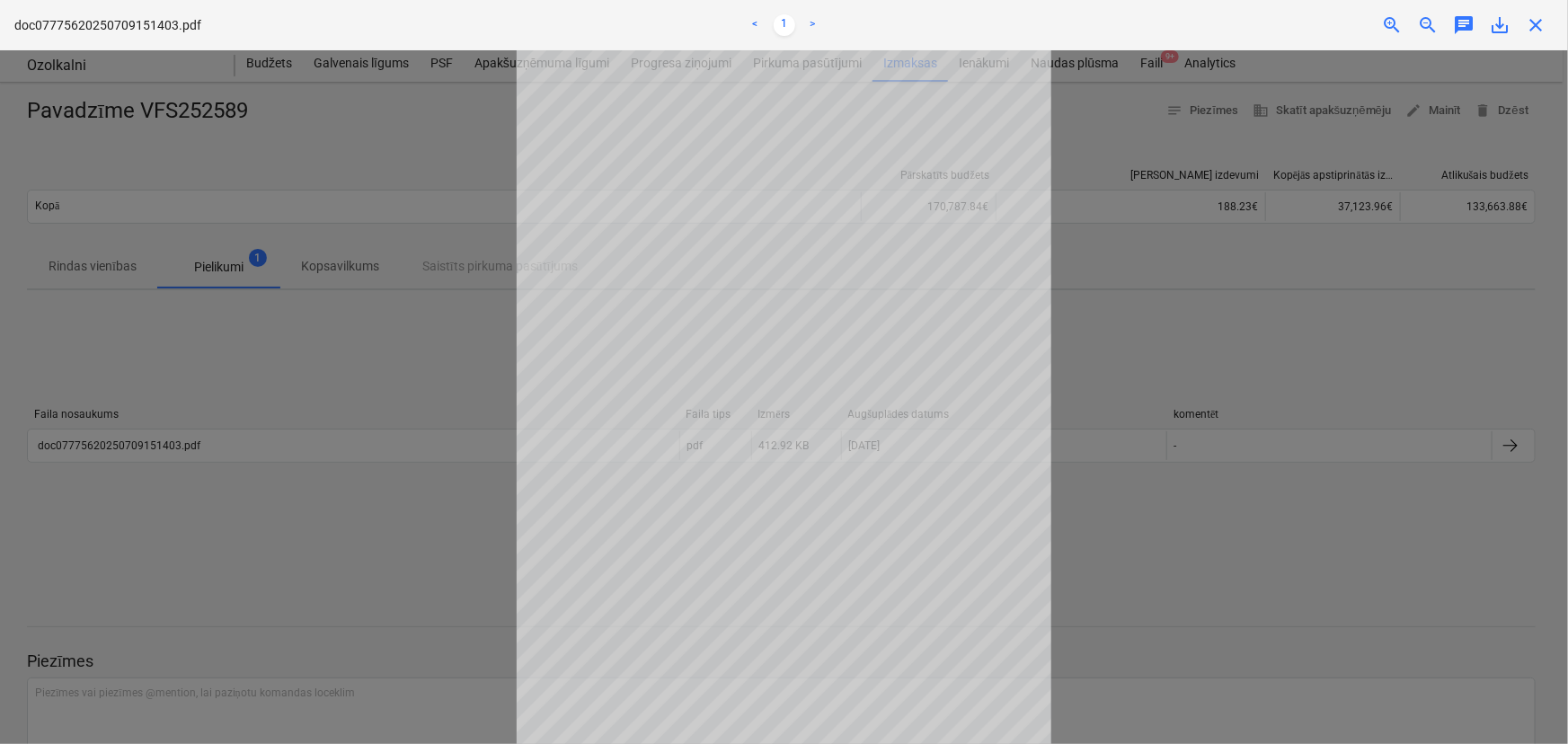 click at bounding box center [784, 397] 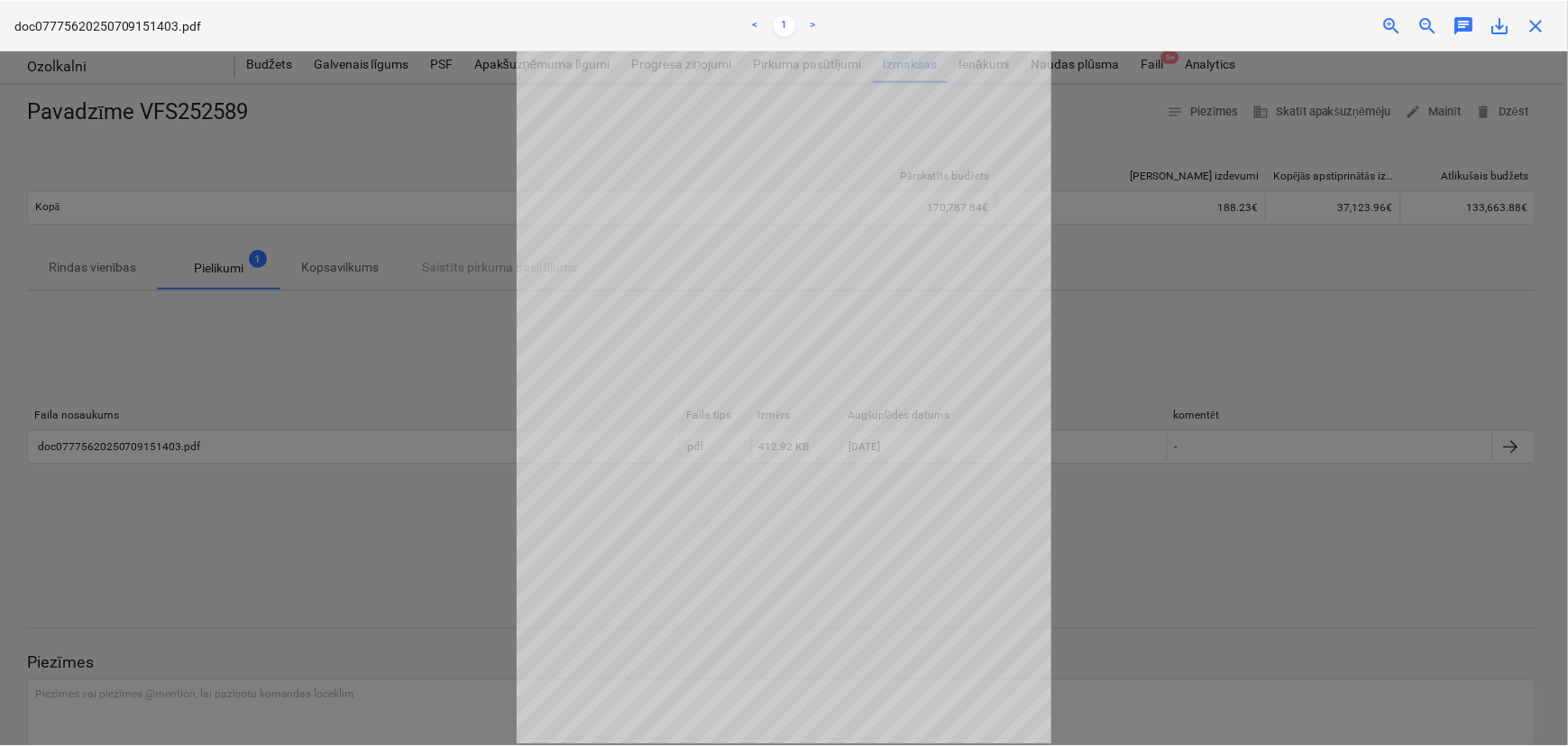 scroll, scrollTop: 0, scrollLeft: 0, axis: both 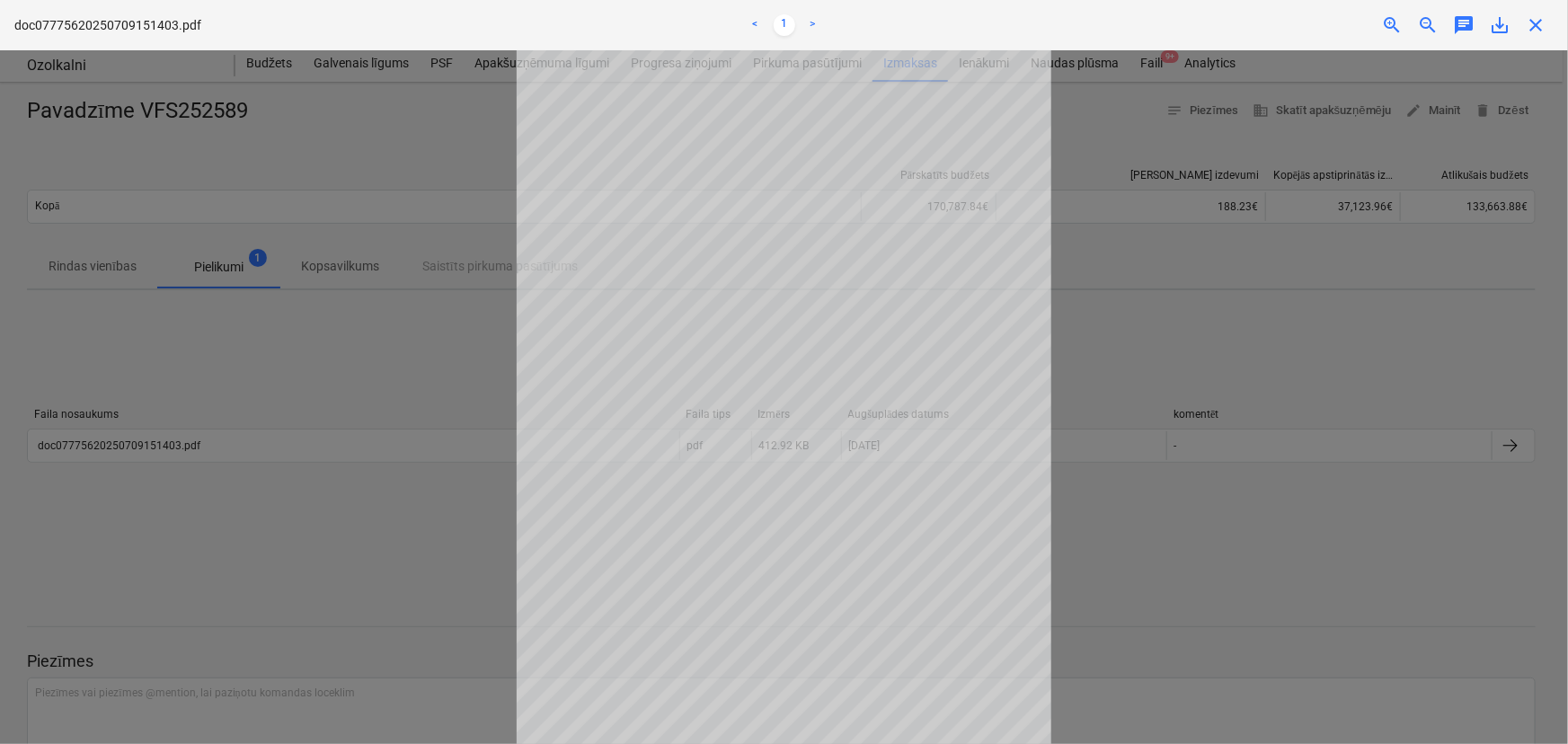 click on "close" at bounding box center [1536, 25] 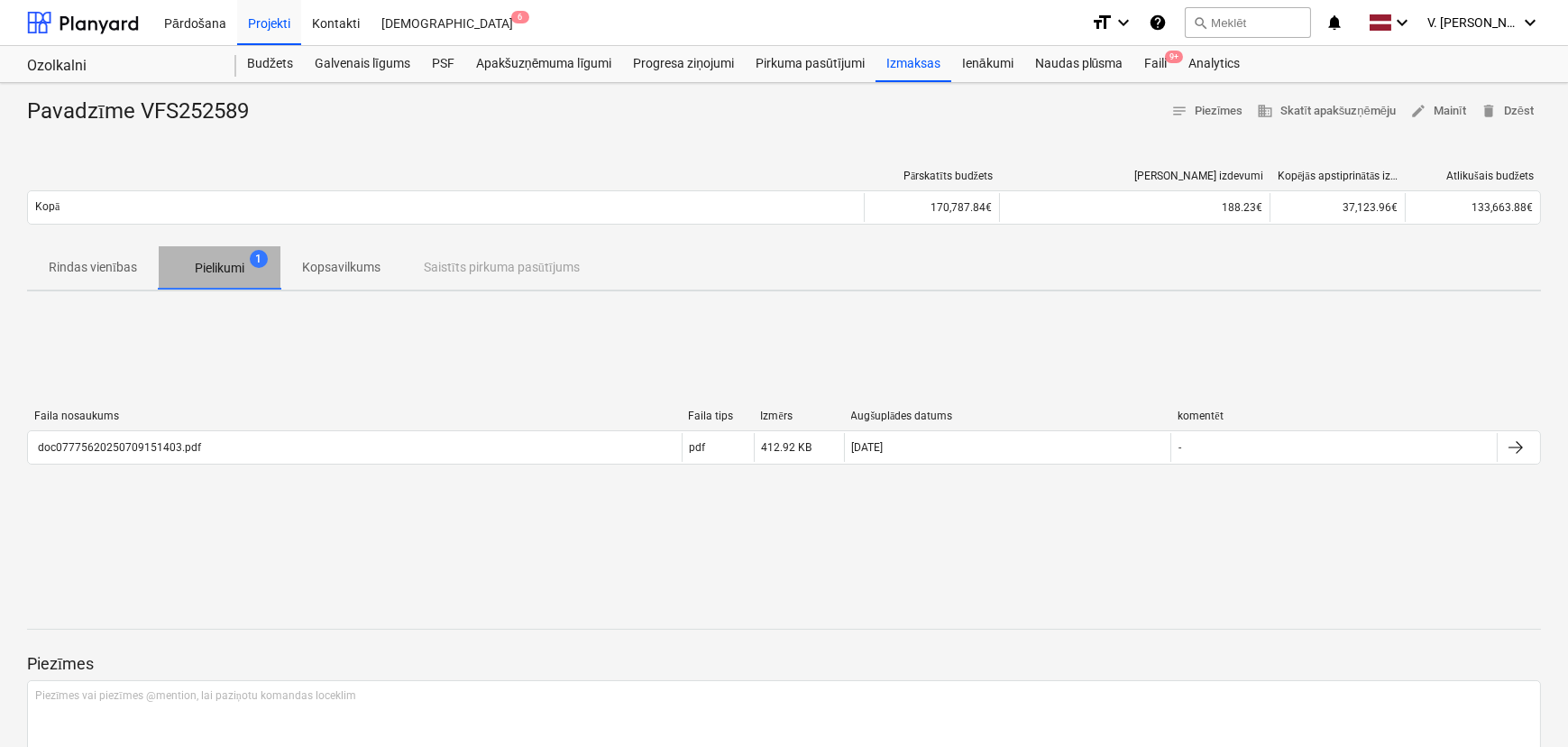 click on "Pielikumi" at bounding box center [219, 268] 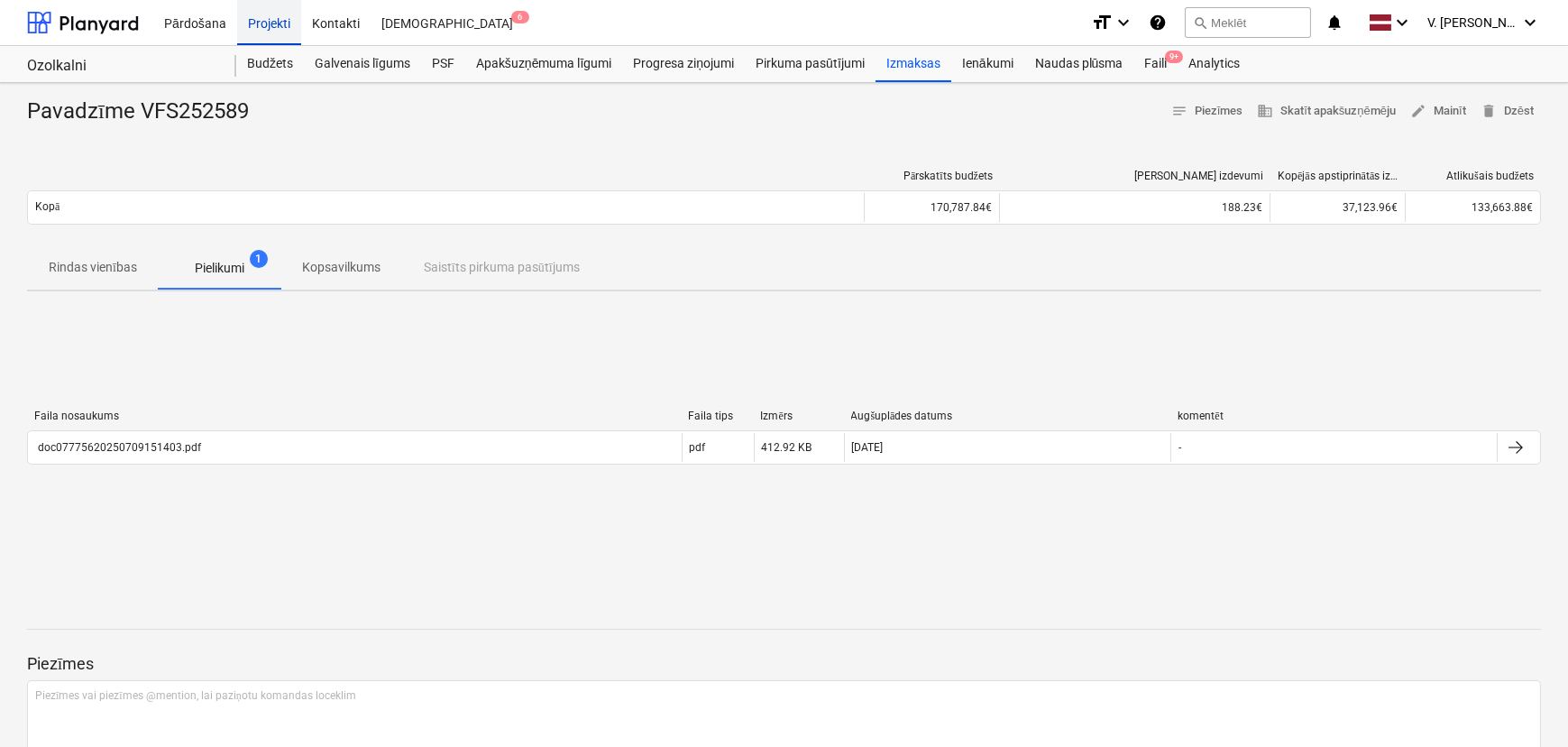 click on "Projekti" at bounding box center [269, 22] 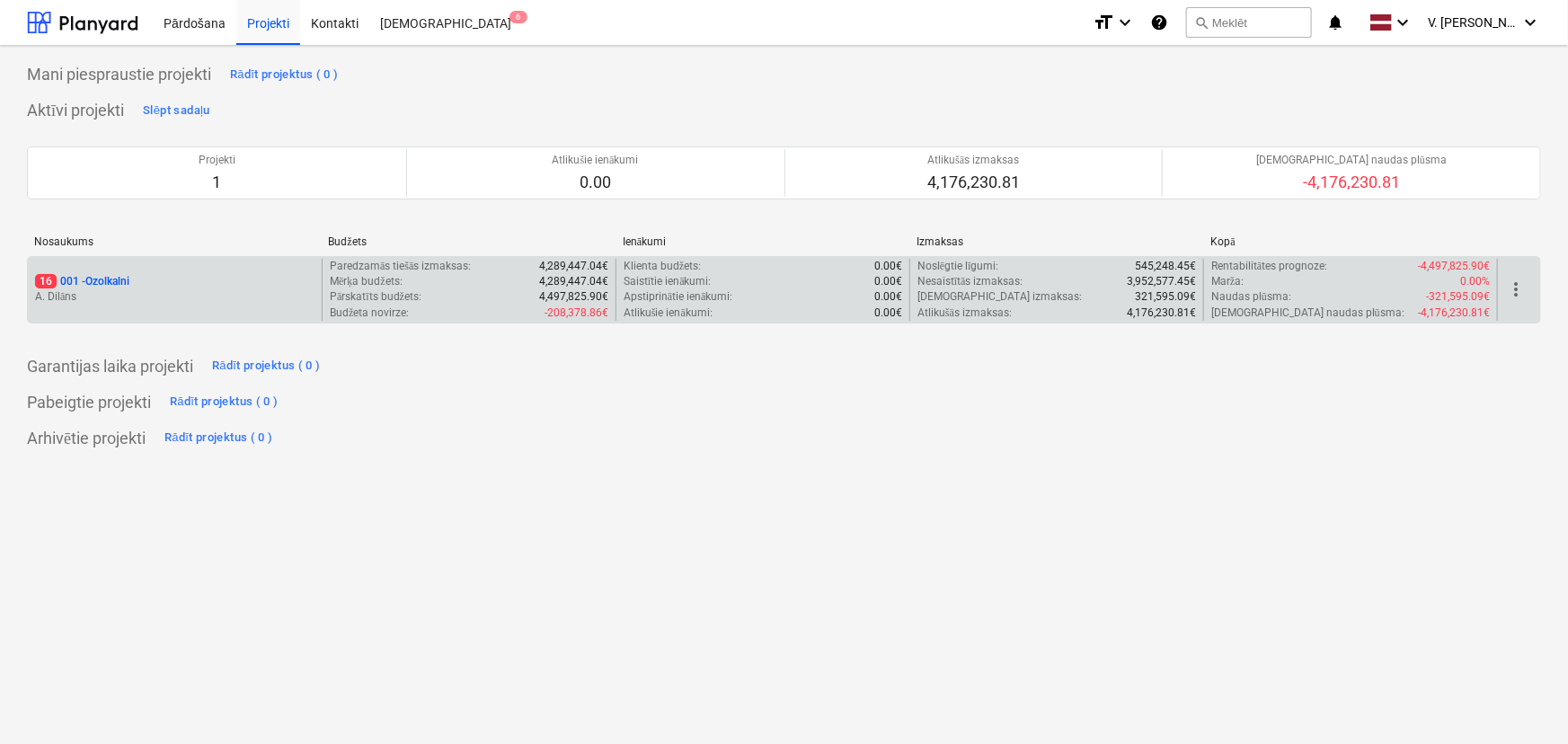 click on "A. Dilāns" at bounding box center [174, 297] 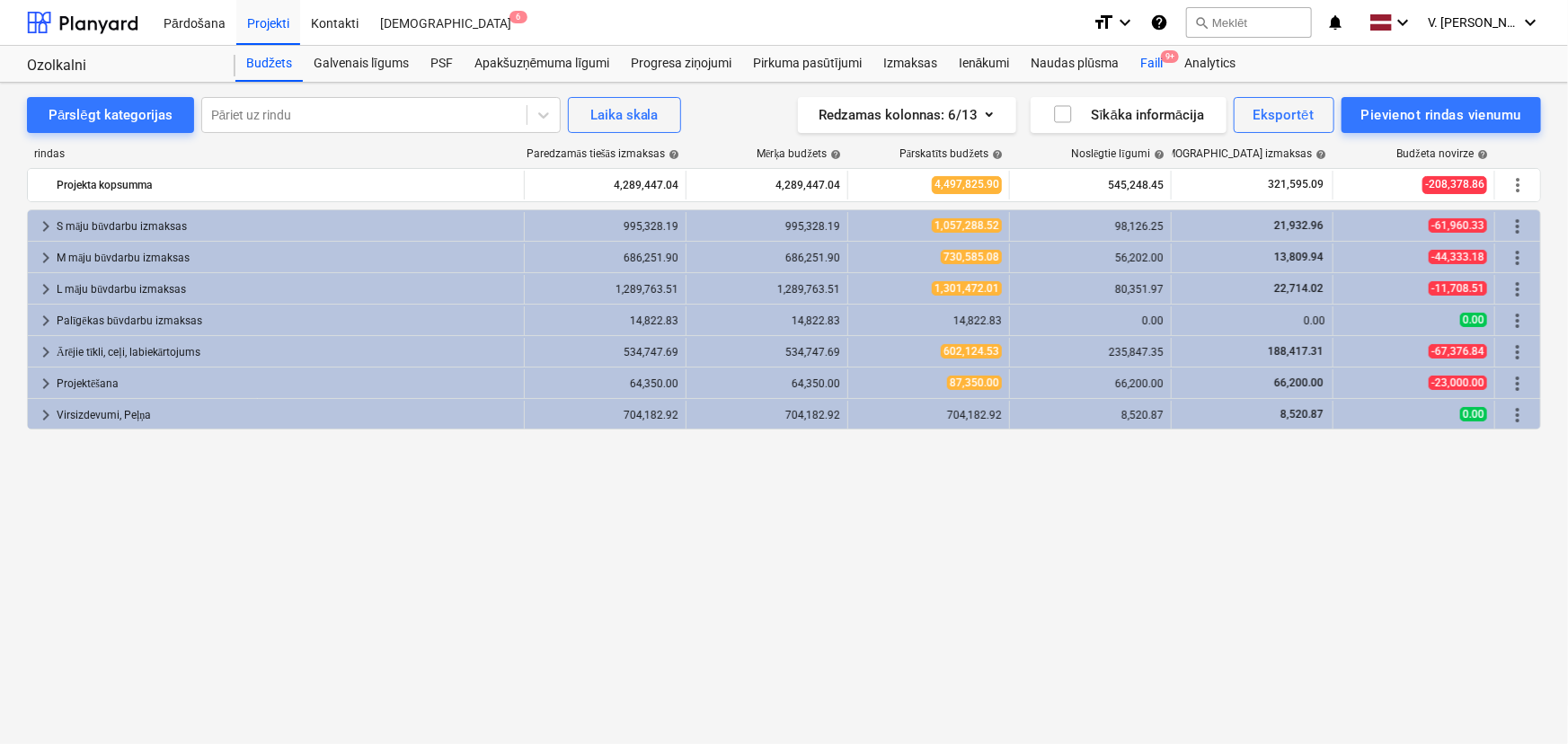 click on "Faili 9+" at bounding box center [1151, 64] 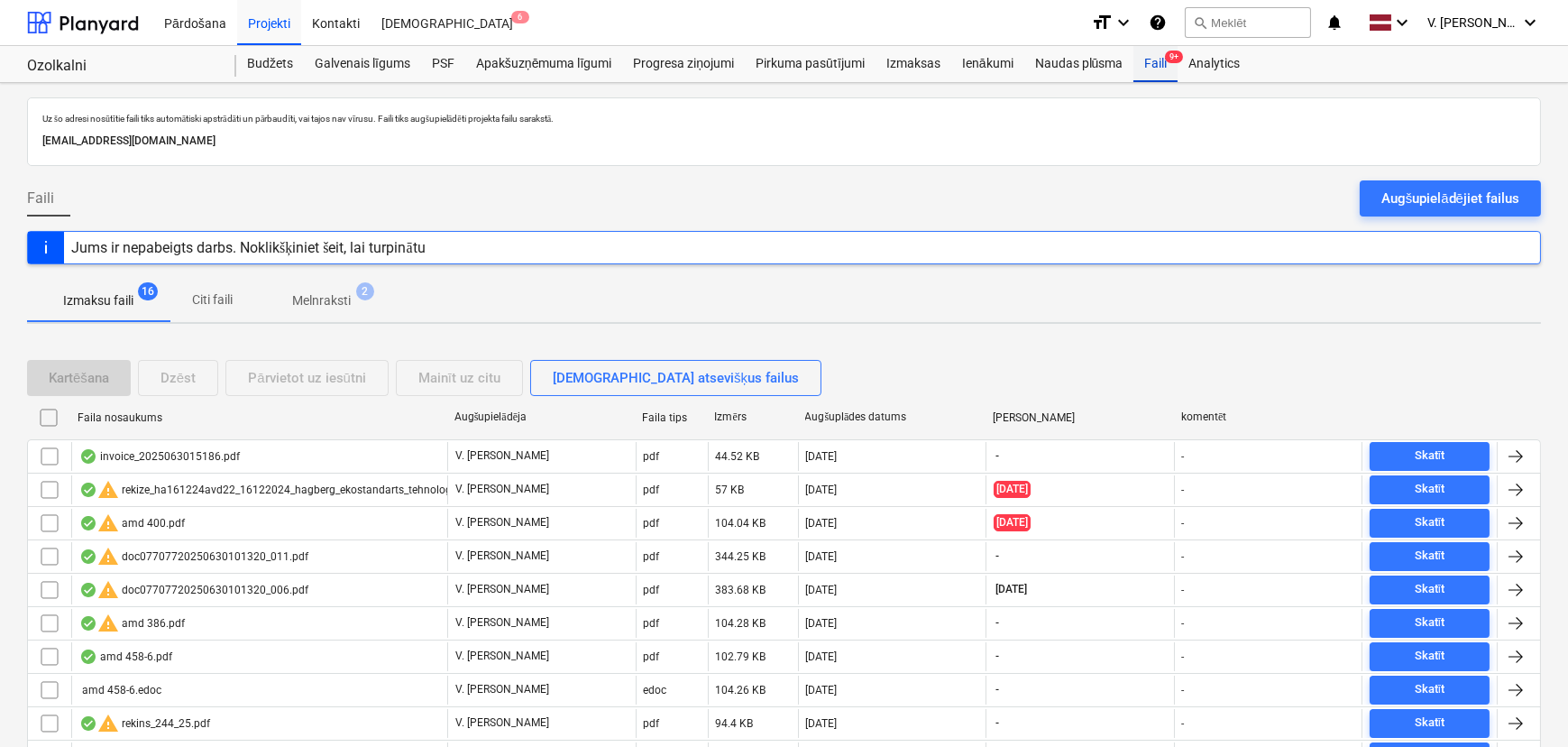 click on "Faili 9+" at bounding box center [1155, 64] 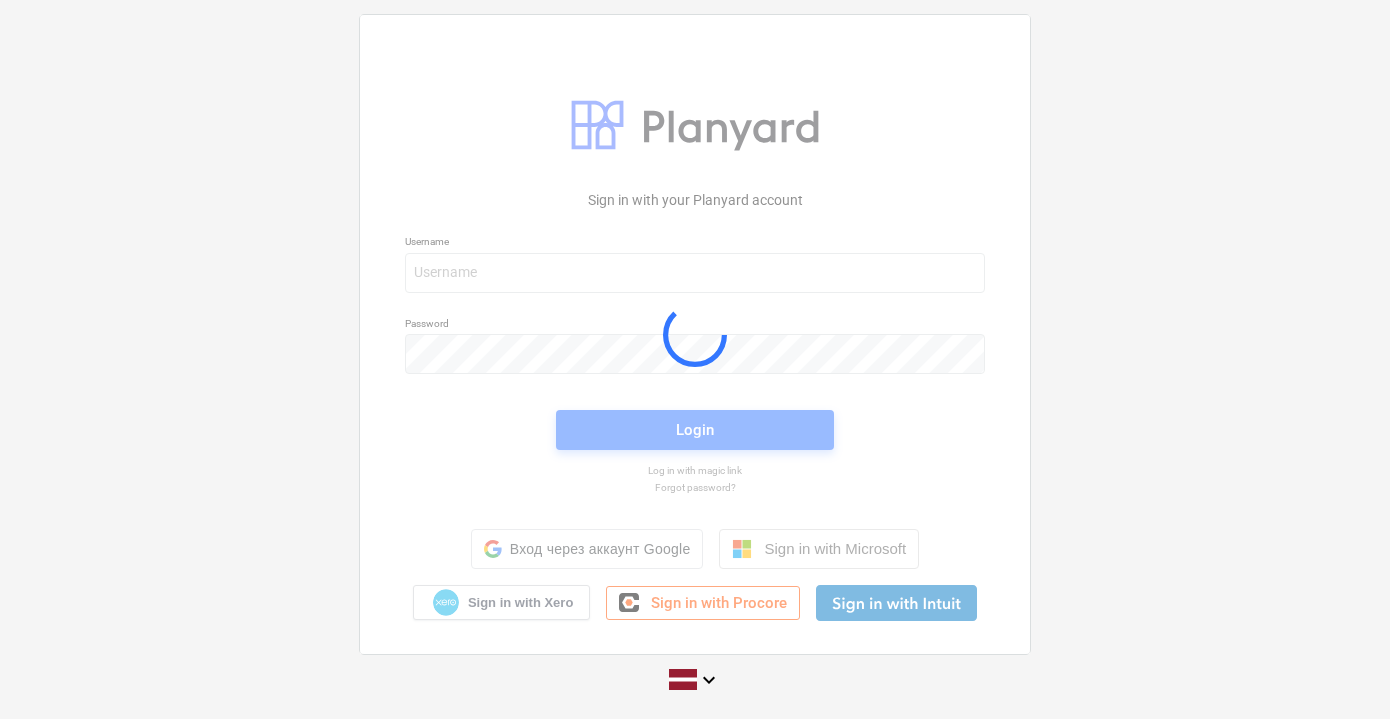 scroll, scrollTop: 0, scrollLeft: 0, axis: both 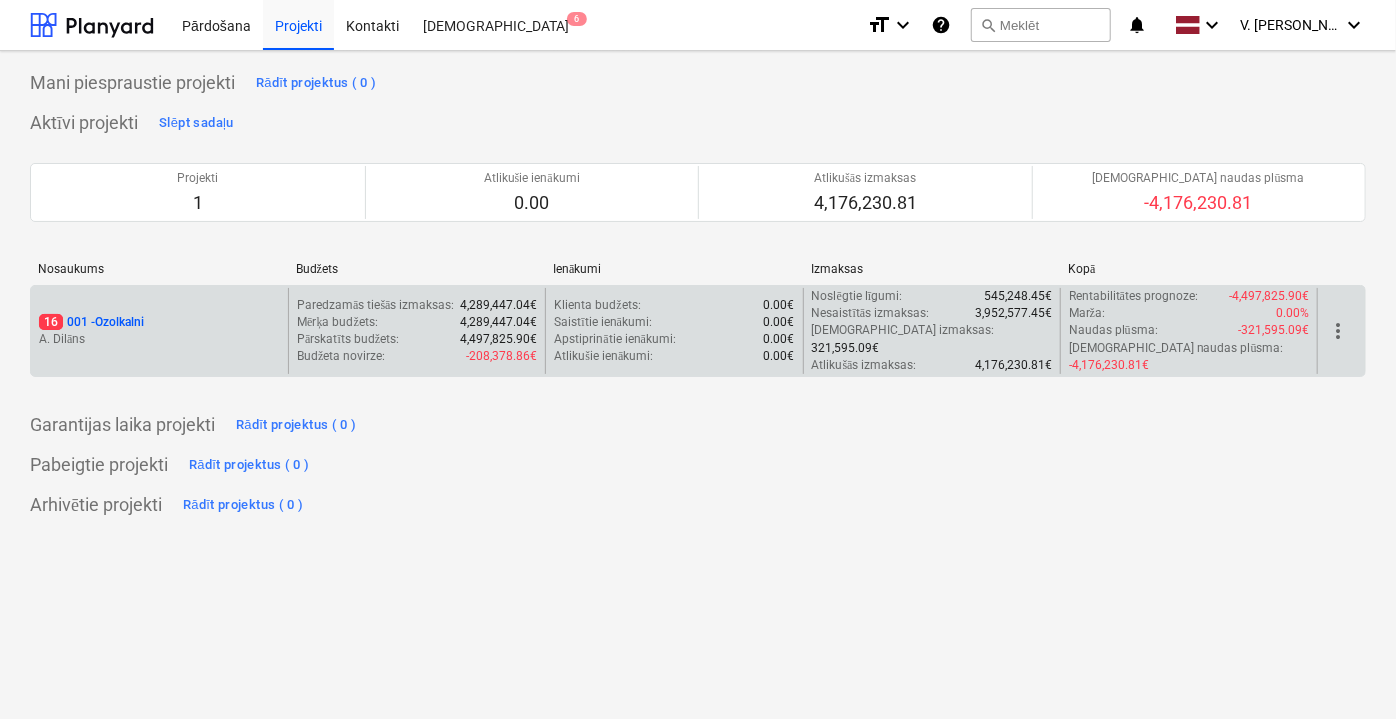 click on "A. Dilāns" at bounding box center (159, 339) 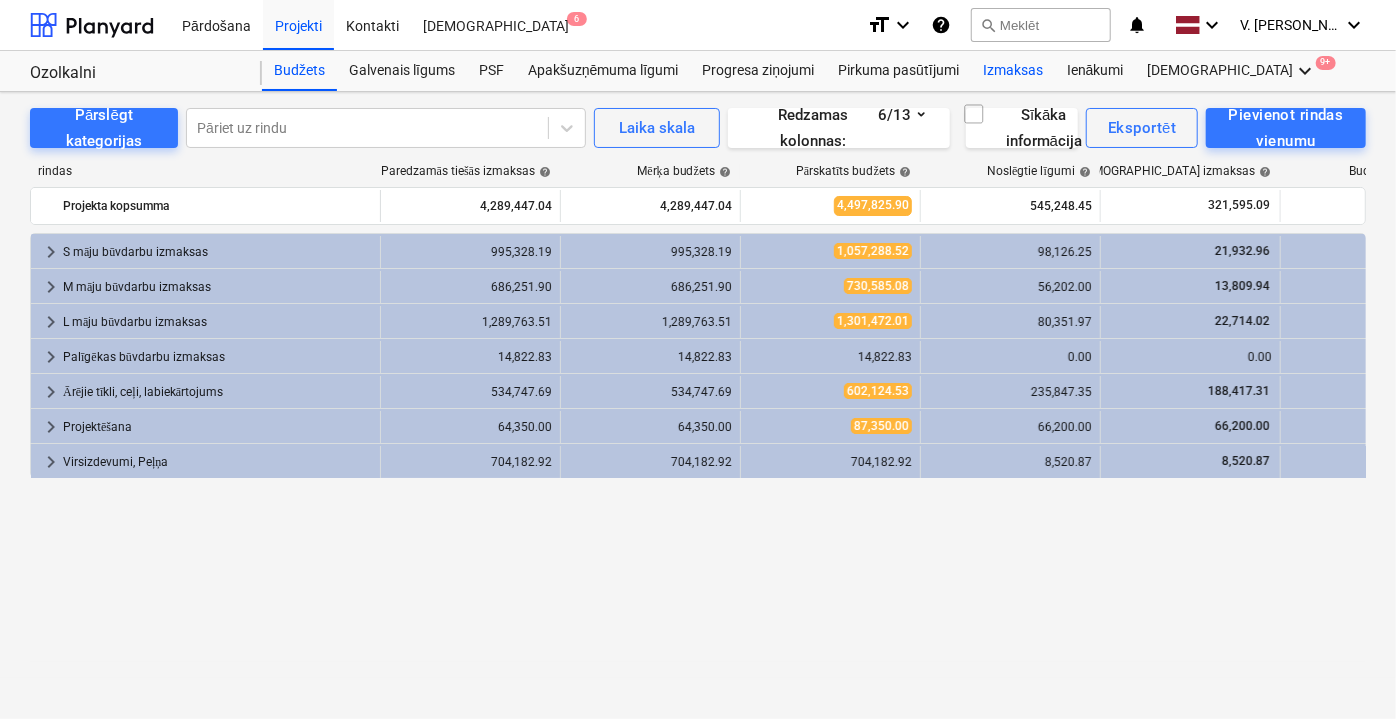 click on "Izmaksas" at bounding box center (1013, 71) 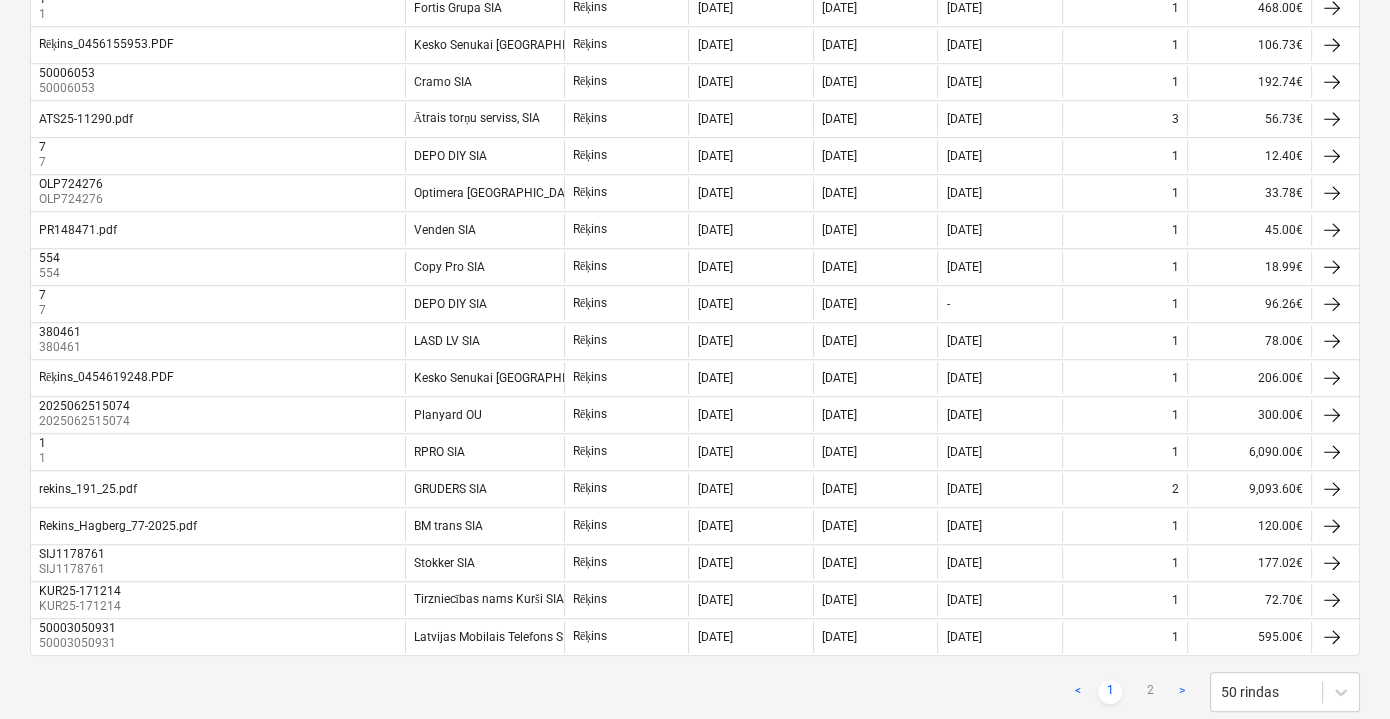 scroll, scrollTop: 1606, scrollLeft: 0, axis: vertical 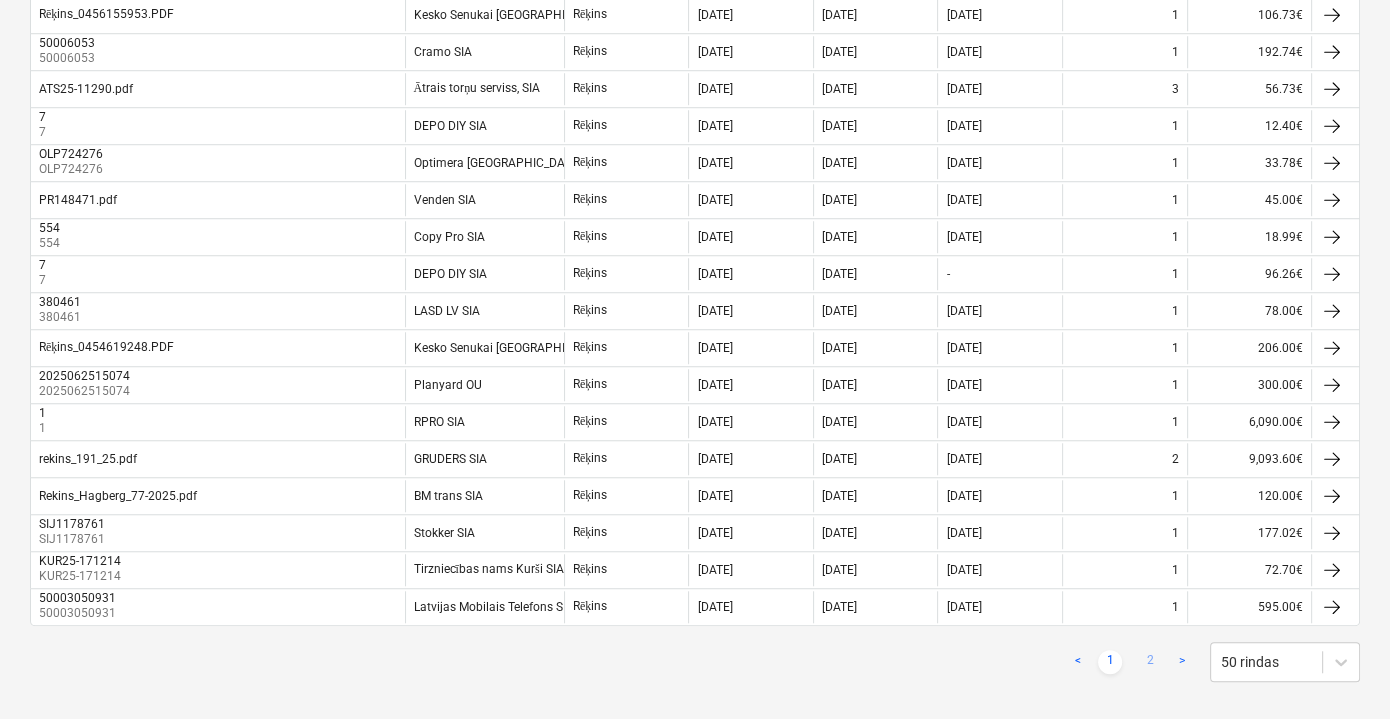 click on "2" at bounding box center [1150, 662] 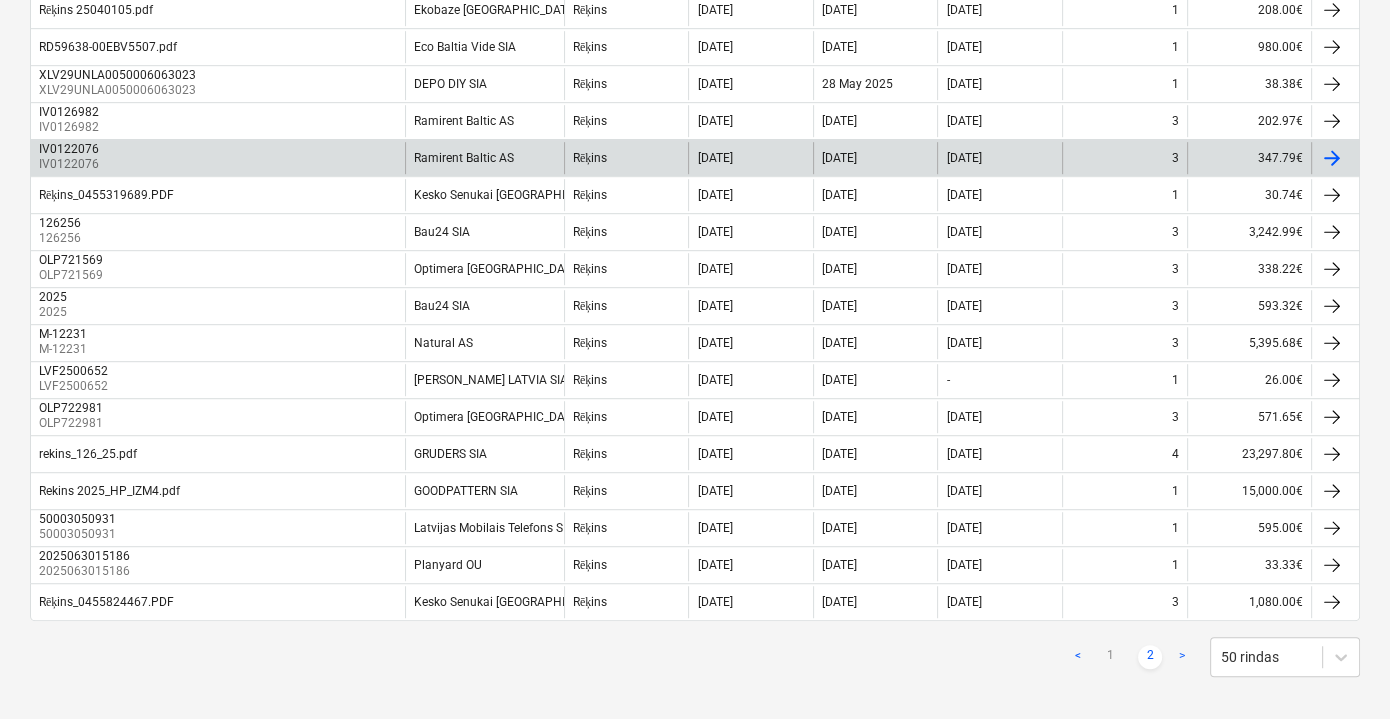 scroll, scrollTop: 1202, scrollLeft: 0, axis: vertical 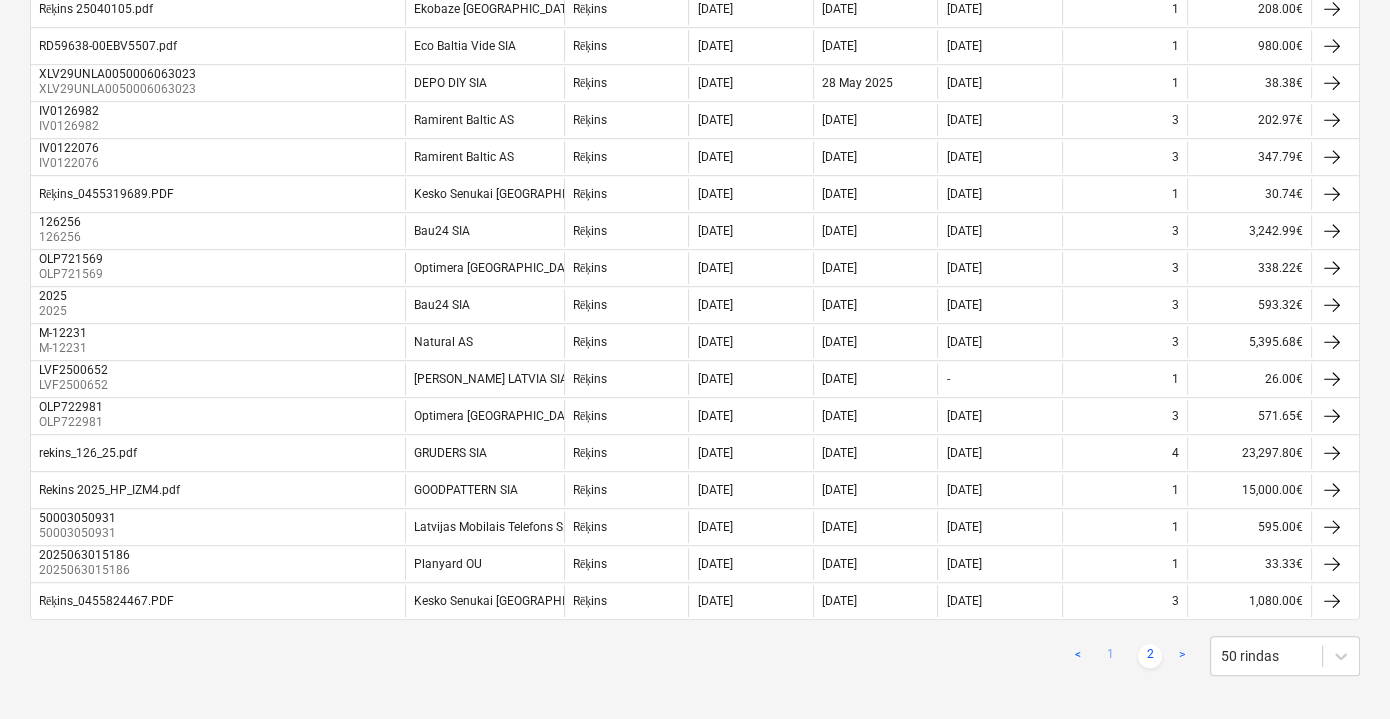 click on "1" at bounding box center (1110, 656) 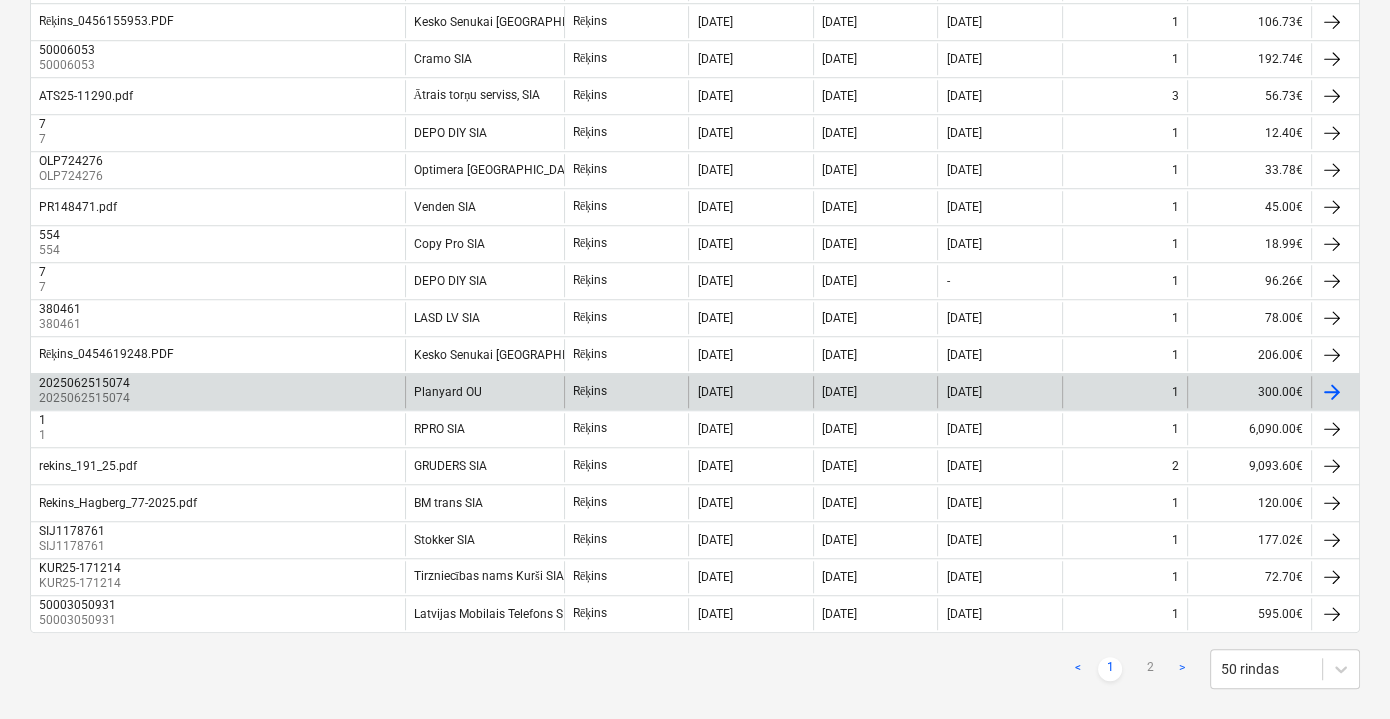 scroll, scrollTop: 1606, scrollLeft: 0, axis: vertical 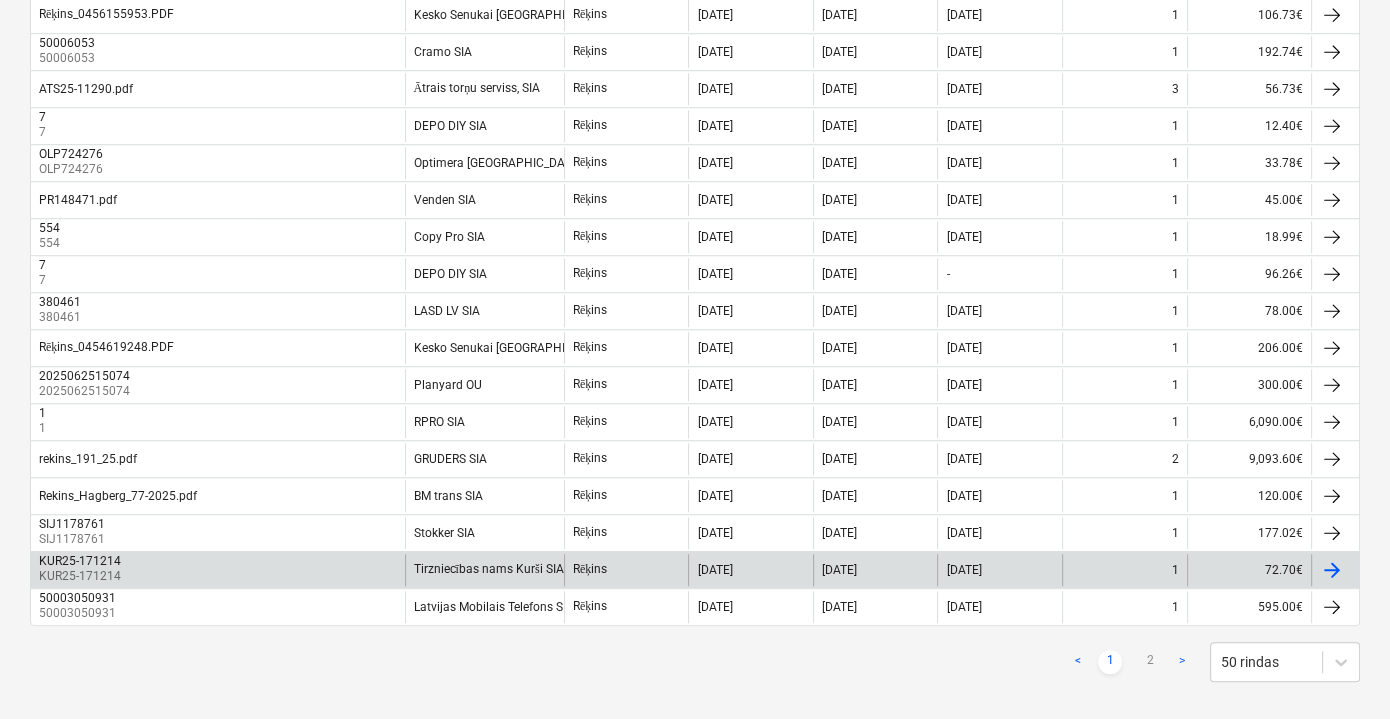 click on "Tirzniecības nams Kurši SIA" at bounding box center [489, 569] 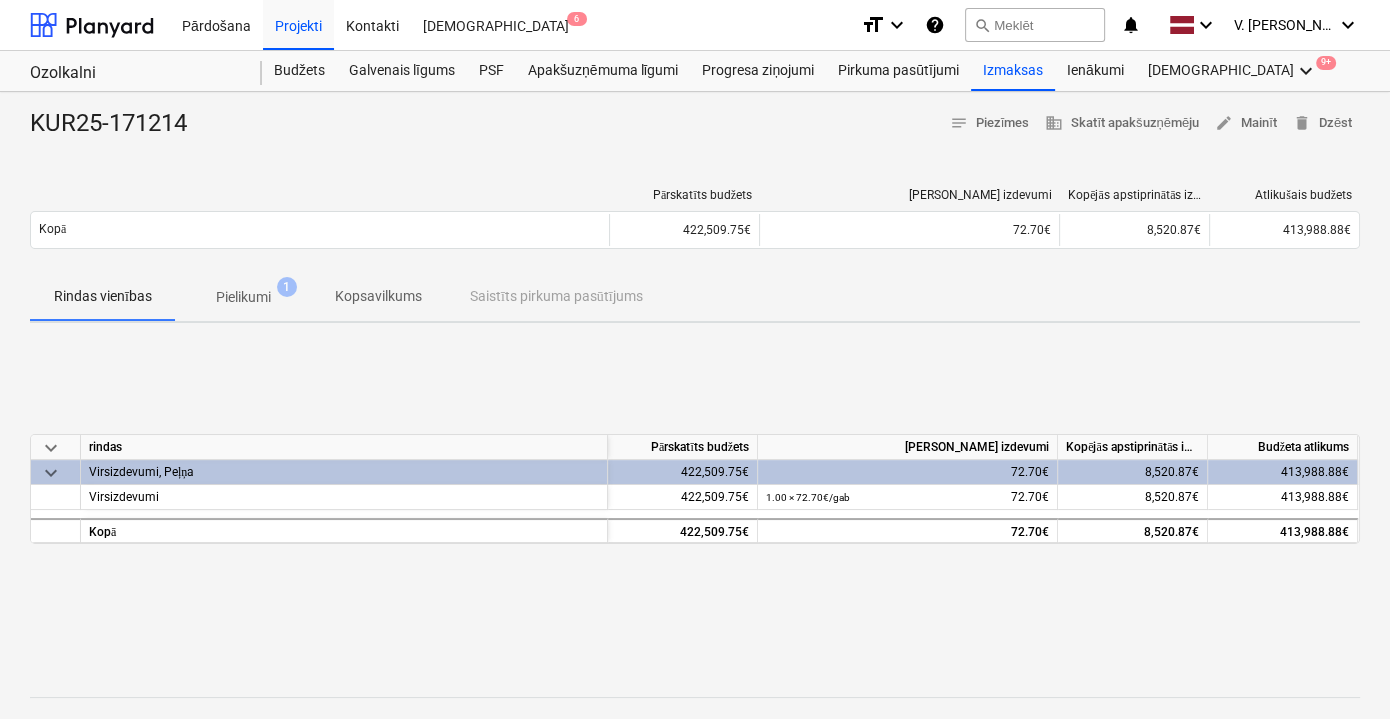 click on "Pielikumi 1" at bounding box center [243, 297] 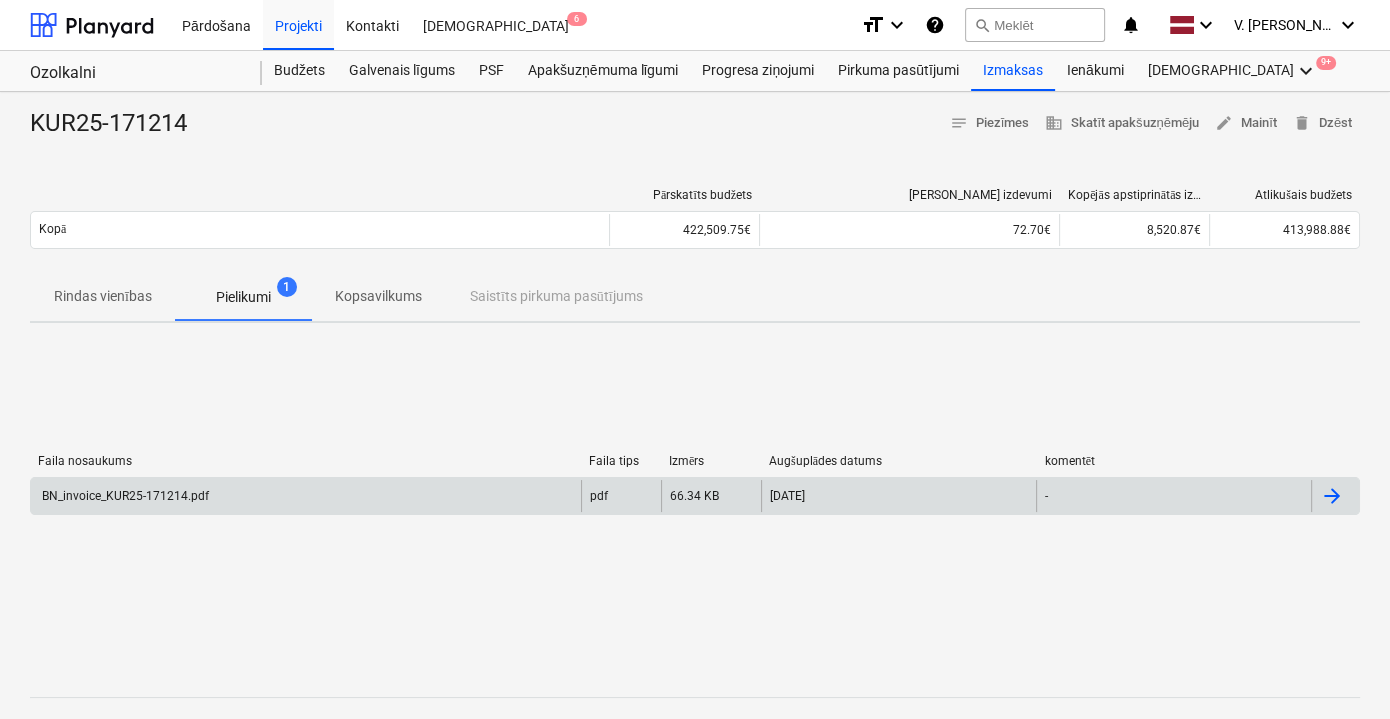 click on "BN_invoice_KUR25-171214.pdf" at bounding box center [306, 496] 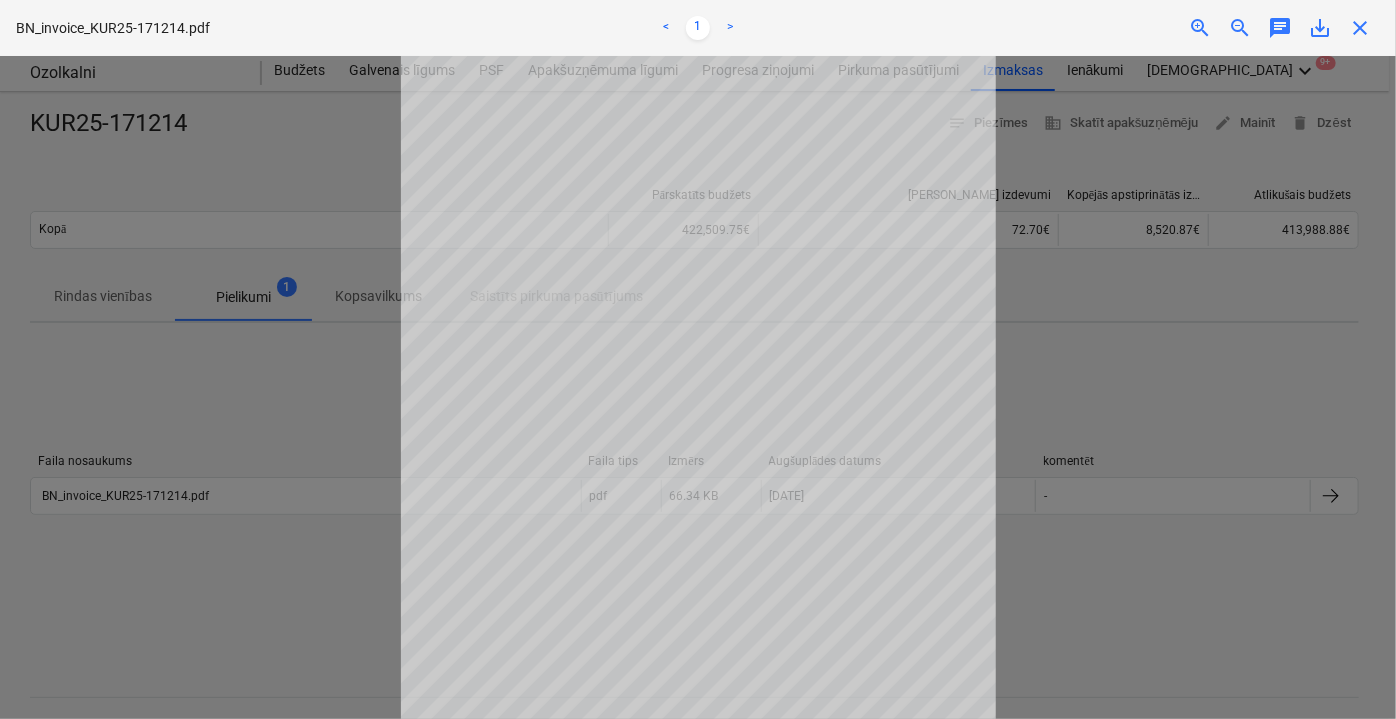 click at bounding box center (698, 387) 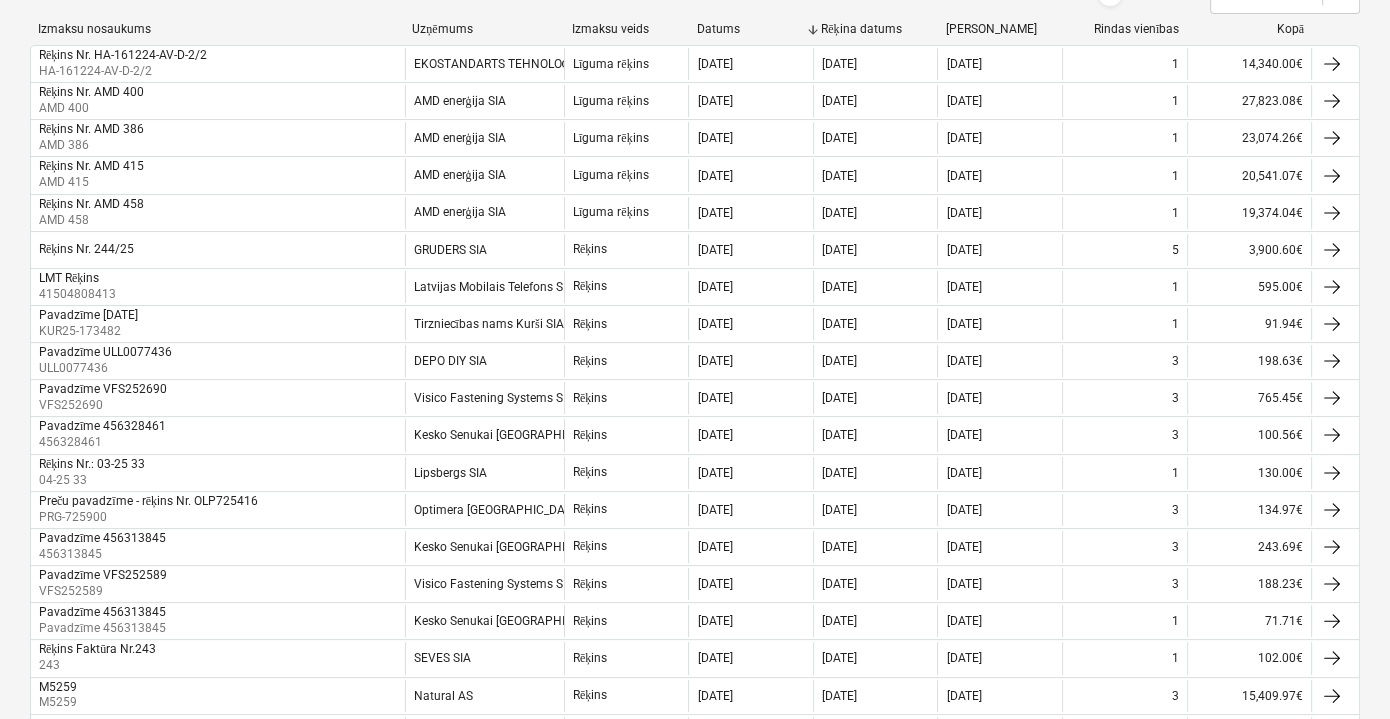 scroll, scrollTop: 242, scrollLeft: 0, axis: vertical 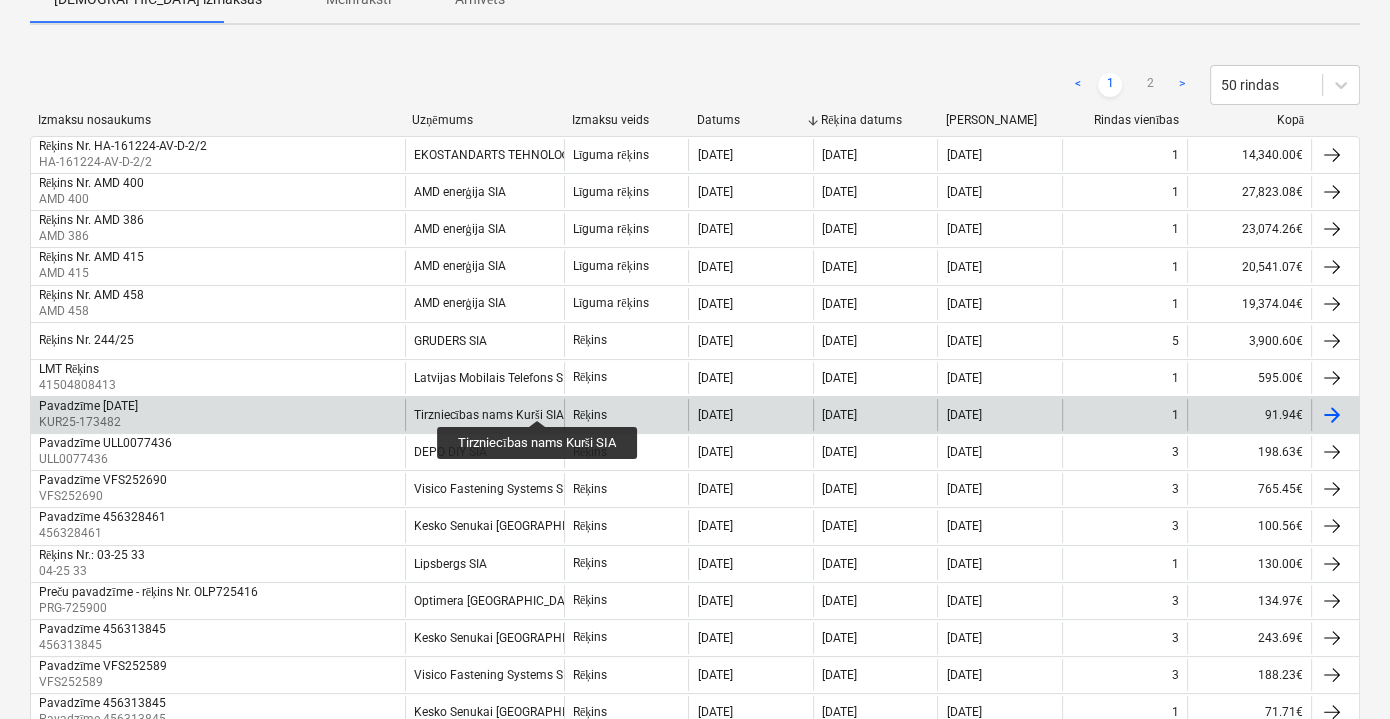click on "Tirzniecības nams Kurši SIA" at bounding box center (489, 415) 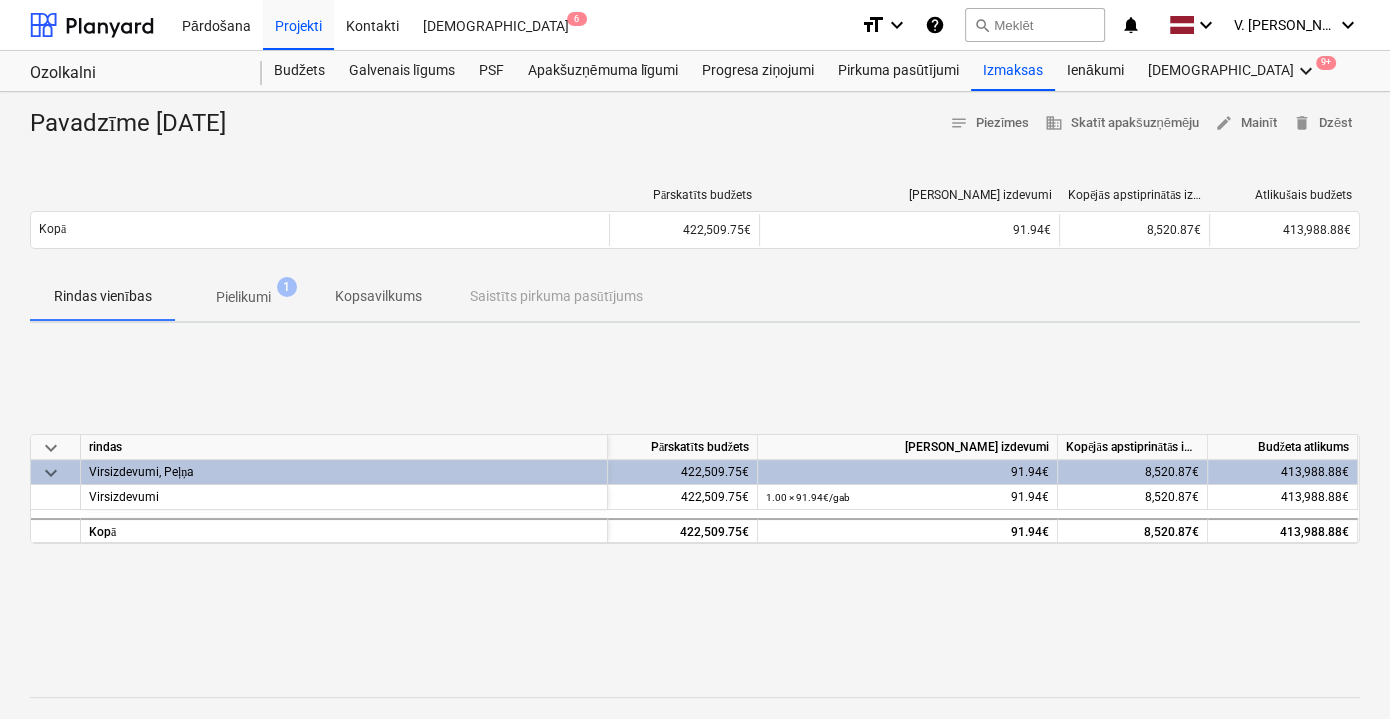 click on "Pielikumi 1" at bounding box center [243, 297] 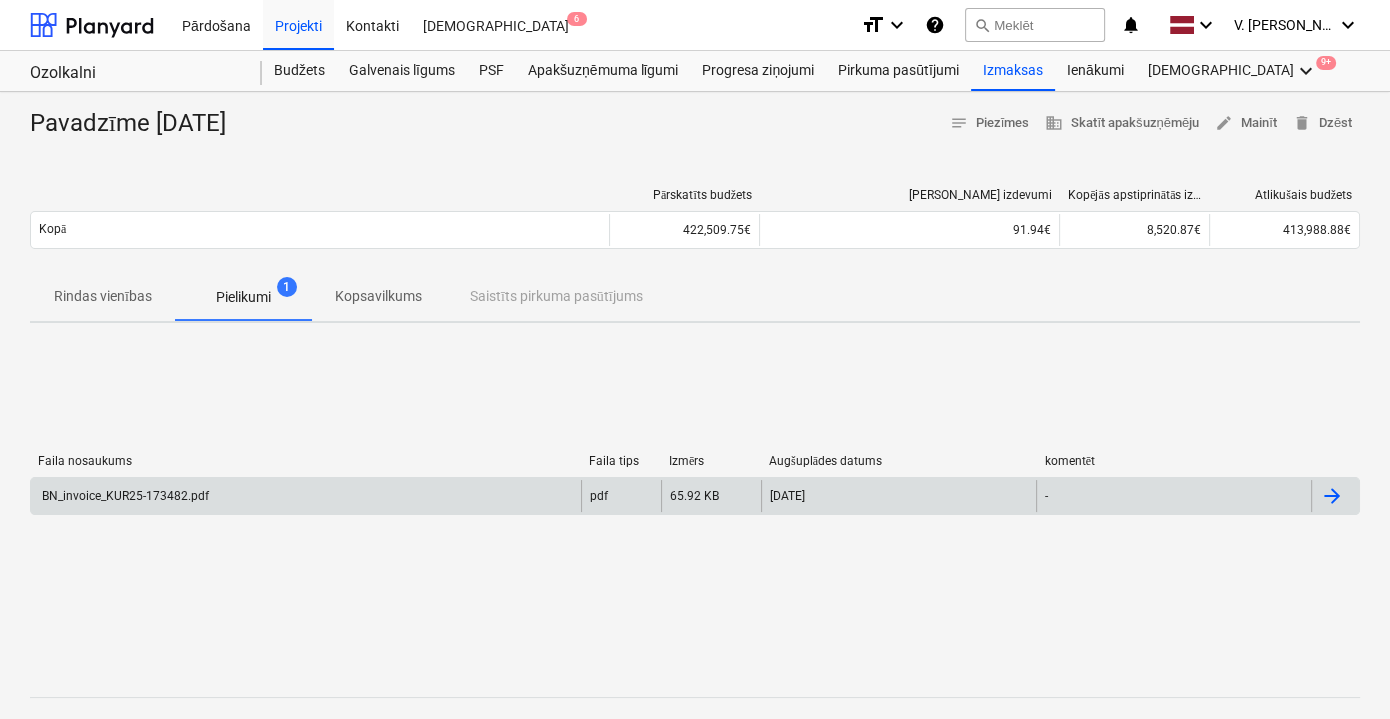 click on "BN_invoice_KUR25-173482.pdf" at bounding box center [306, 496] 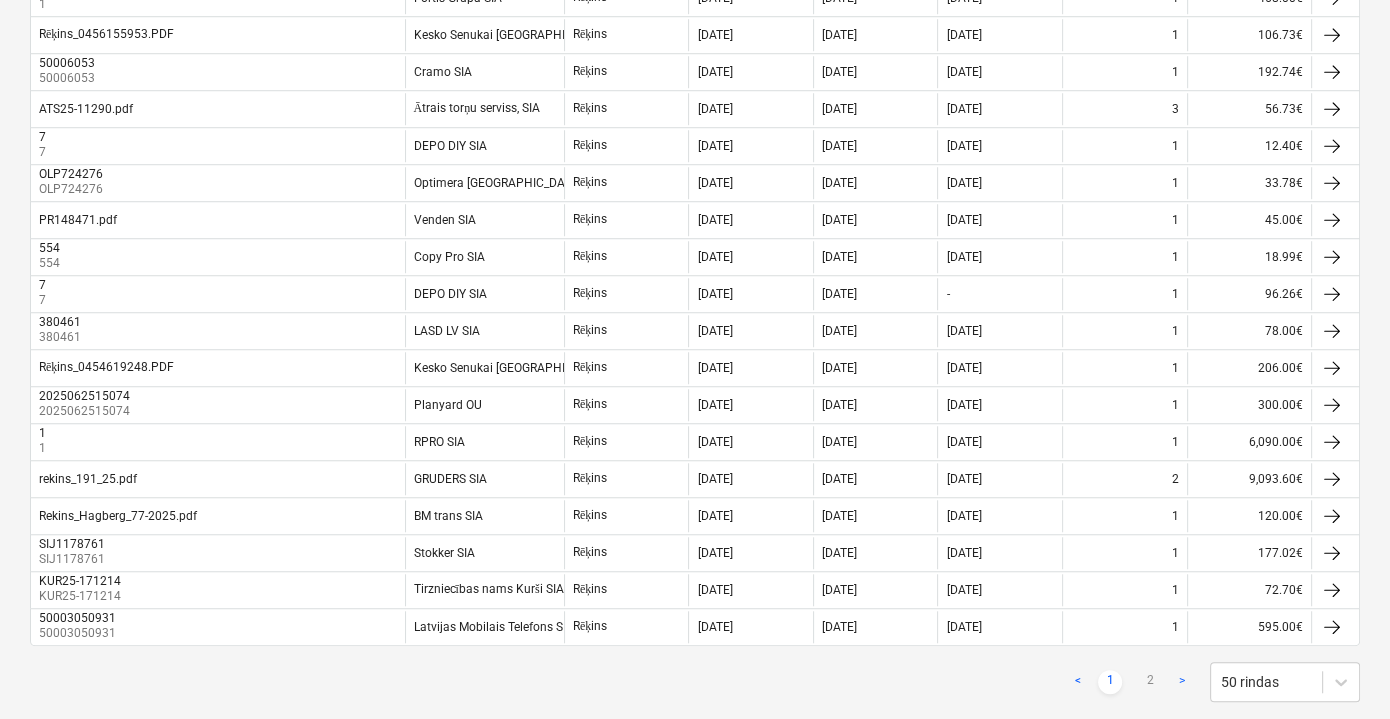 scroll, scrollTop: 1606, scrollLeft: 0, axis: vertical 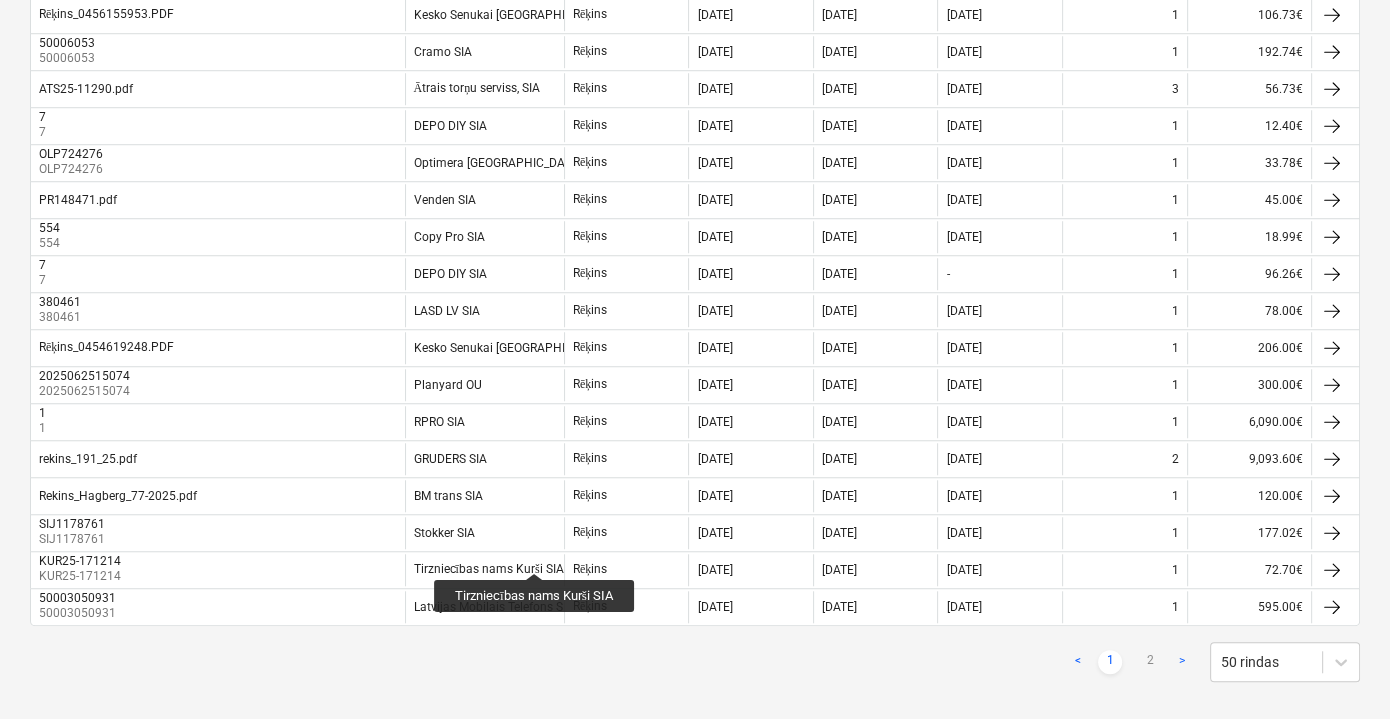 click on "Tirzniecības nams Kurši SIA" at bounding box center (489, 569) 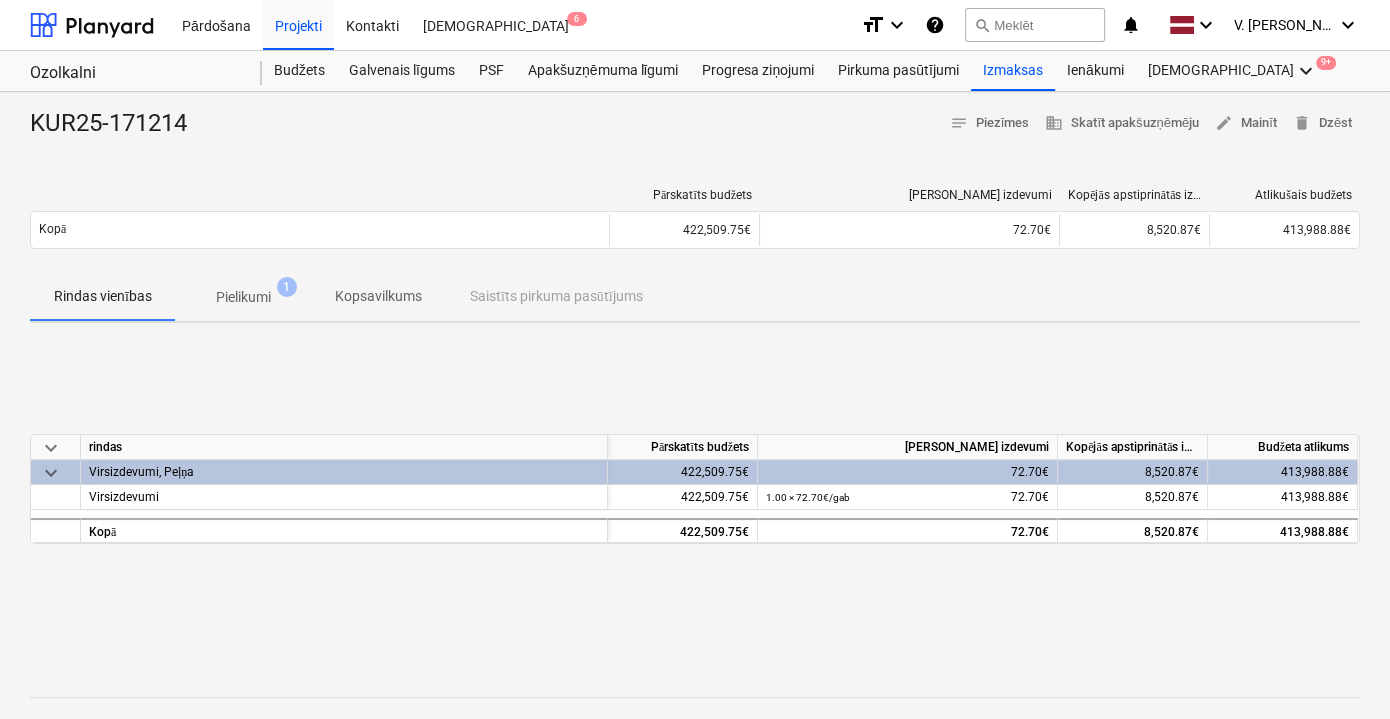 click on "Pielikumi" at bounding box center [243, 297] 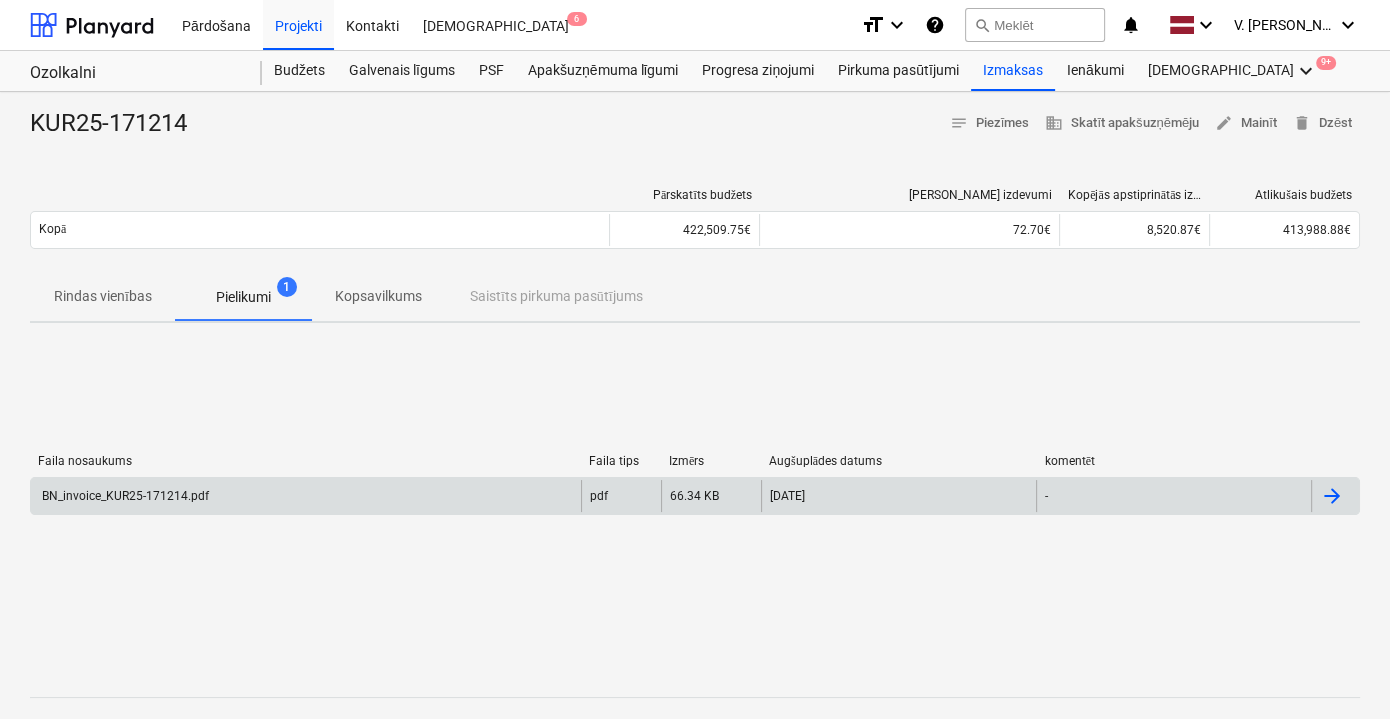 click on "BN_invoice_KUR25-171214.pdf" at bounding box center [306, 496] 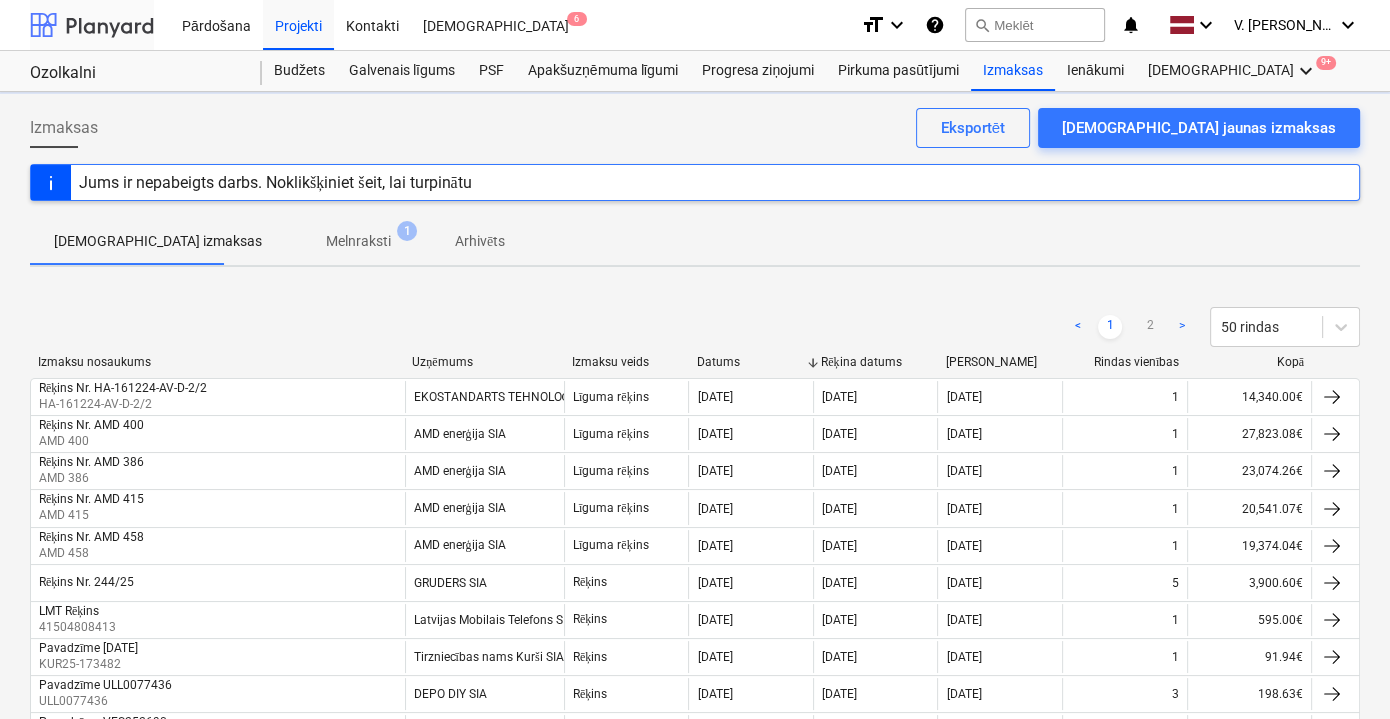 scroll, scrollTop: 1606, scrollLeft: 0, axis: vertical 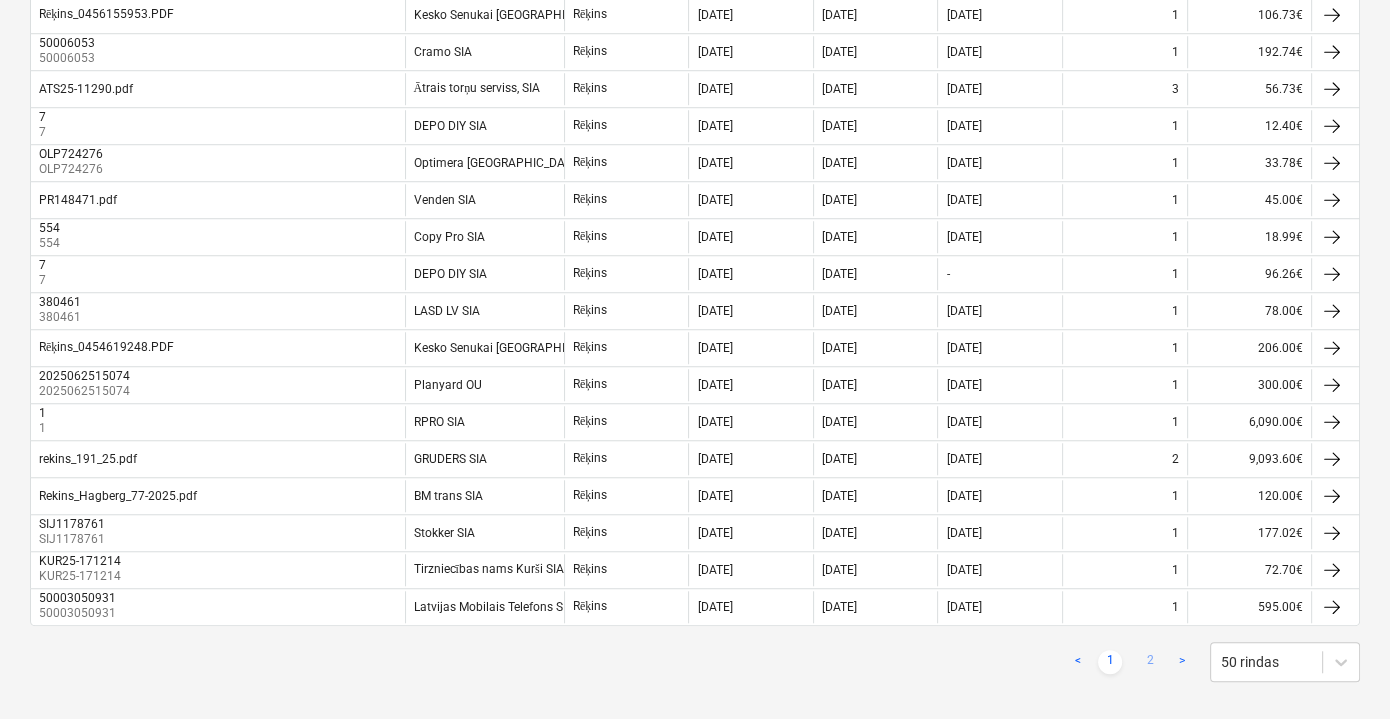 click on "2" at bounding box center (1150, 662) 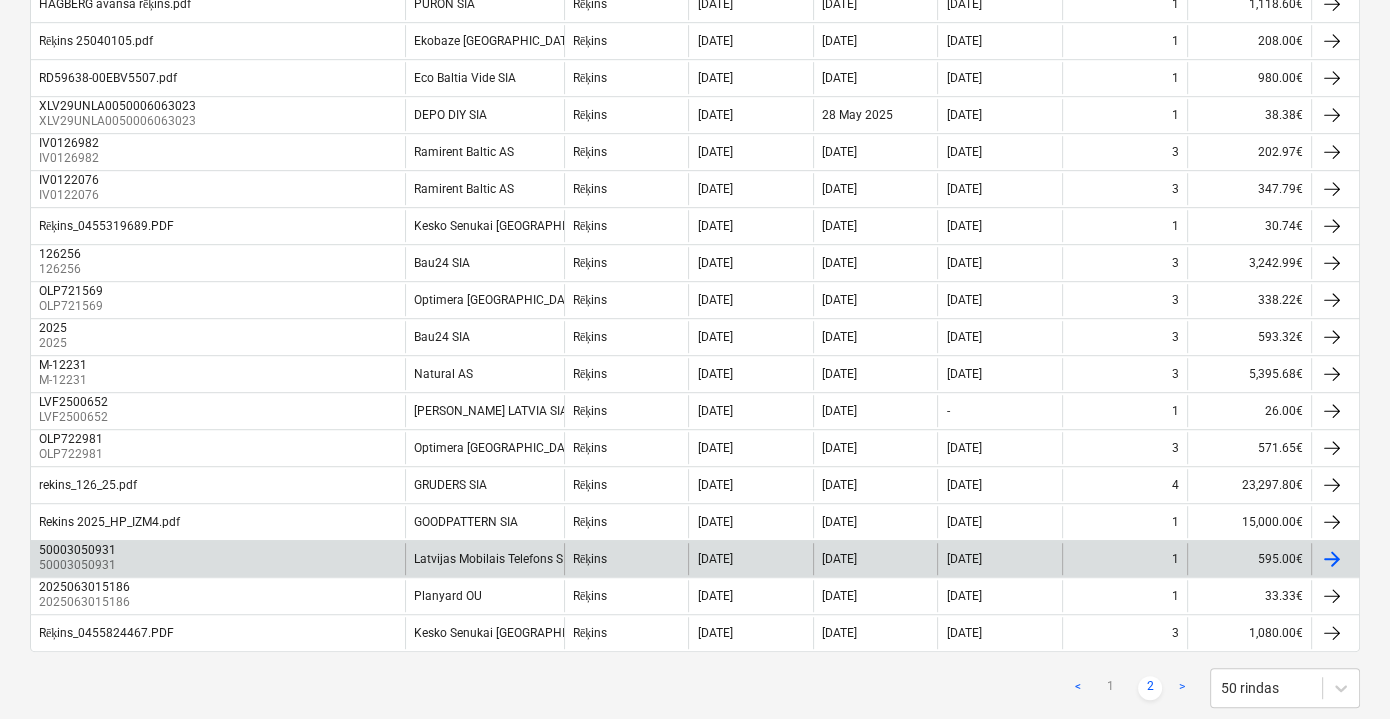 scroll, scrollTop: 1202, scrollLeft: 0, axis: vertical 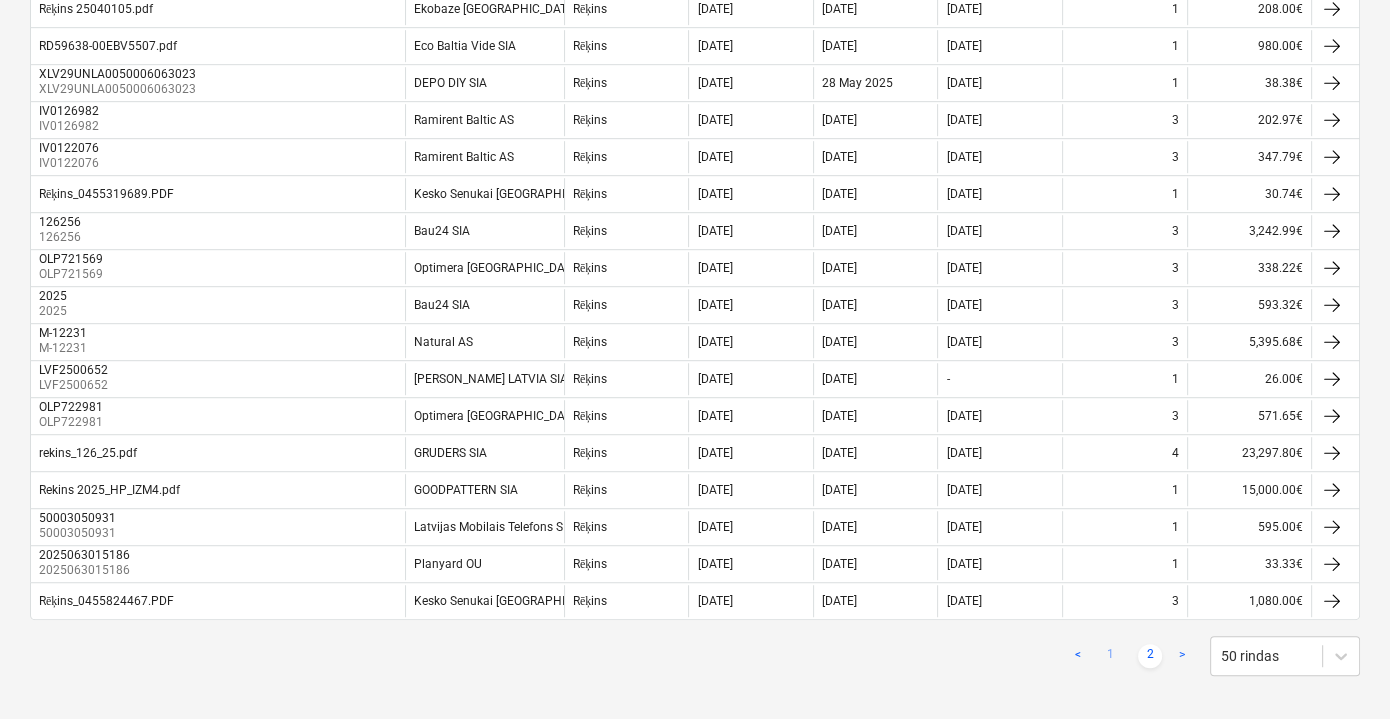 click on "1" at bounding box center (1110, 656) 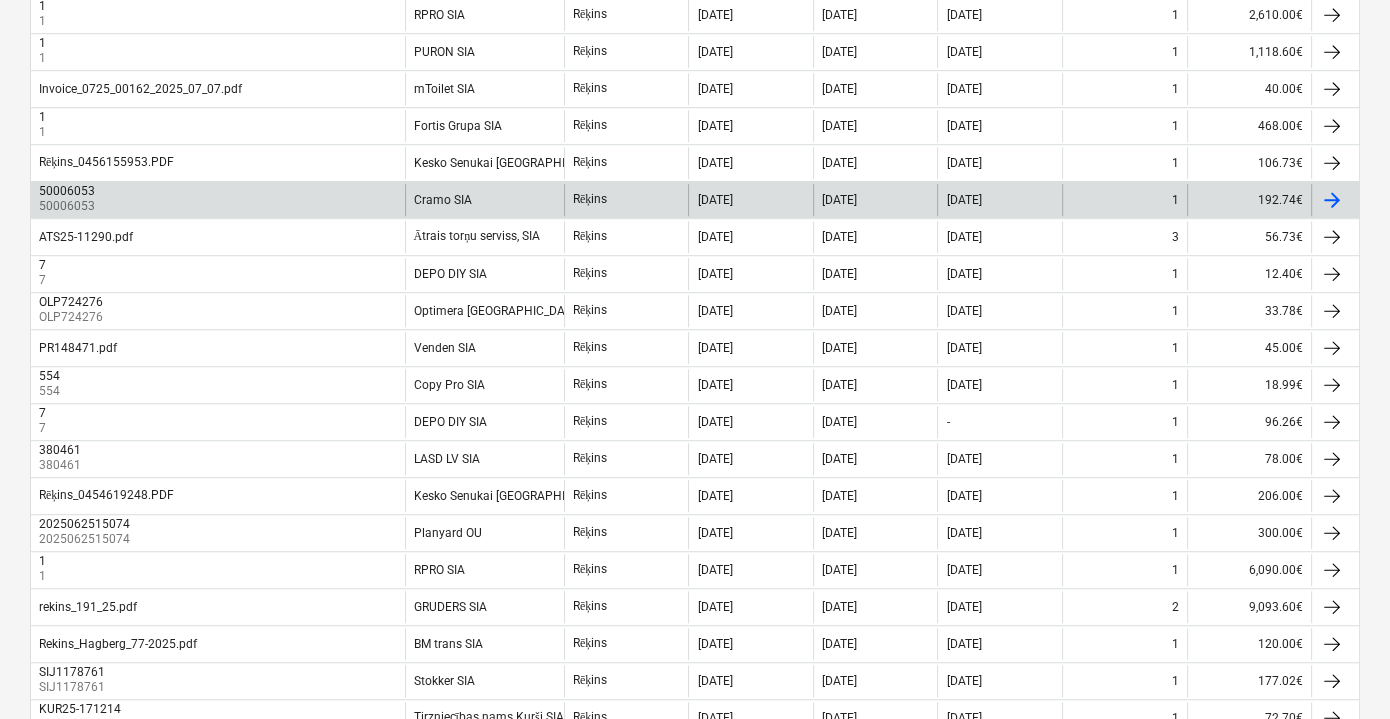 scroll, scrollTop: 1606, scrollLeft: 0, axis: vertical 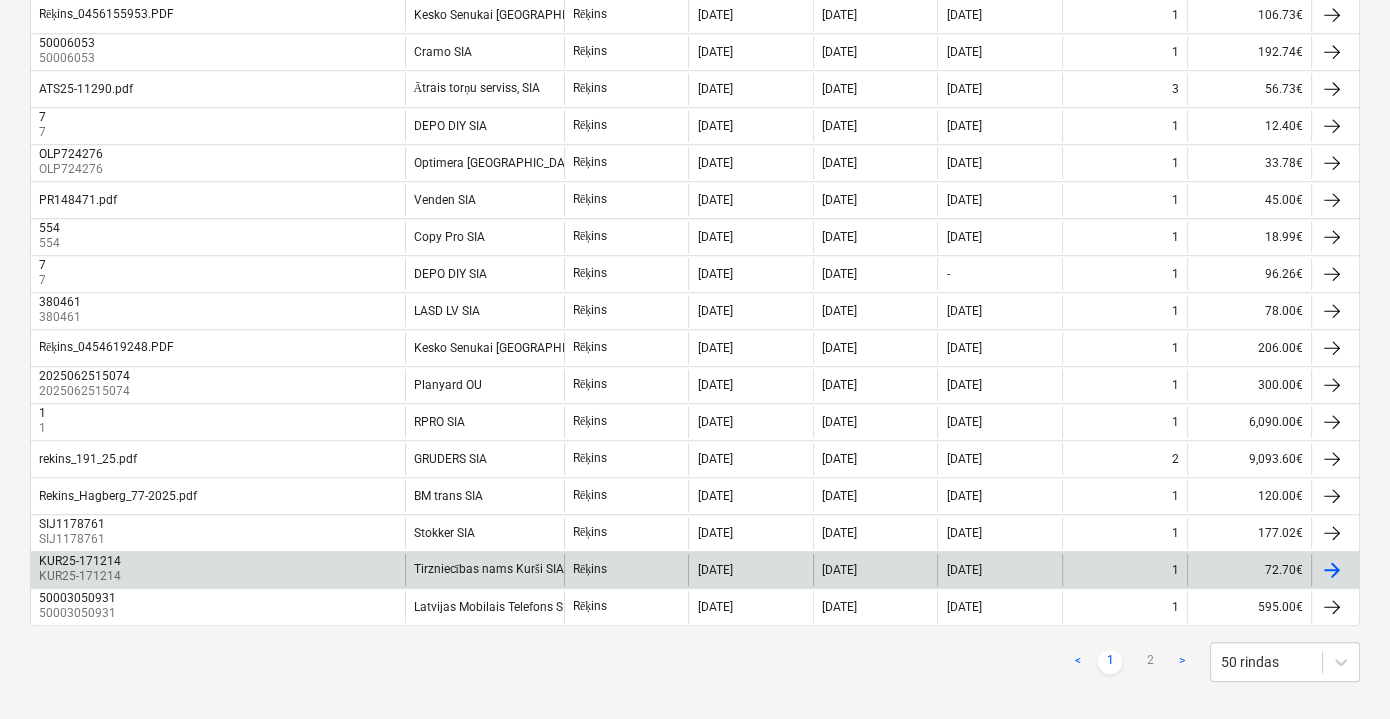 click on "Tirzniecības nams Kurši SIA" at bounding box center (489, 569) 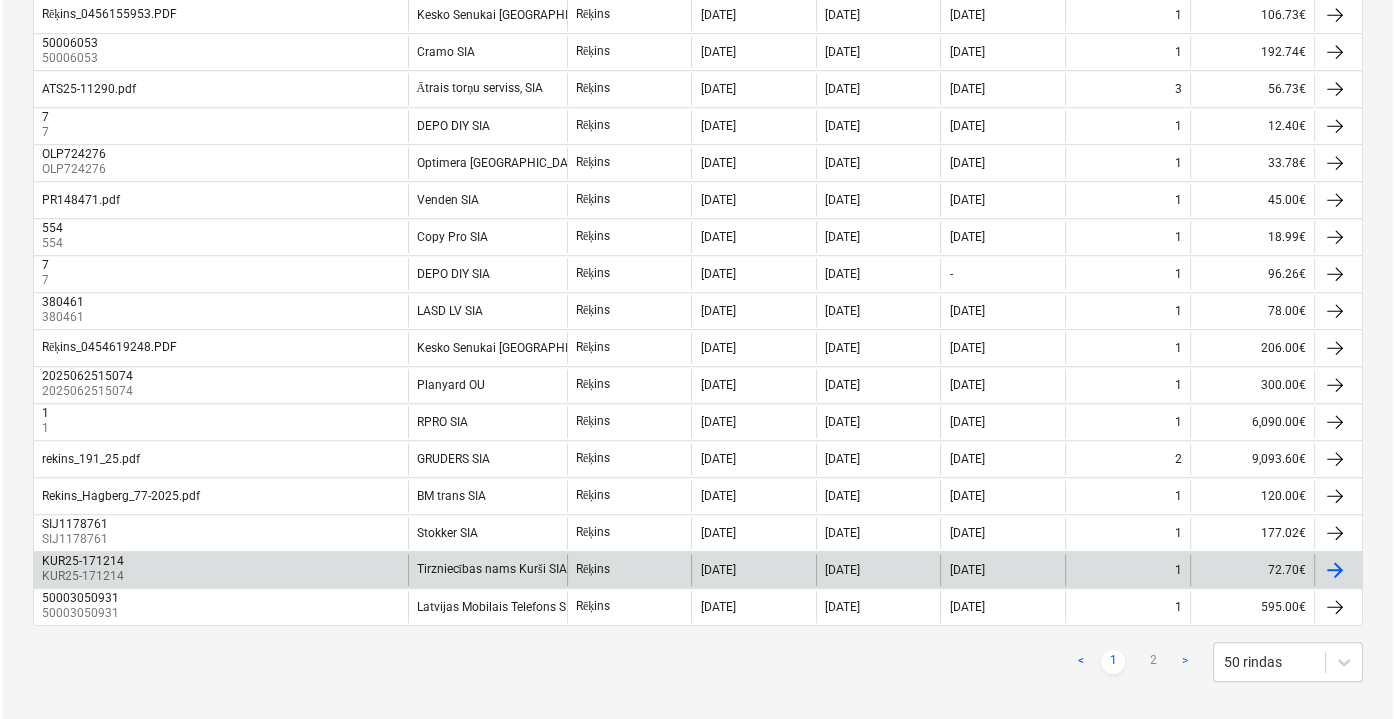 scroll, scrollTop: 0, scrollLeft: 0, axis: both 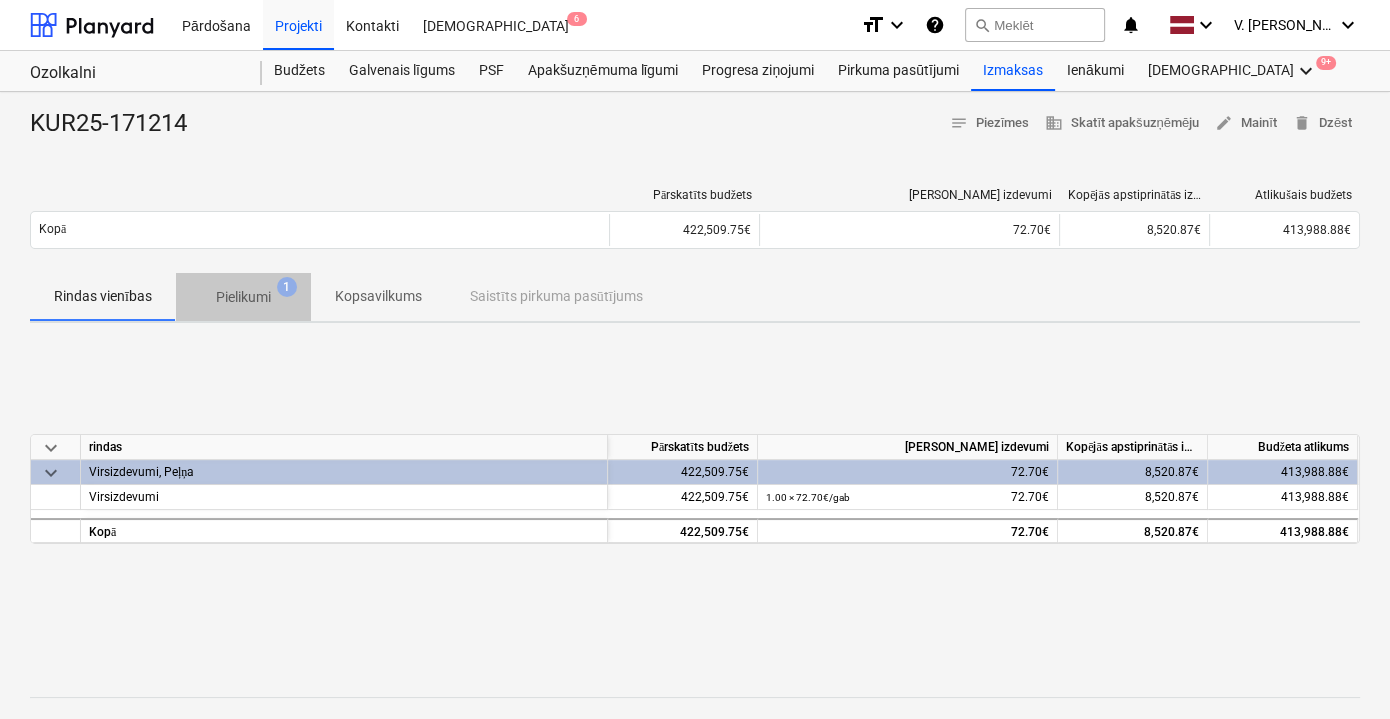 click on "Pielikumi 1" at bounding box center (243, 297) 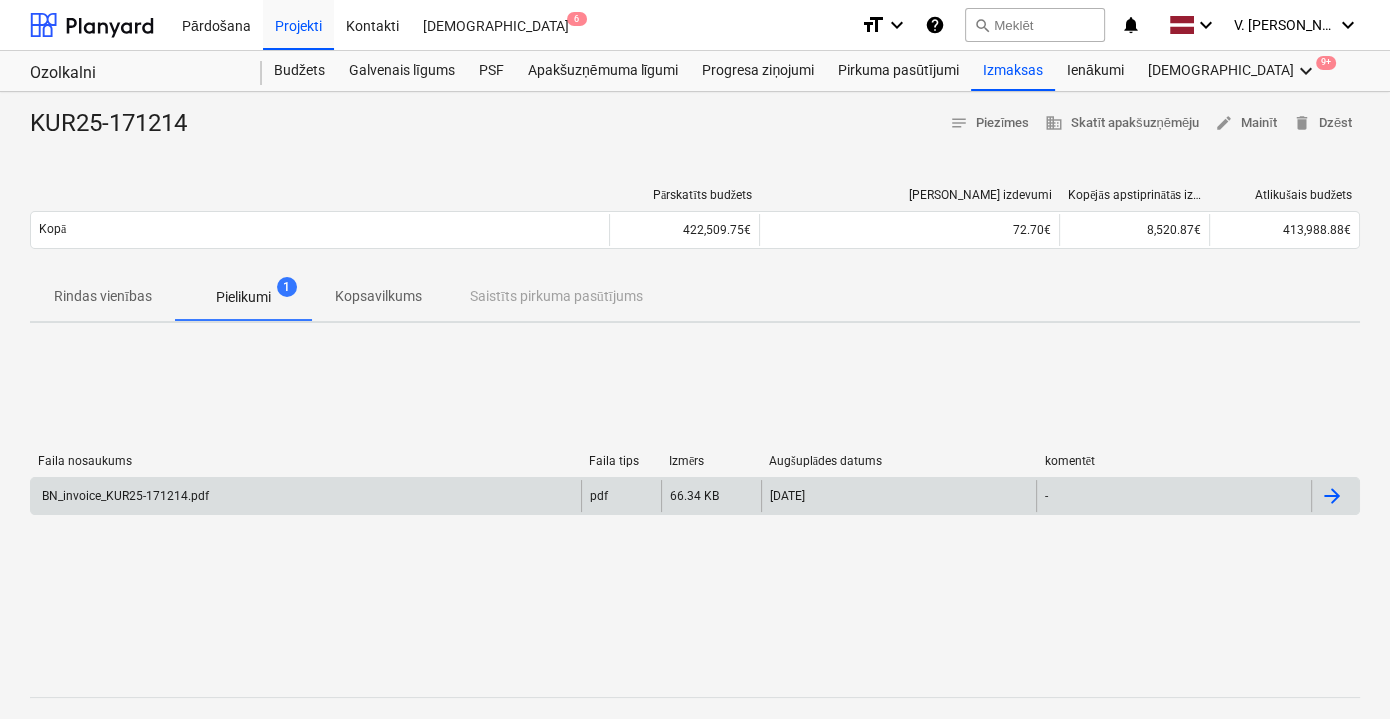 click on "BN_invoice_KUR25-171214.pdf" at bounding box center [306, 496] 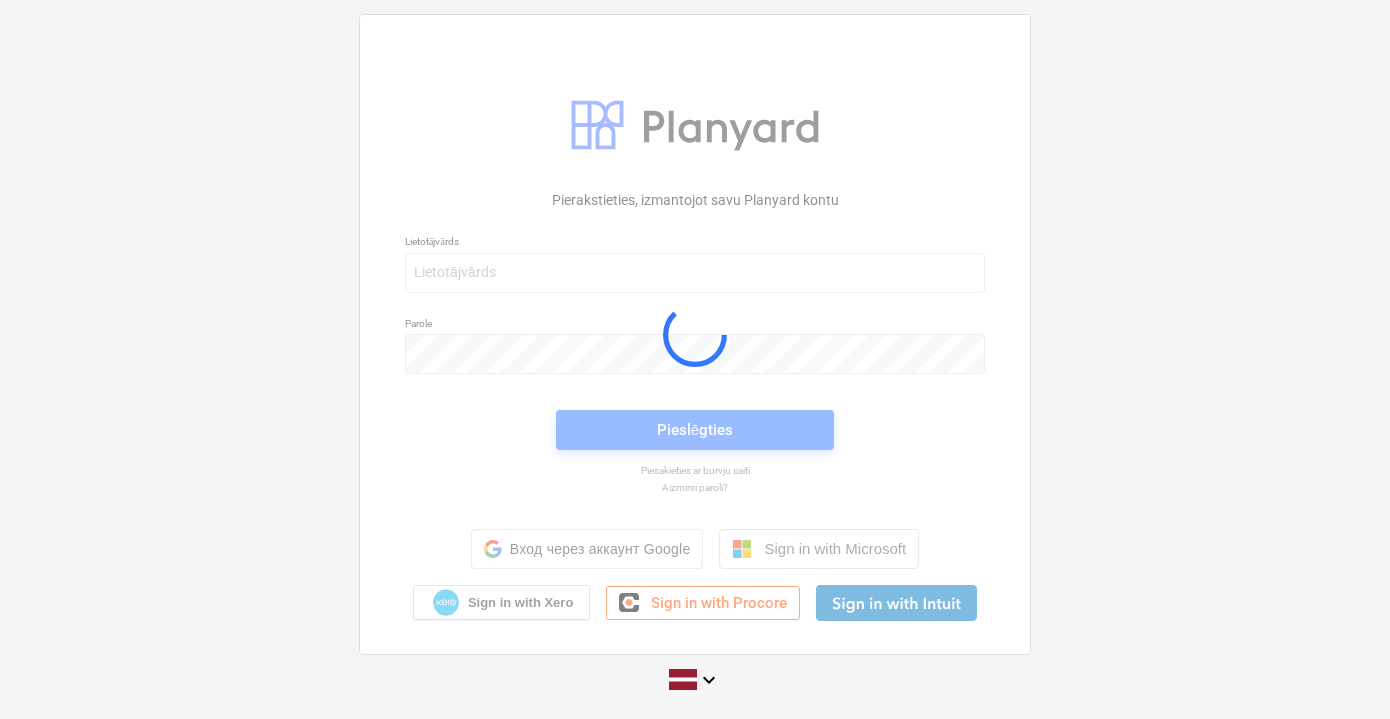 scroll, scrollTop: 0, scrollLeft: 0, axis: both 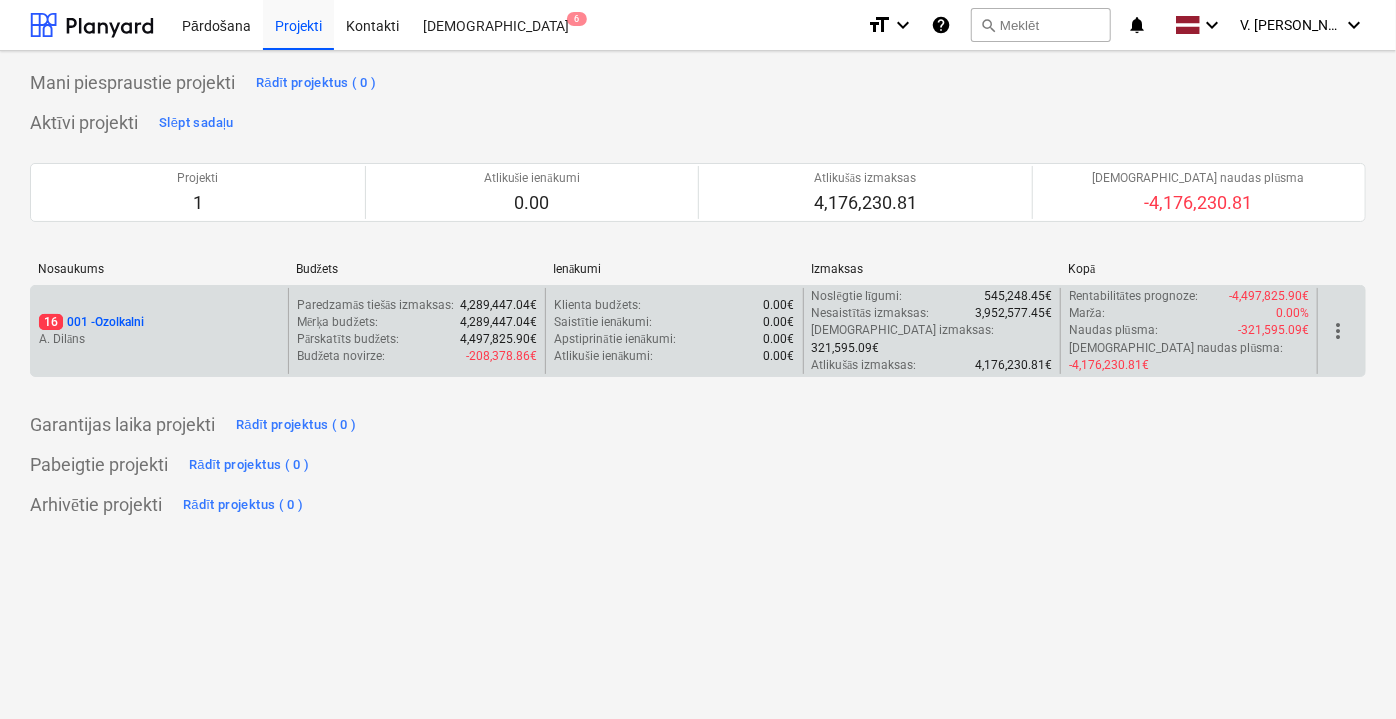 click on "16  001 -  Ozolkalni A. Dilāns" at bounding box center (159, 331) 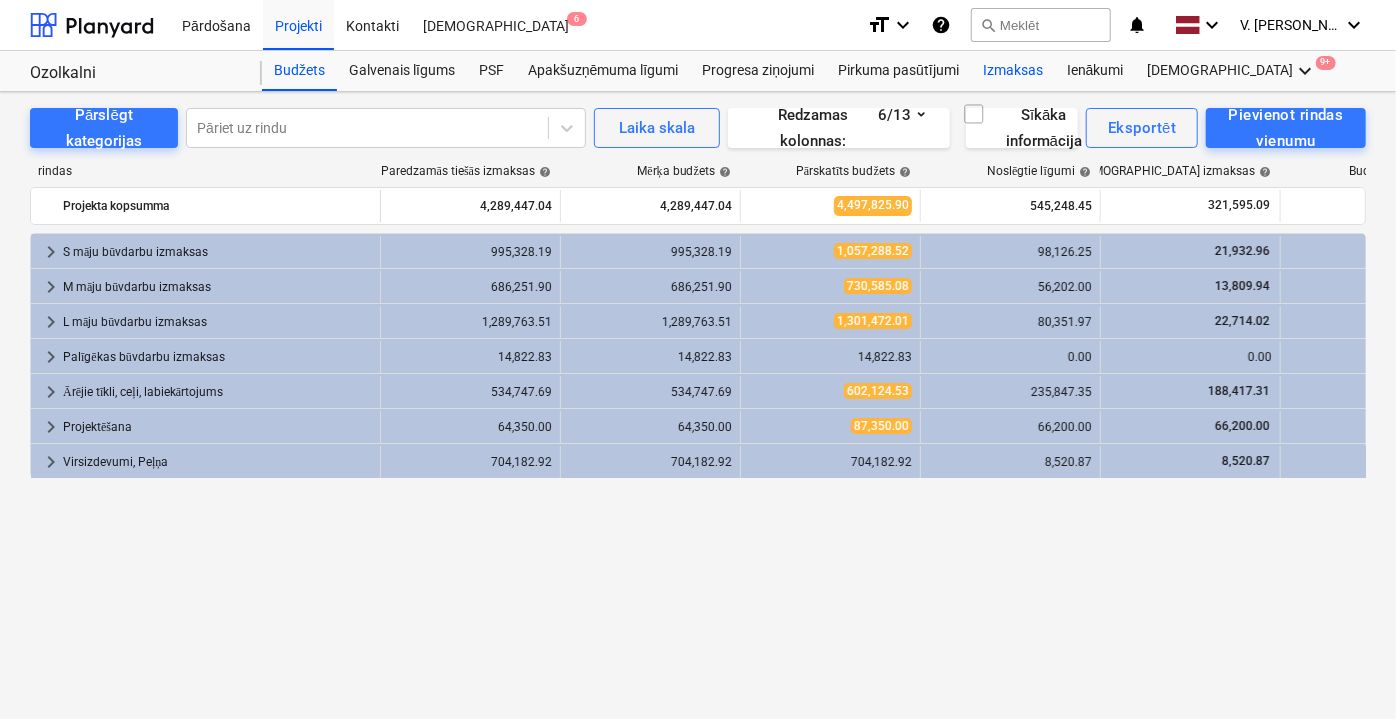 click on "Izmaksas" at bounding box center (1013, 71) 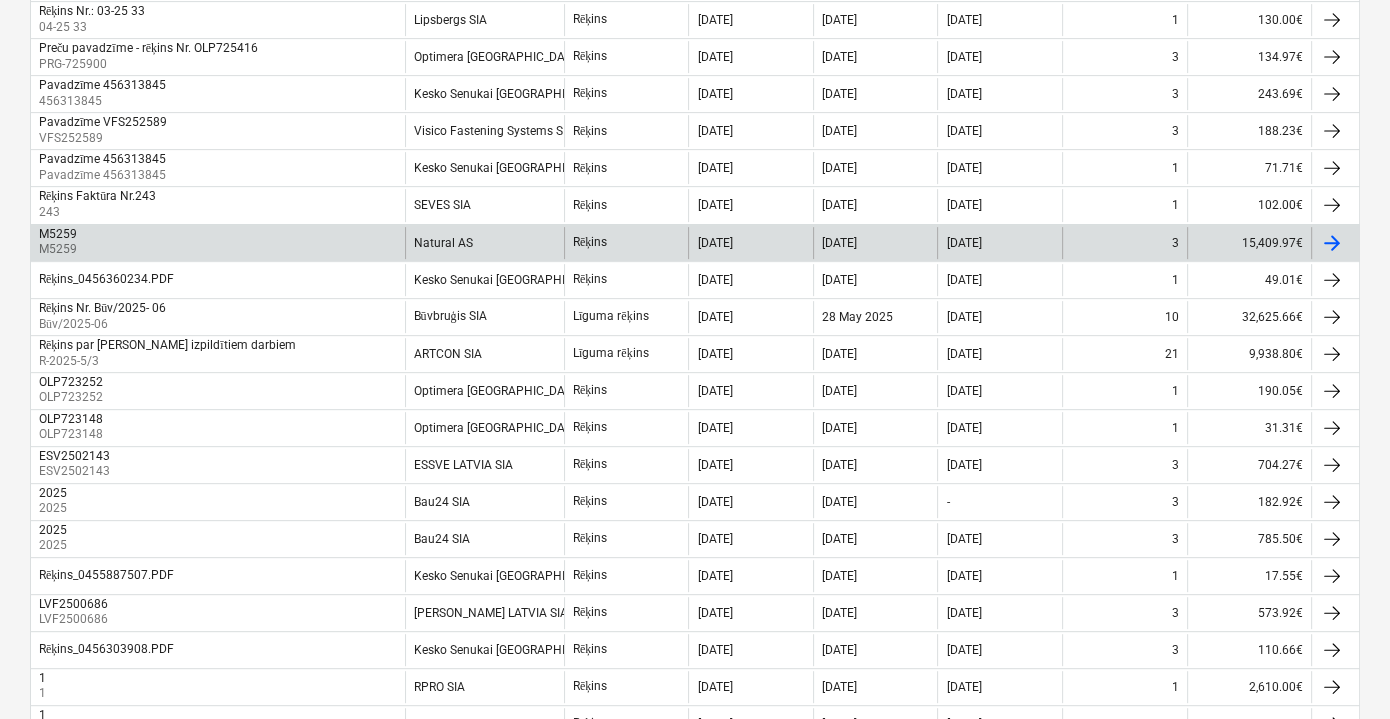 scroll, scrollTop: 818, scrollLeft: 0, axis: vertical 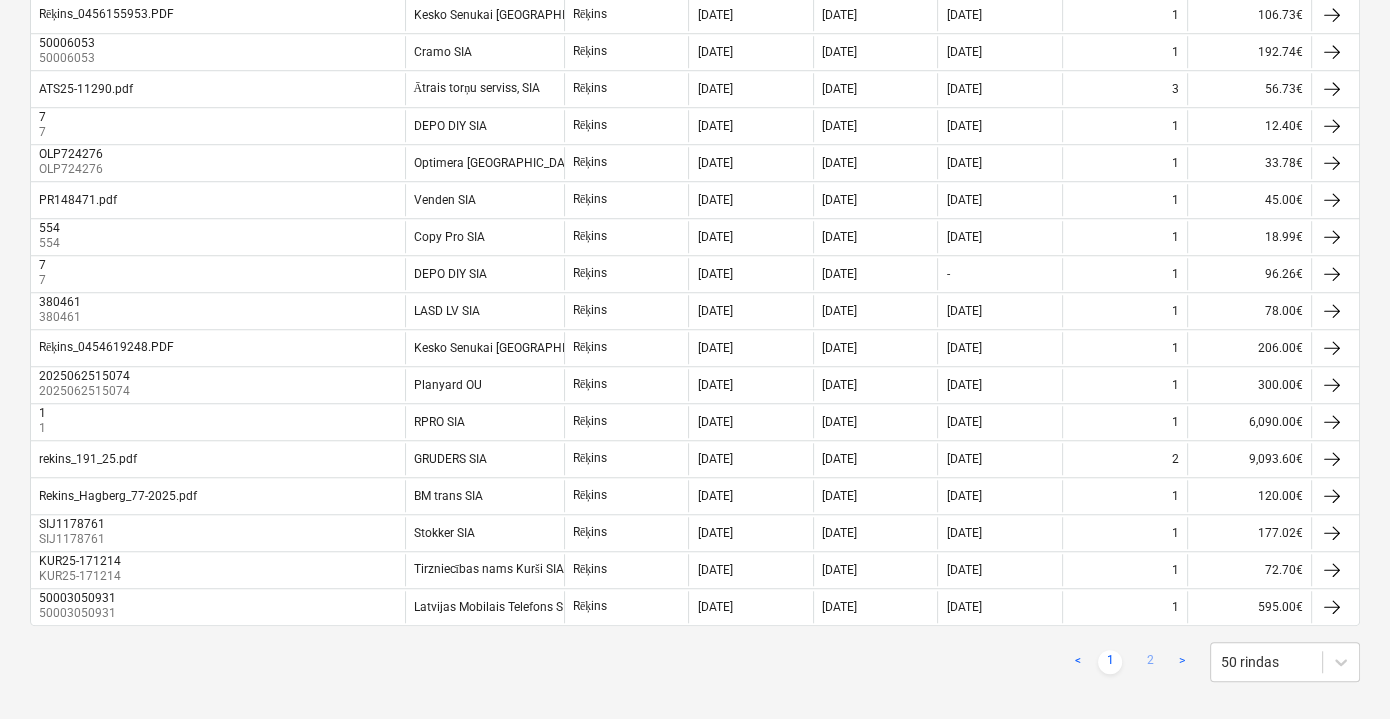 click on "2" at bounding box center [1150, 662] 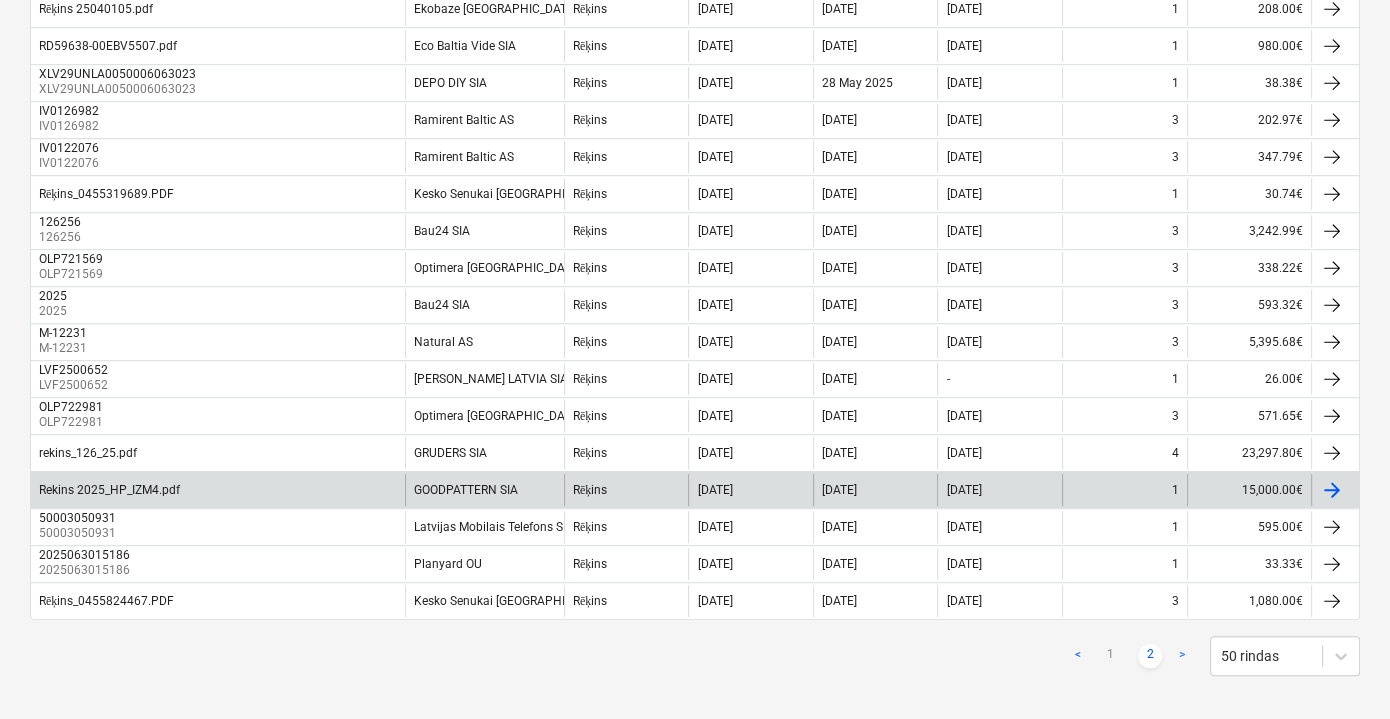 scroll, scrollTop: 1111, scrollLeft: 0, axis: vertical 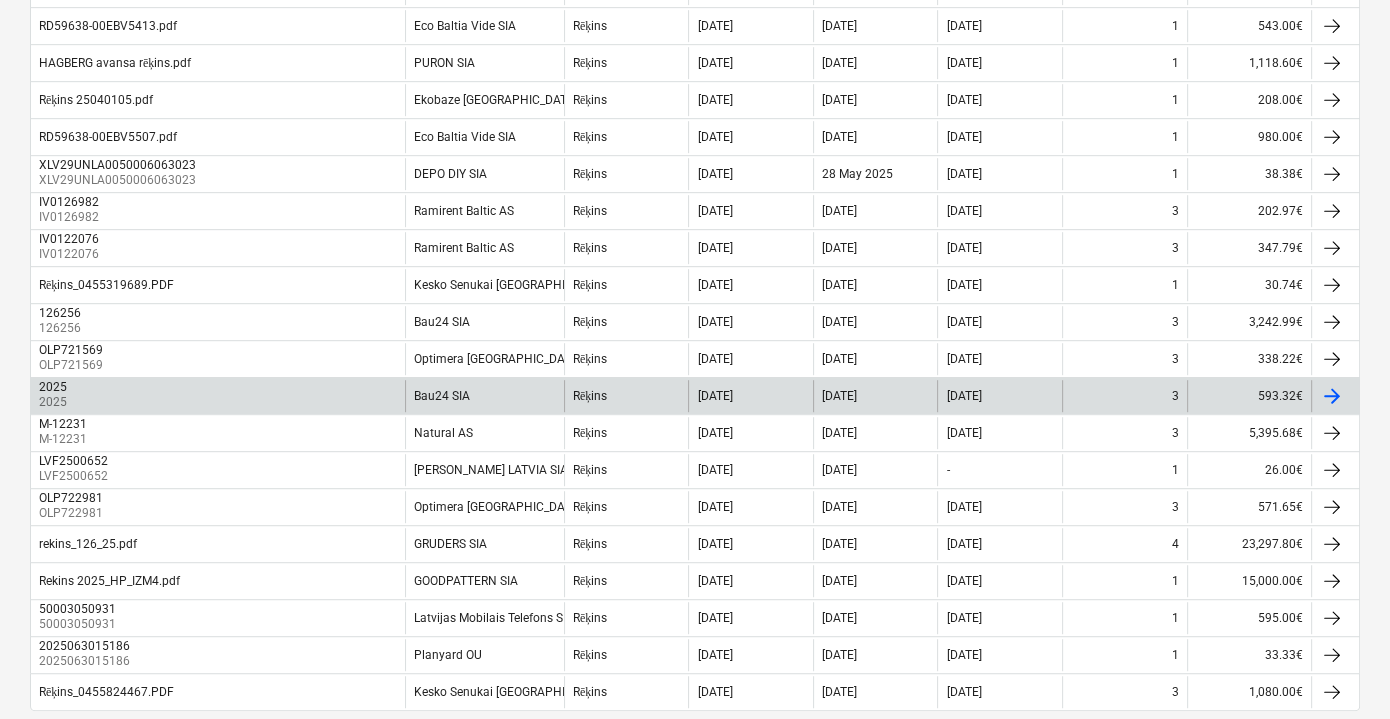 click on "Bau24 SIA" at bounding box center [484, 396] 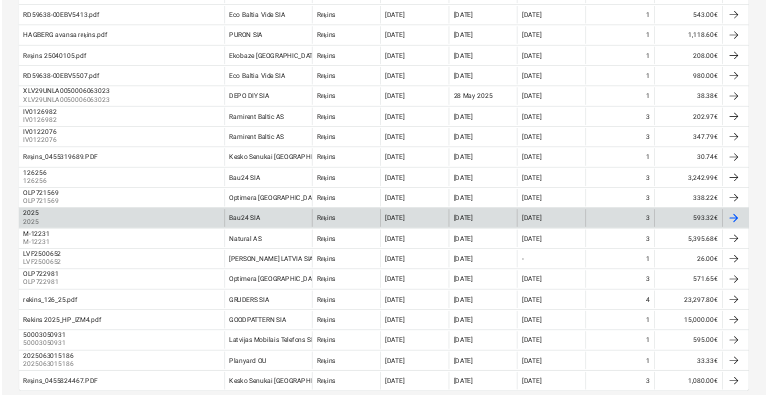 scroll, scrollTop: 0, scrollLeft: 0, axis: both 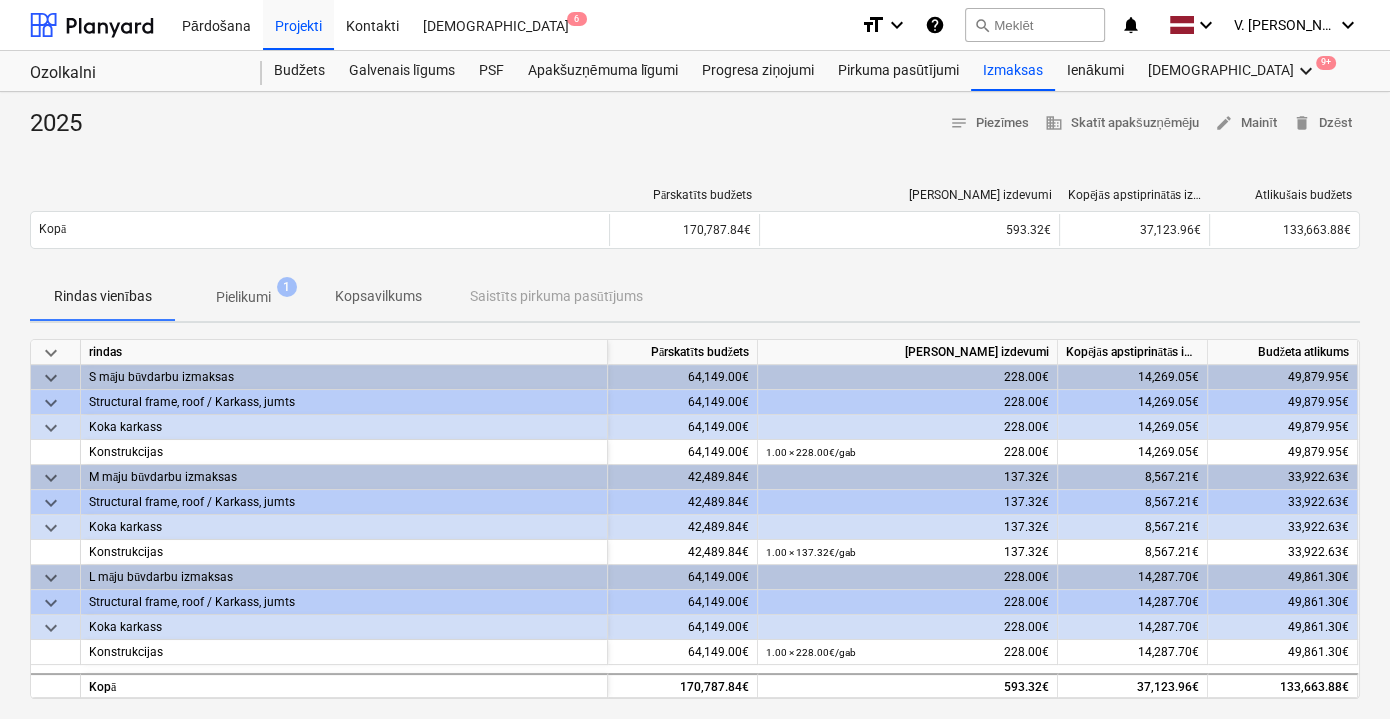 click on "Pielikumi 1" at bounding box center (243, 297) 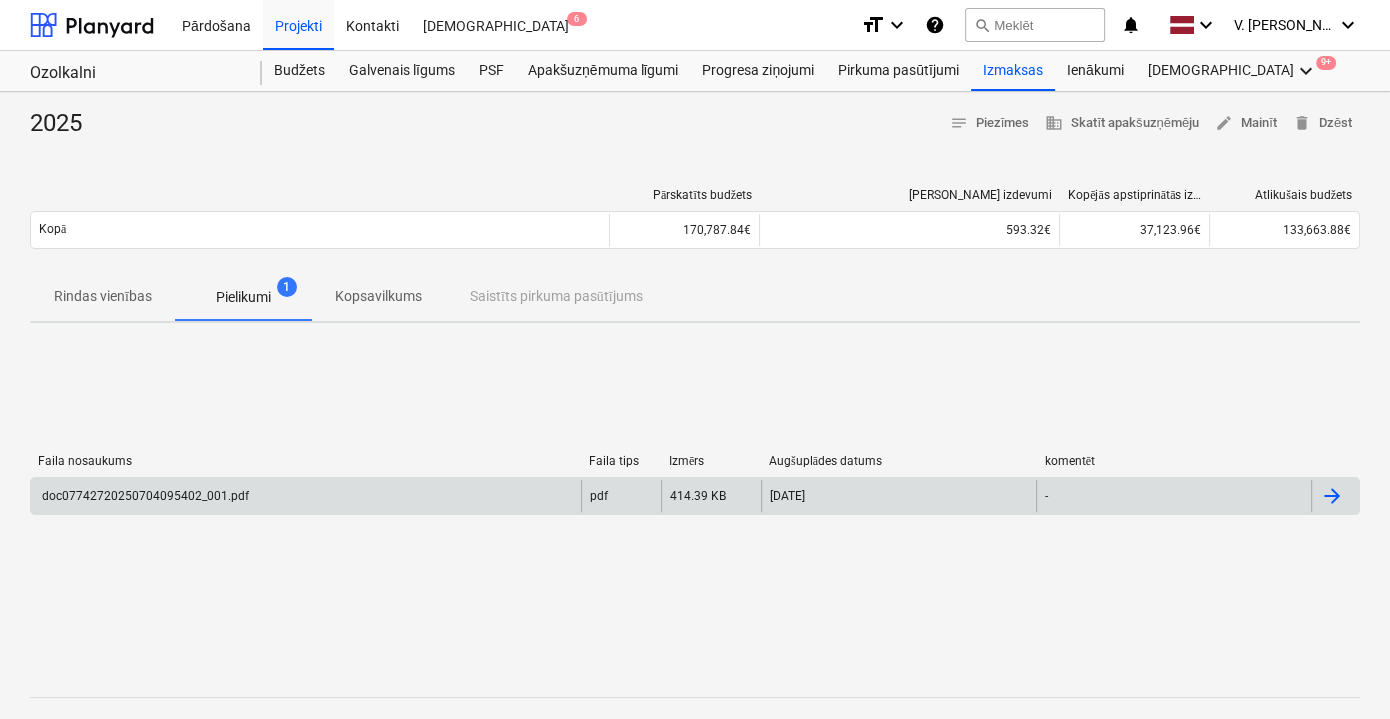 click on "doc07742720250704095402_001.pdf" at bounding box center (306, 496) 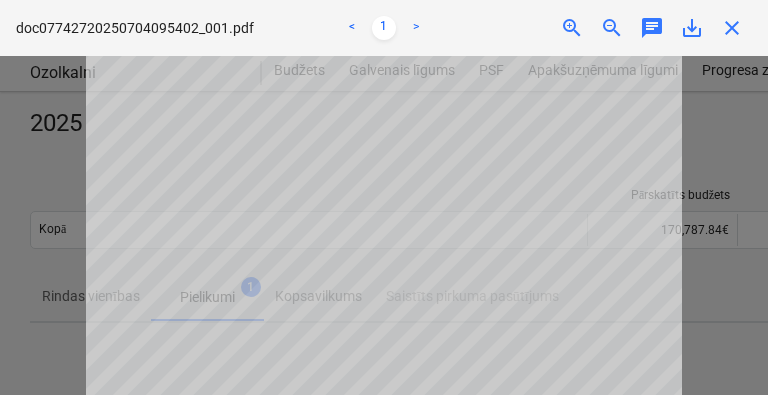 scroll, scrollTop: 200, scrollLeft: 0, axis: vertical 